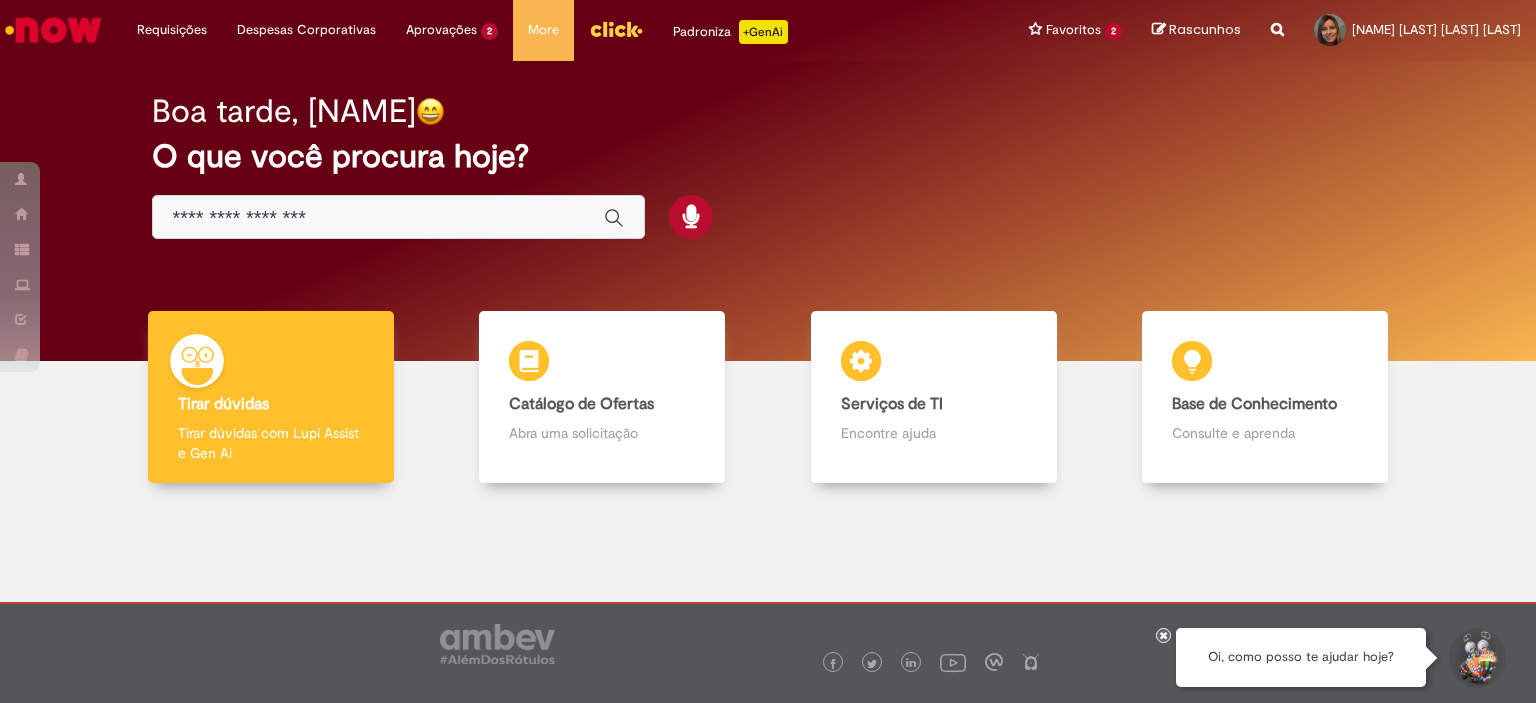scroll, scrollTop: 0, scrollLeft: 0, axis: both 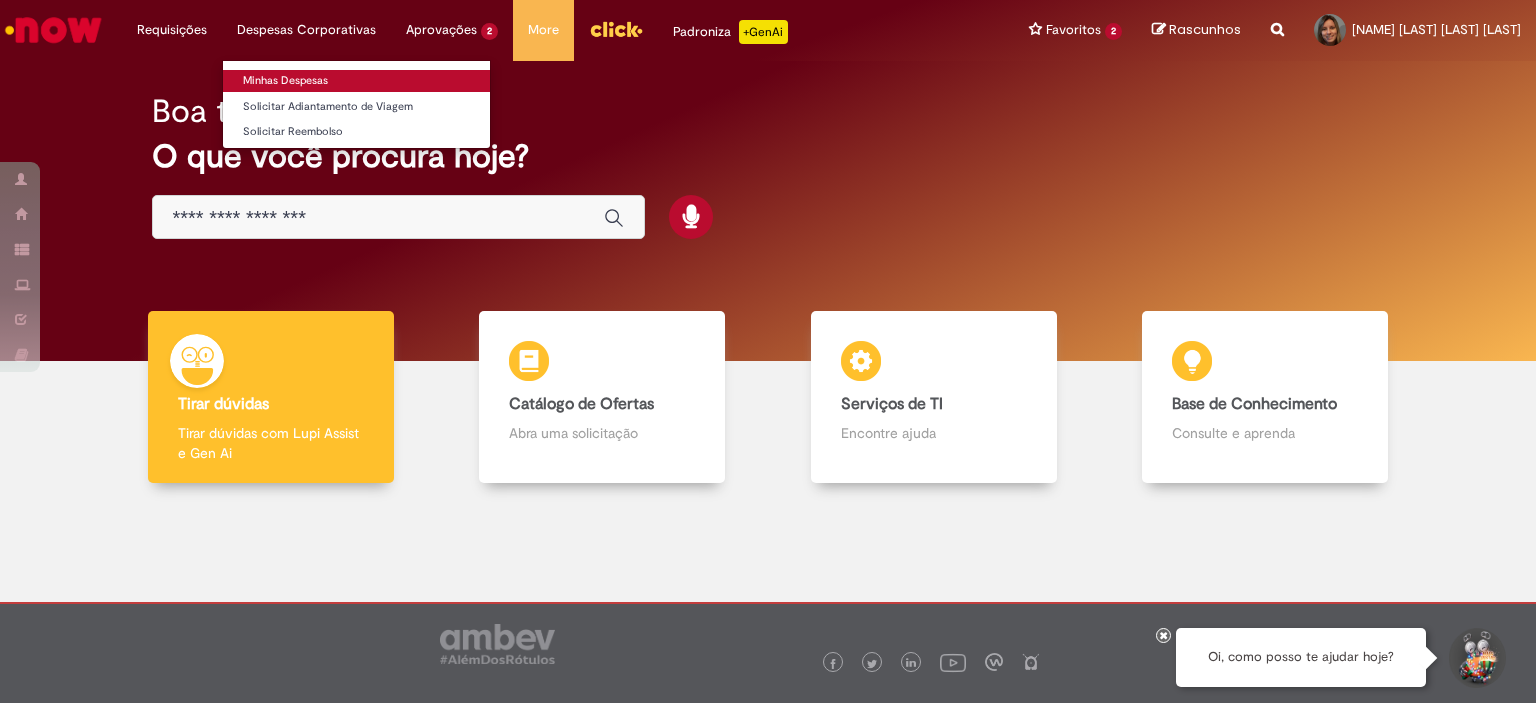 click on "Minhas Despesas" at bounding box center [356, 81] 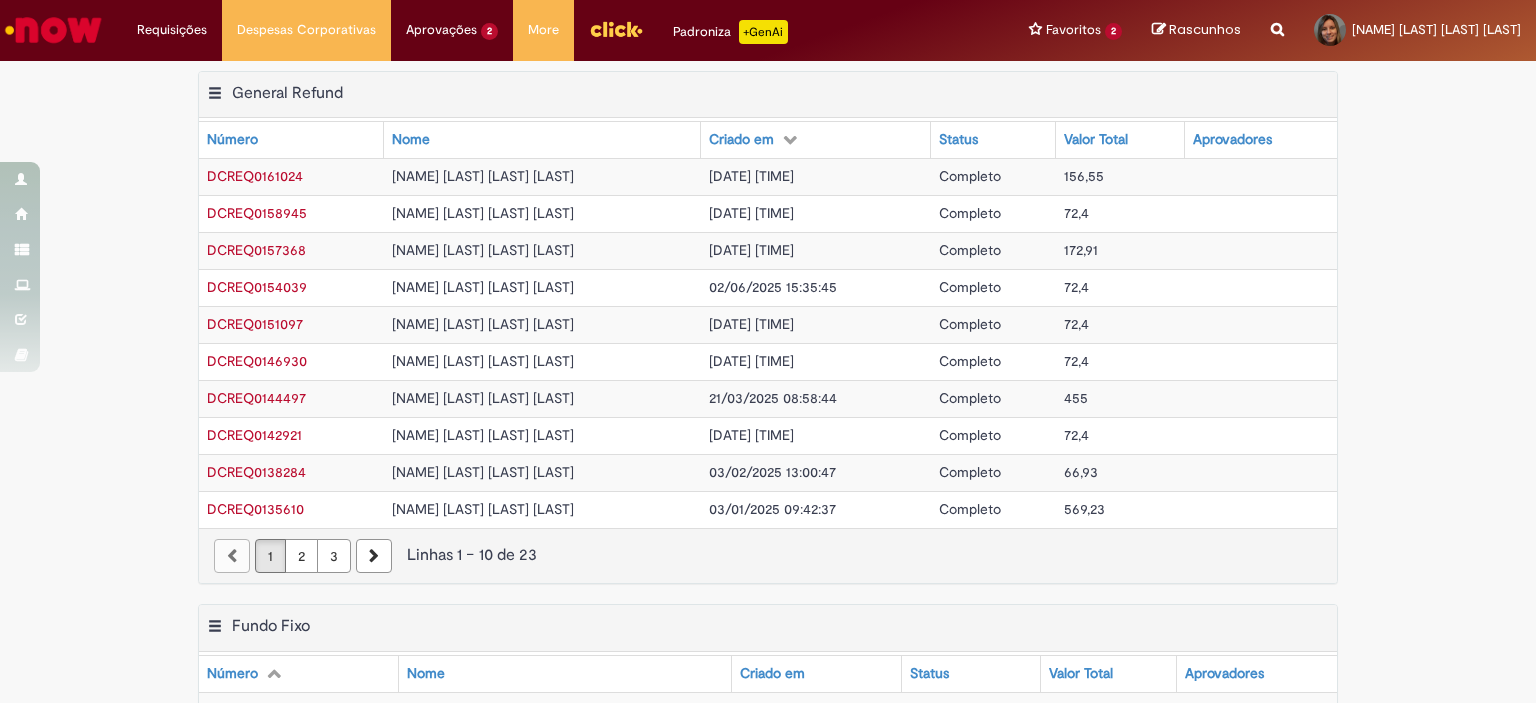 click on "3" at bounding box center (334, 556) 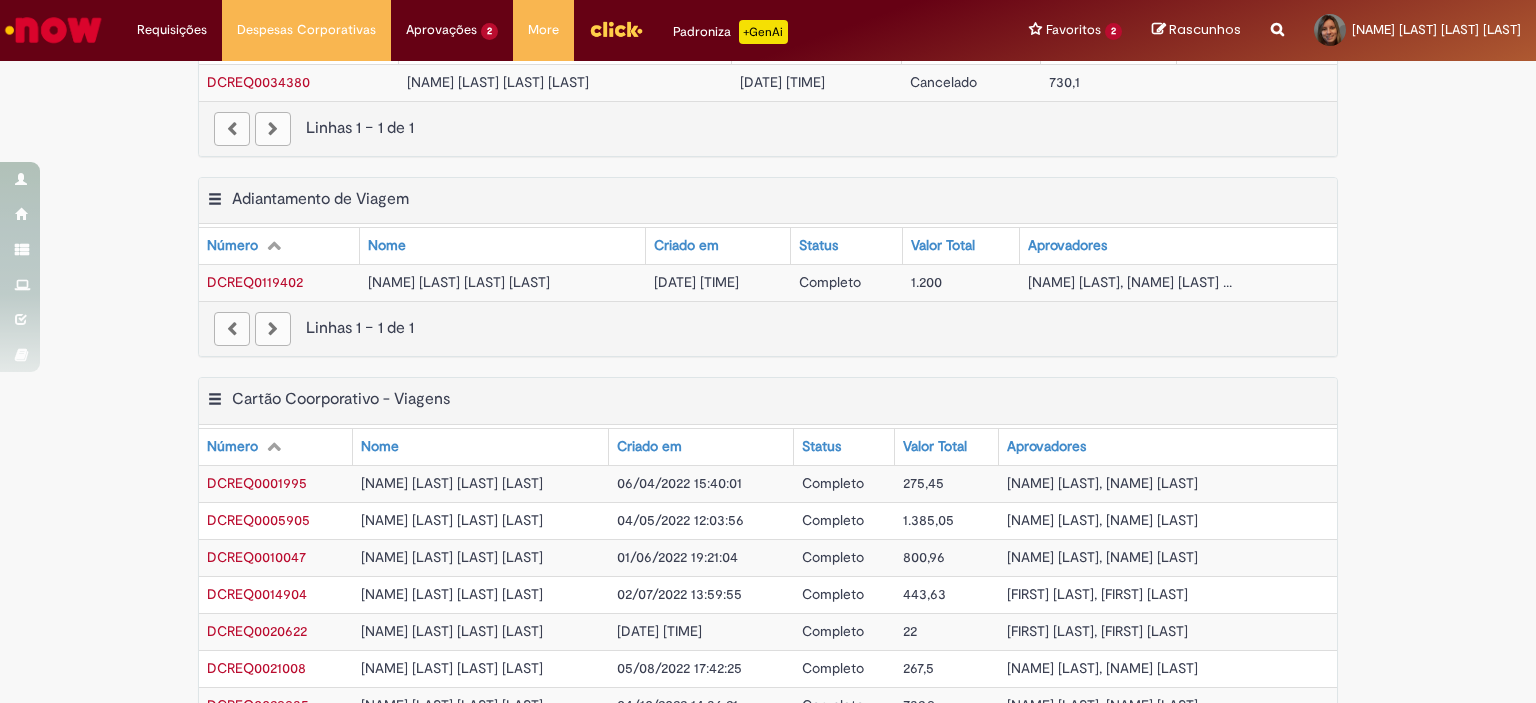 scroll, scrollTop: 566, scrollLeft: 0, axis: vertical 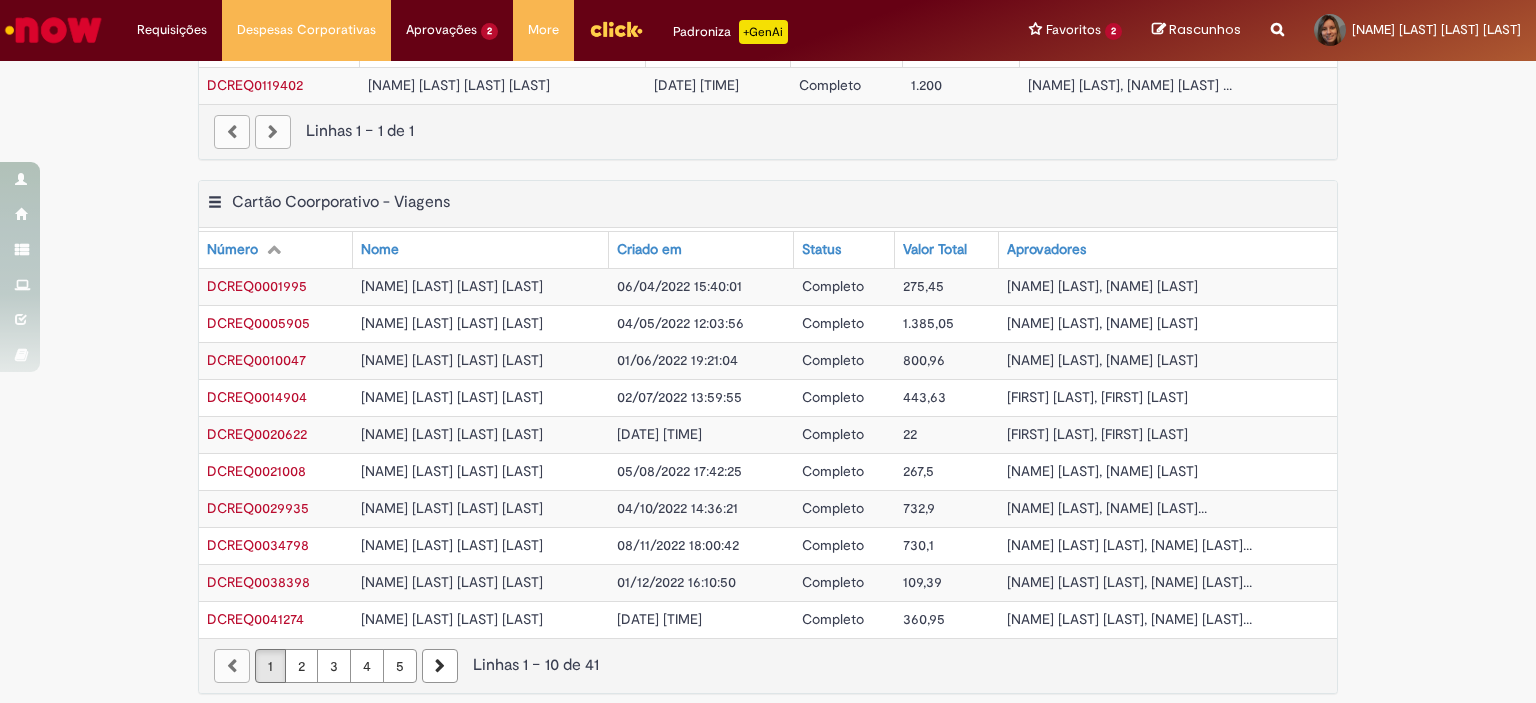 click on "5" at bounding box center (400, 666) 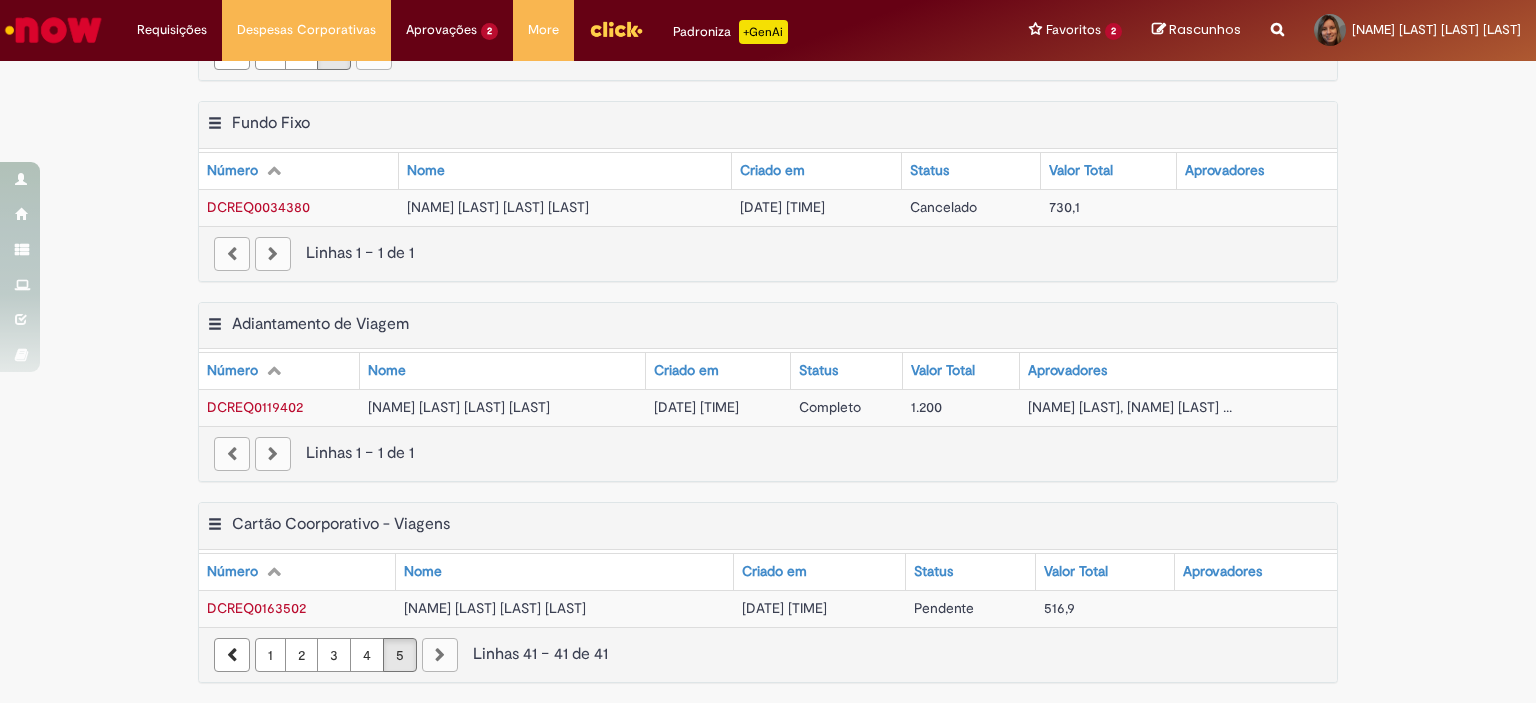 scroll, scrollTop: 235, scrollLeft: 0, axis: vertical 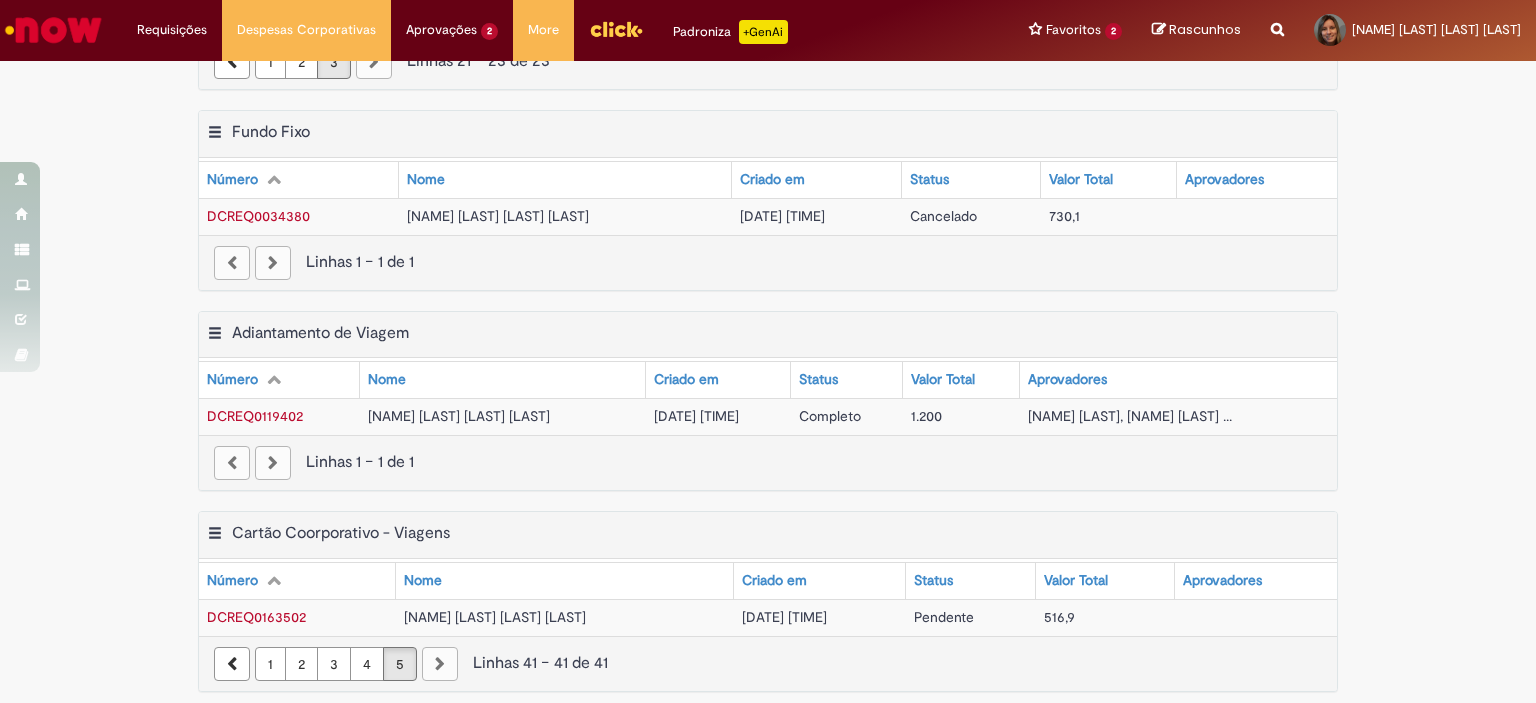 click on "[DATE] [TIME]" at bounding box center [820, 617] 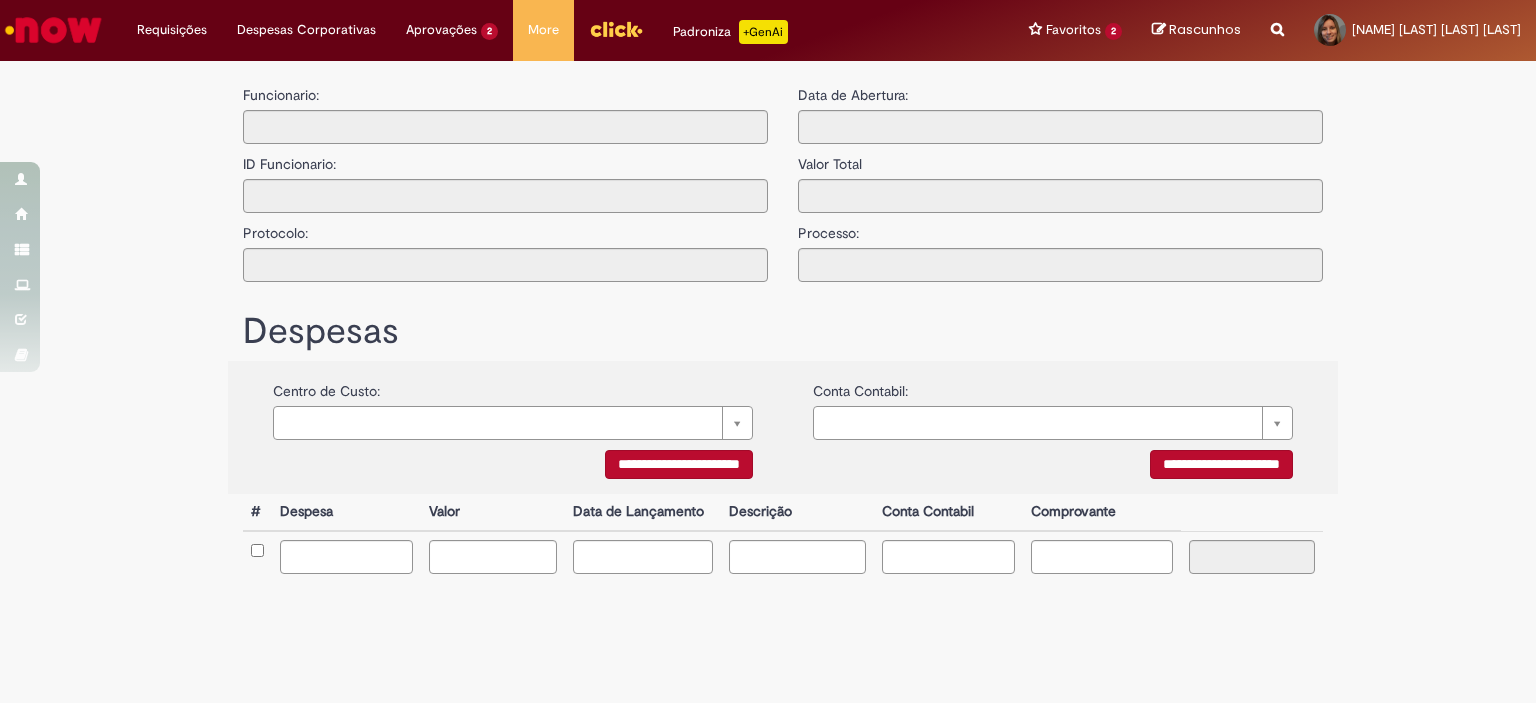 type on "**********" 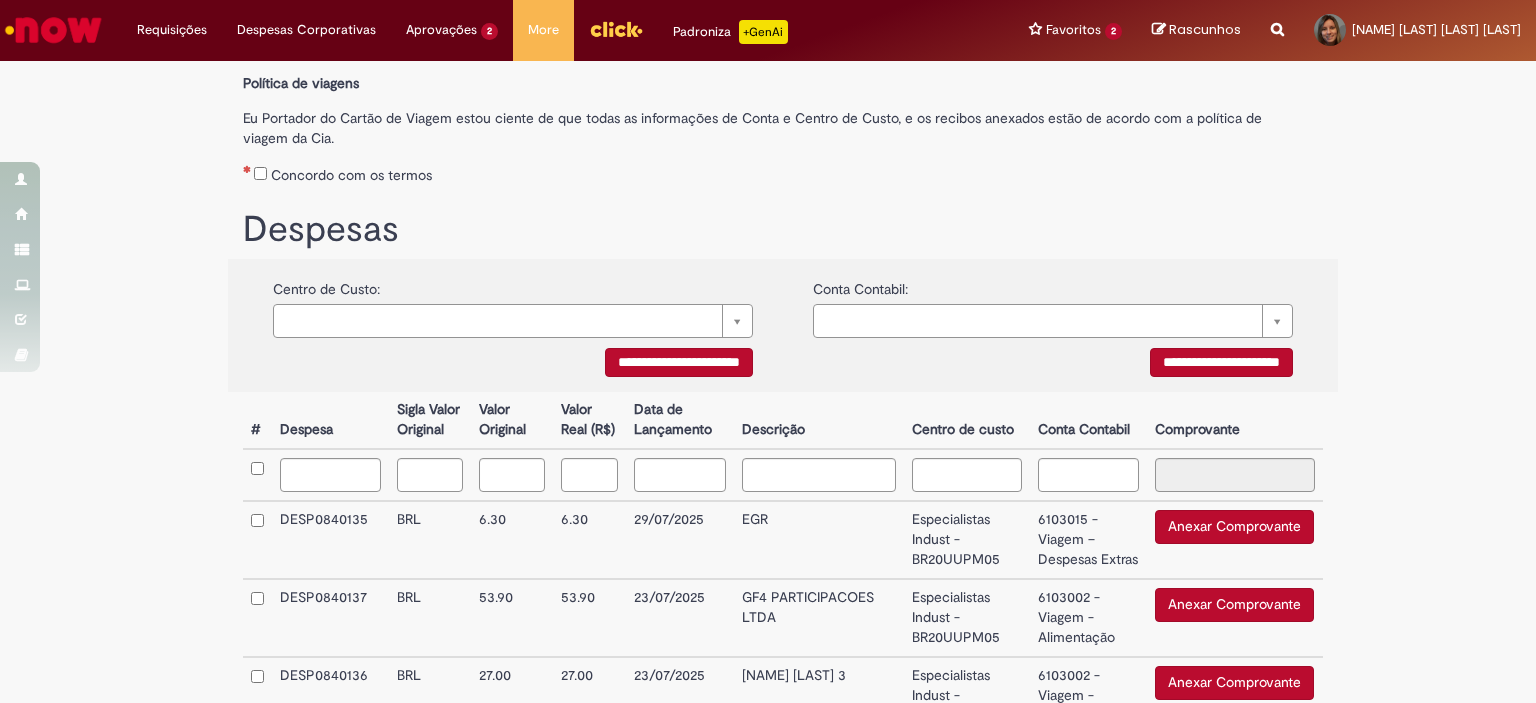 scroll, scrollTop: 0, scrollLeft: 0, axis: both 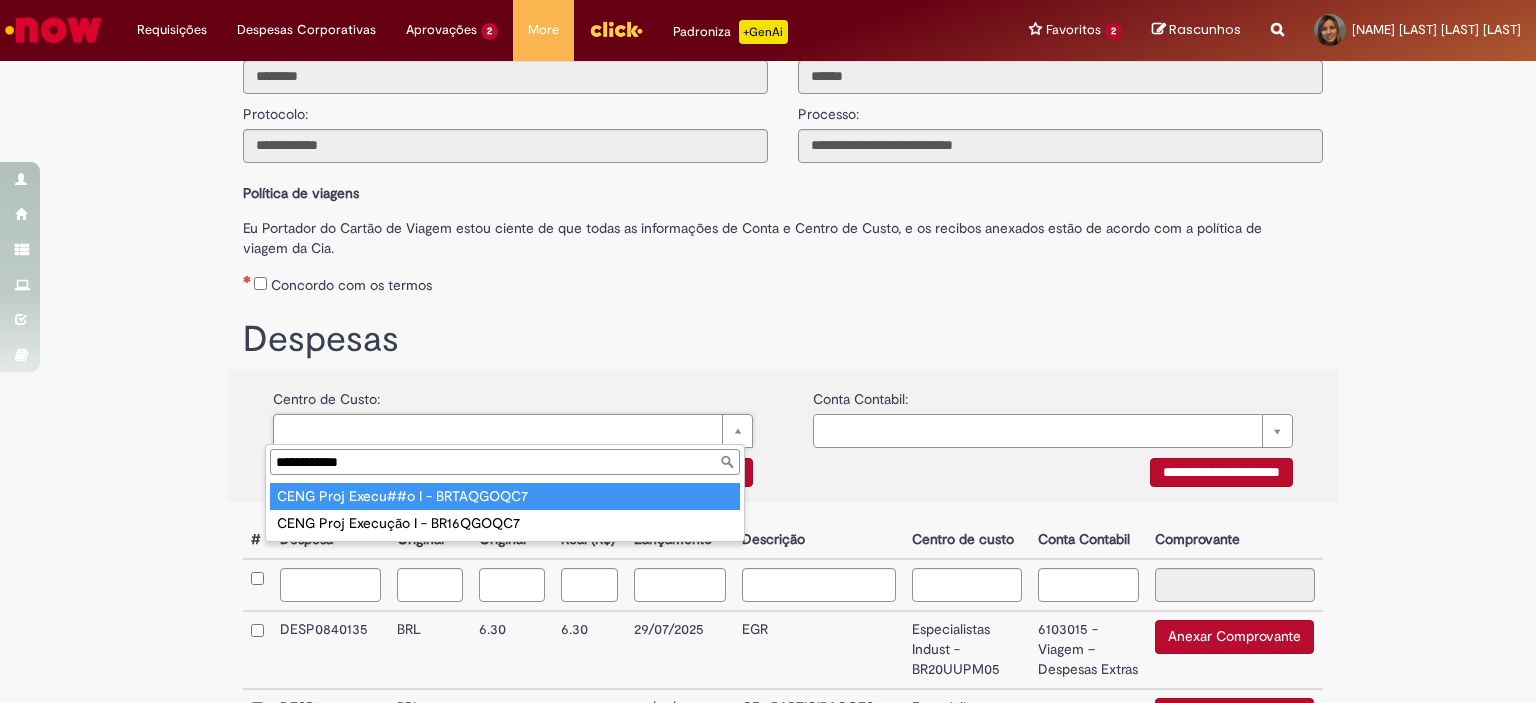 type on "**********" 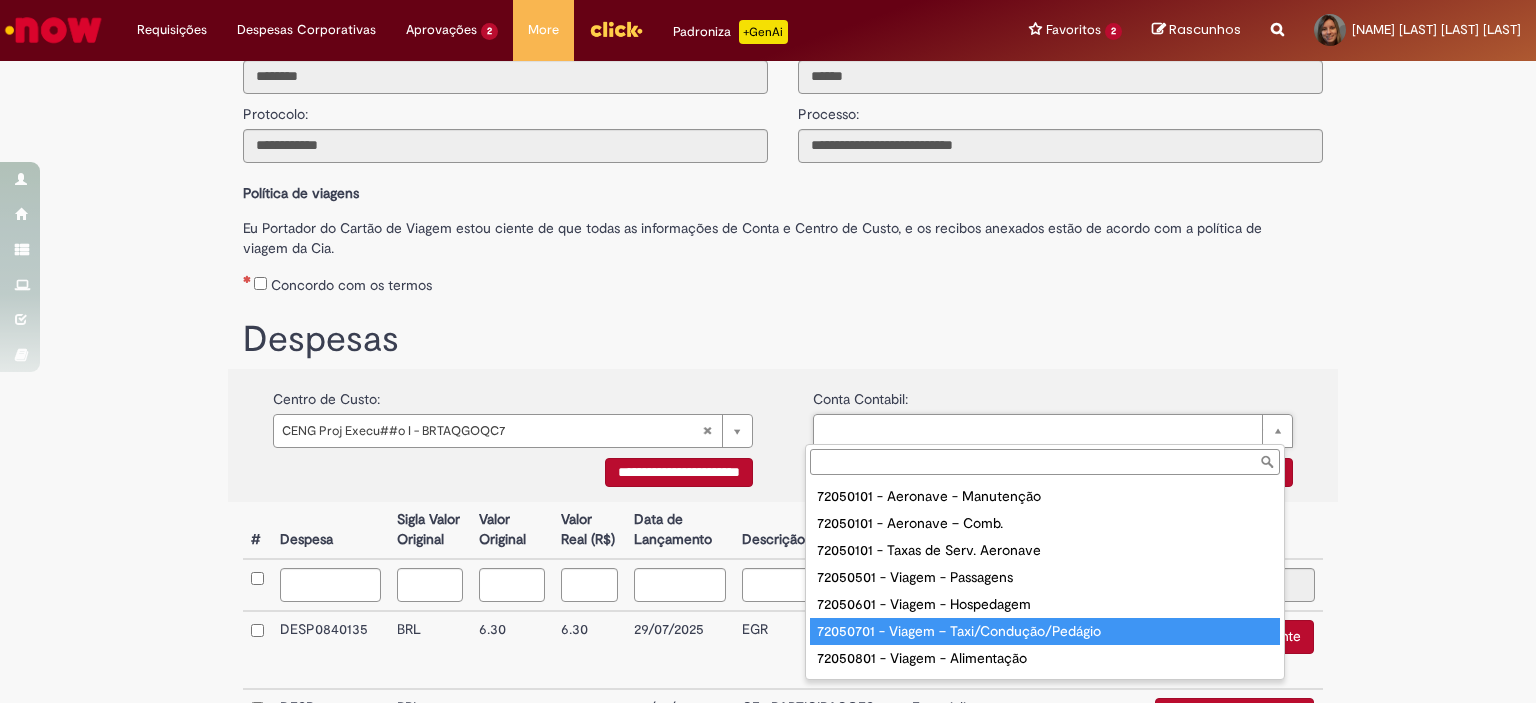 type on "**********" 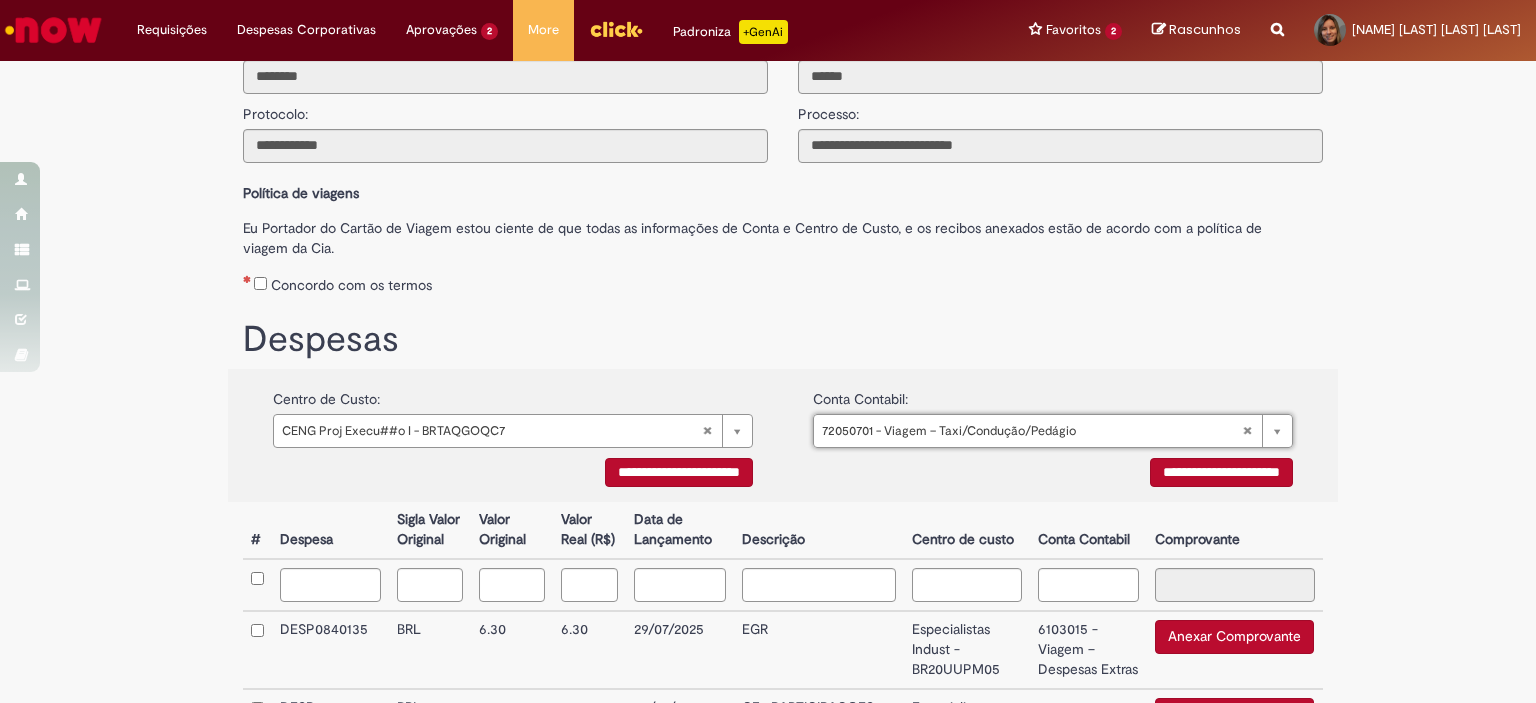 click on "**********" at bounding box center (679, 472) 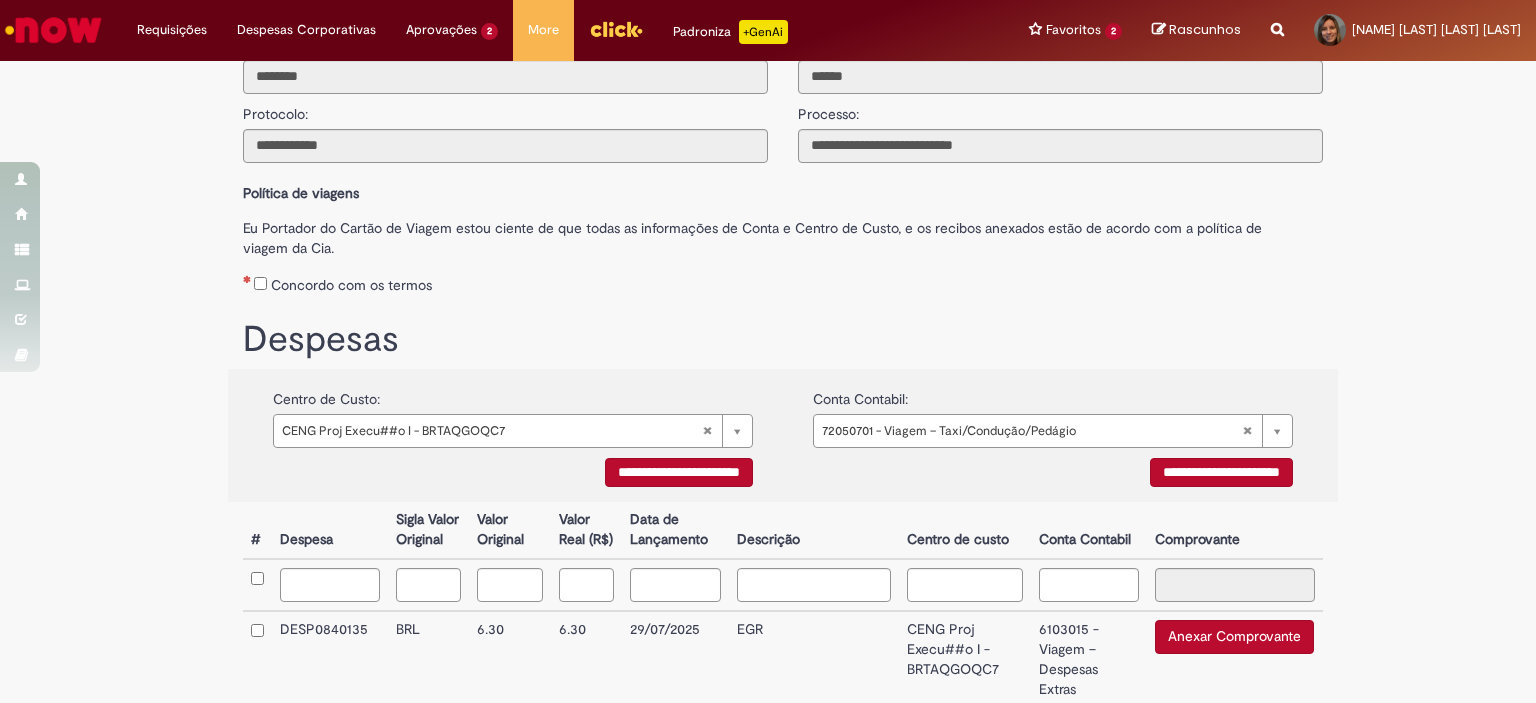 click on "**********" at bounding box center (1221, 472) 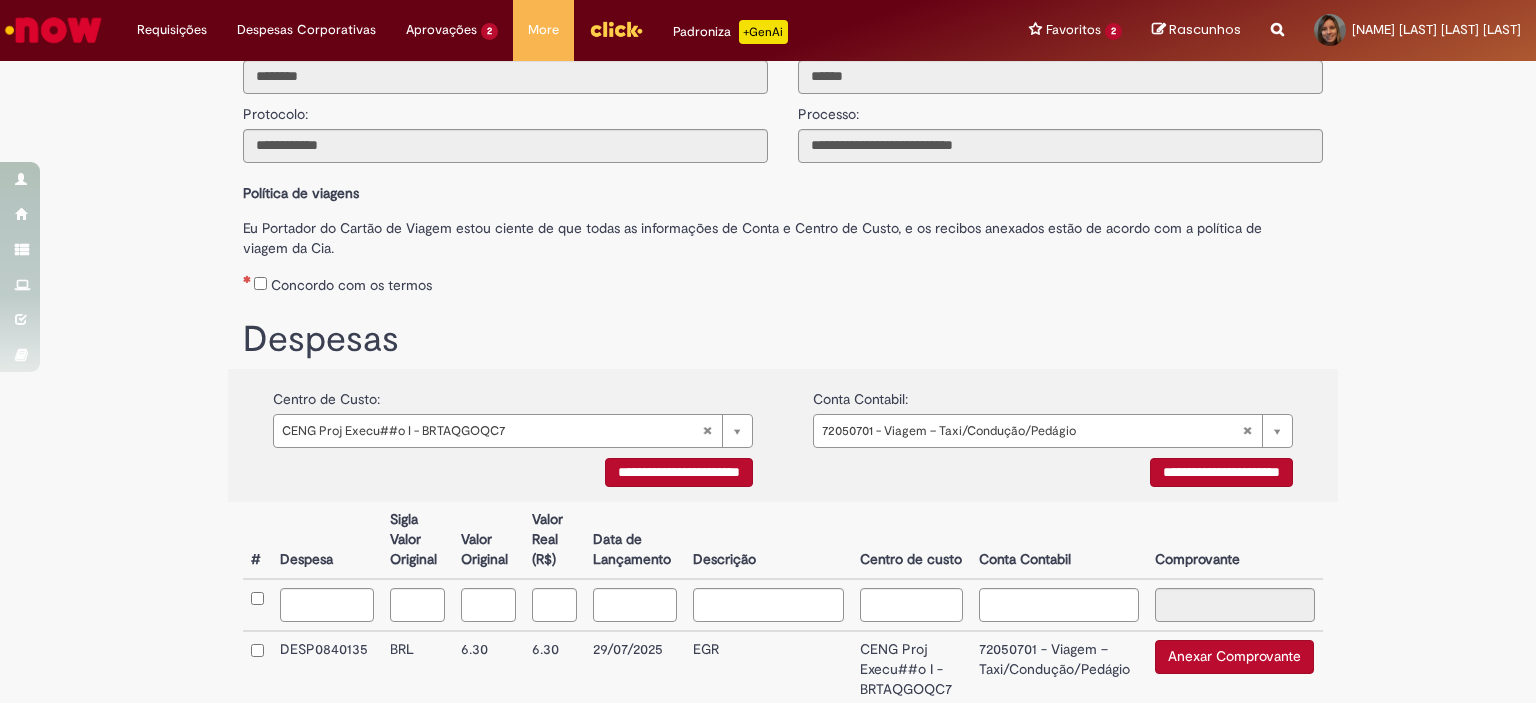 click on "Descrição" at bounding box center (768, 540) 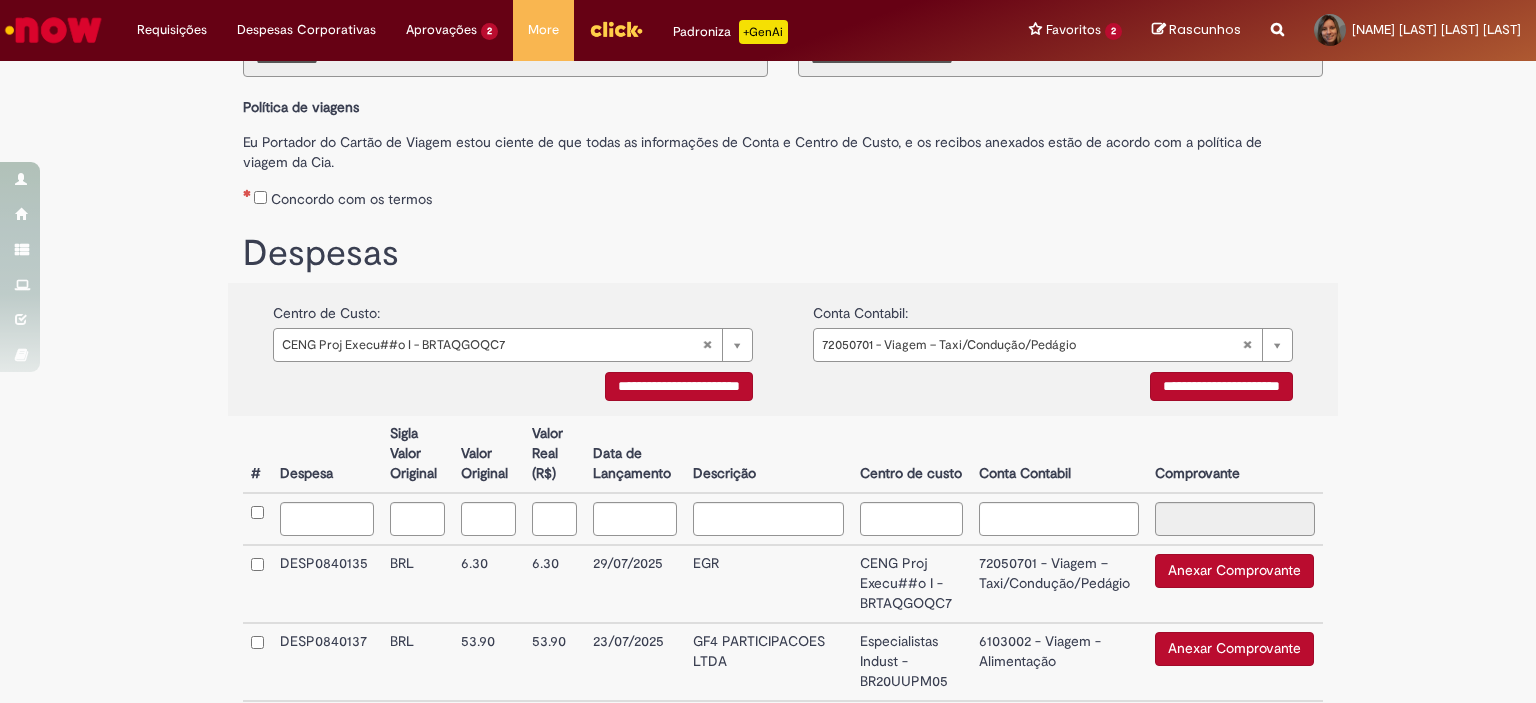 scroll, scrollTop: 425, scrollLeft: 0, axis: vertical 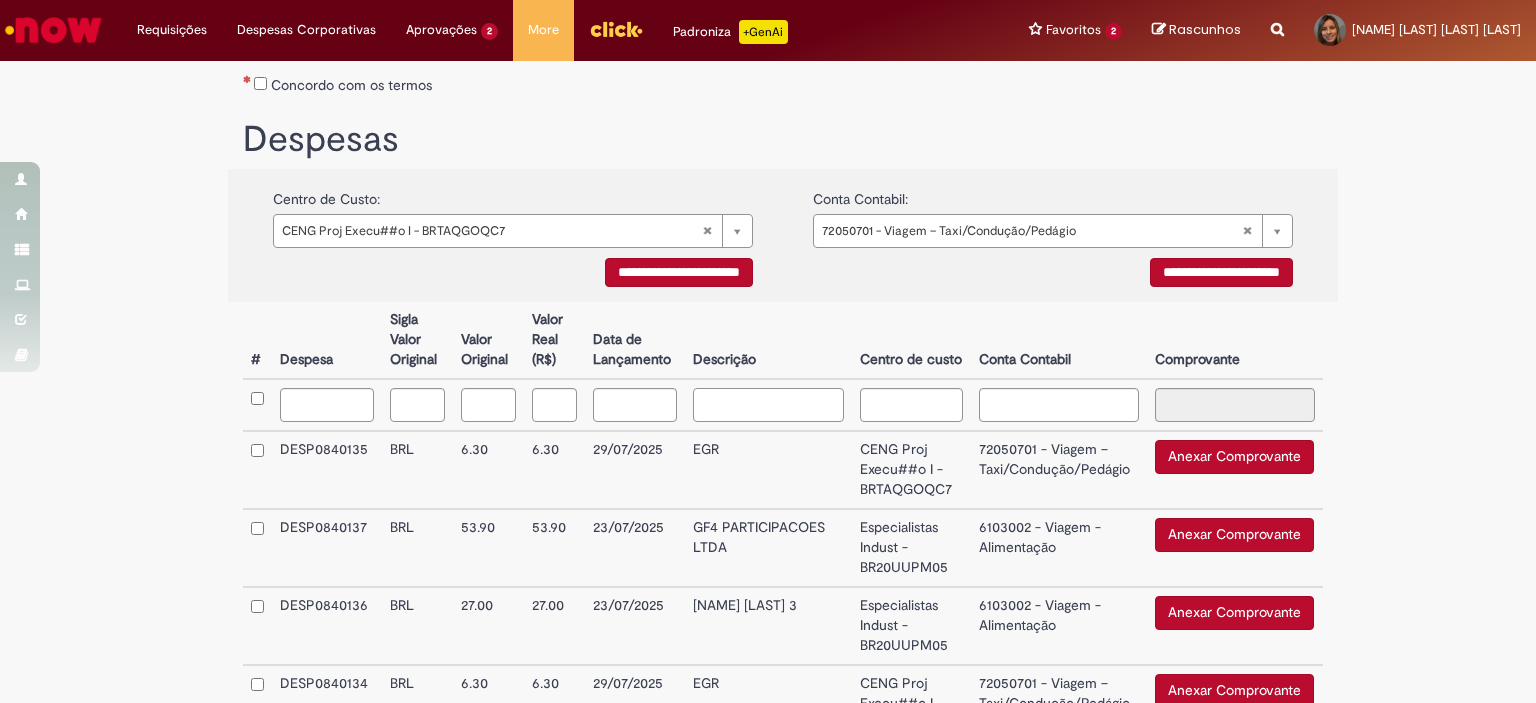 click at bounding box center (768, 405) 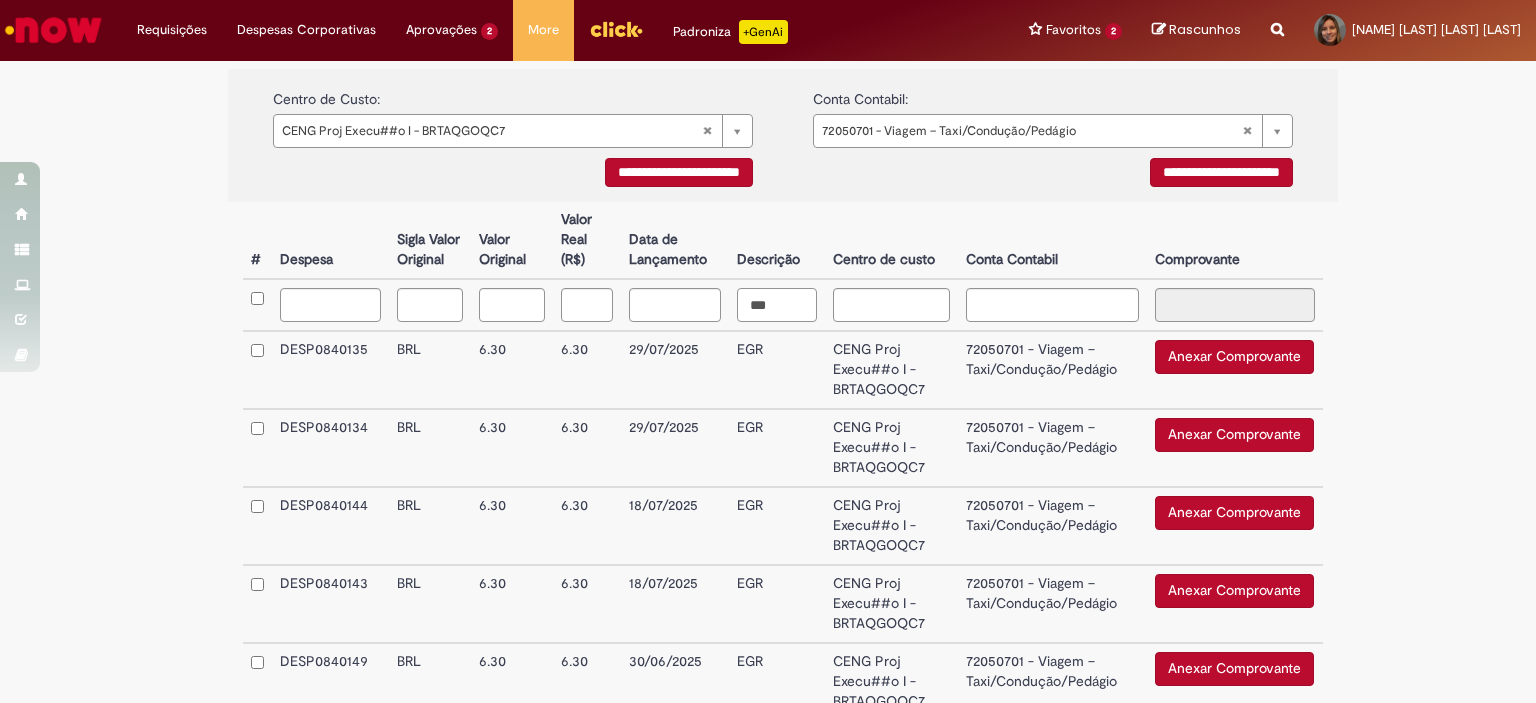 scroll, scrollTop: 525, scrollLeft: 0, axis: vertical 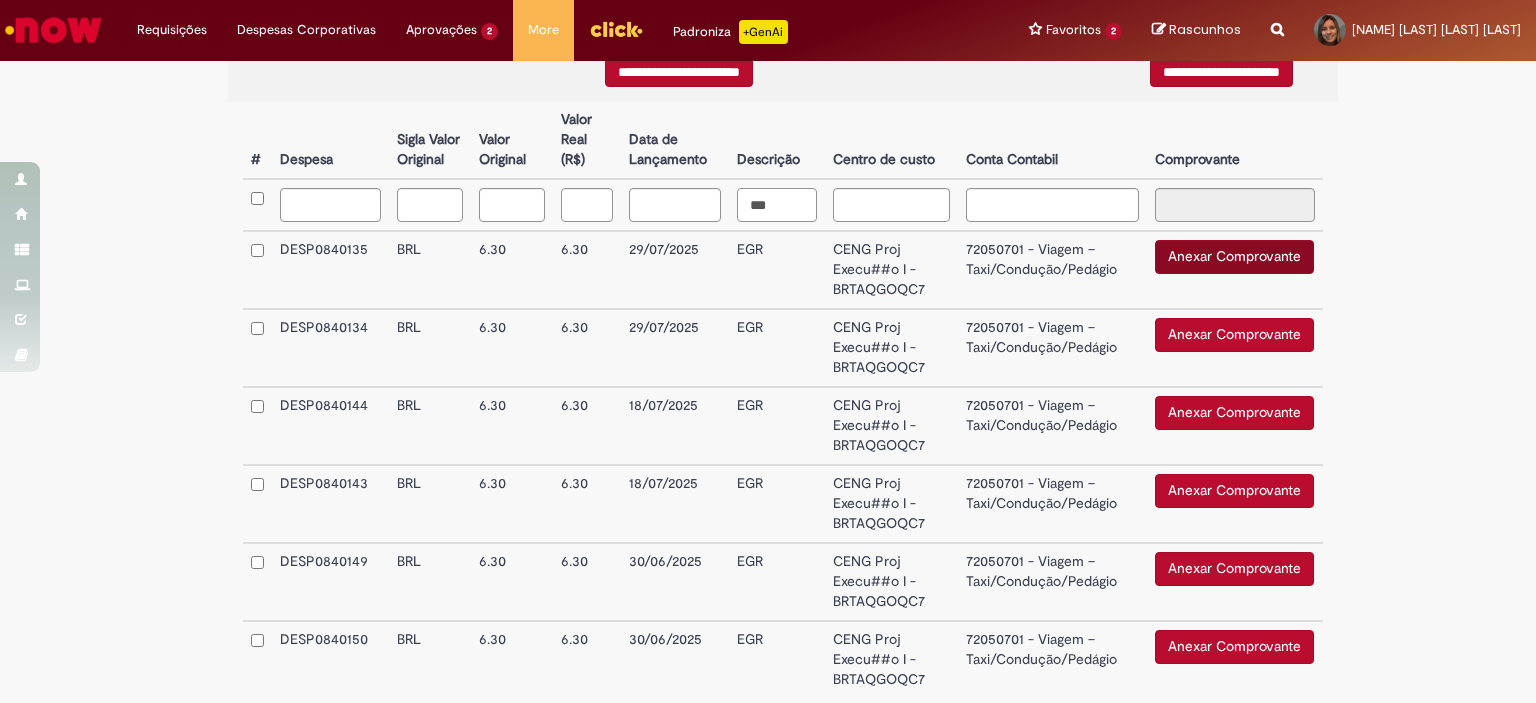 type on "***" 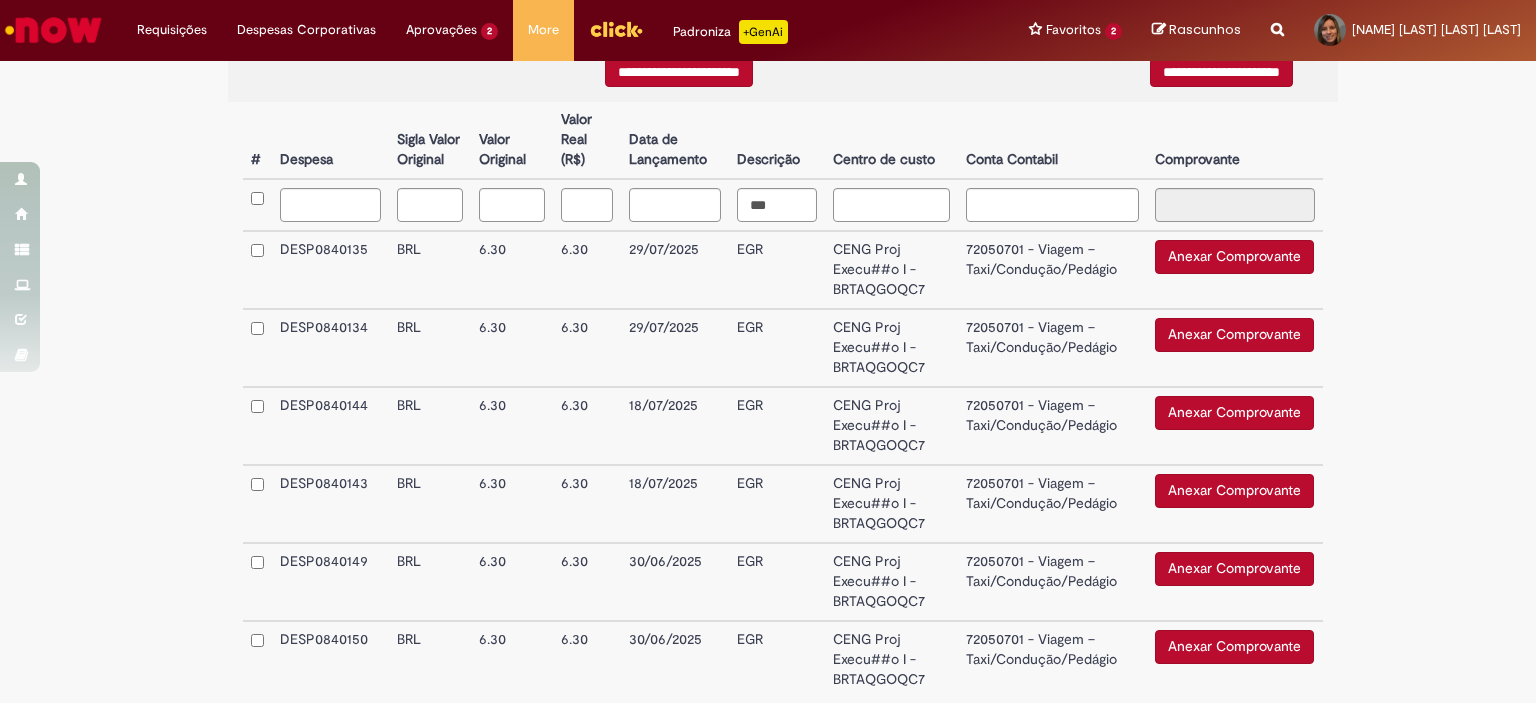 click on "Anexar Comprovante" at bounding box center [1234, 257] 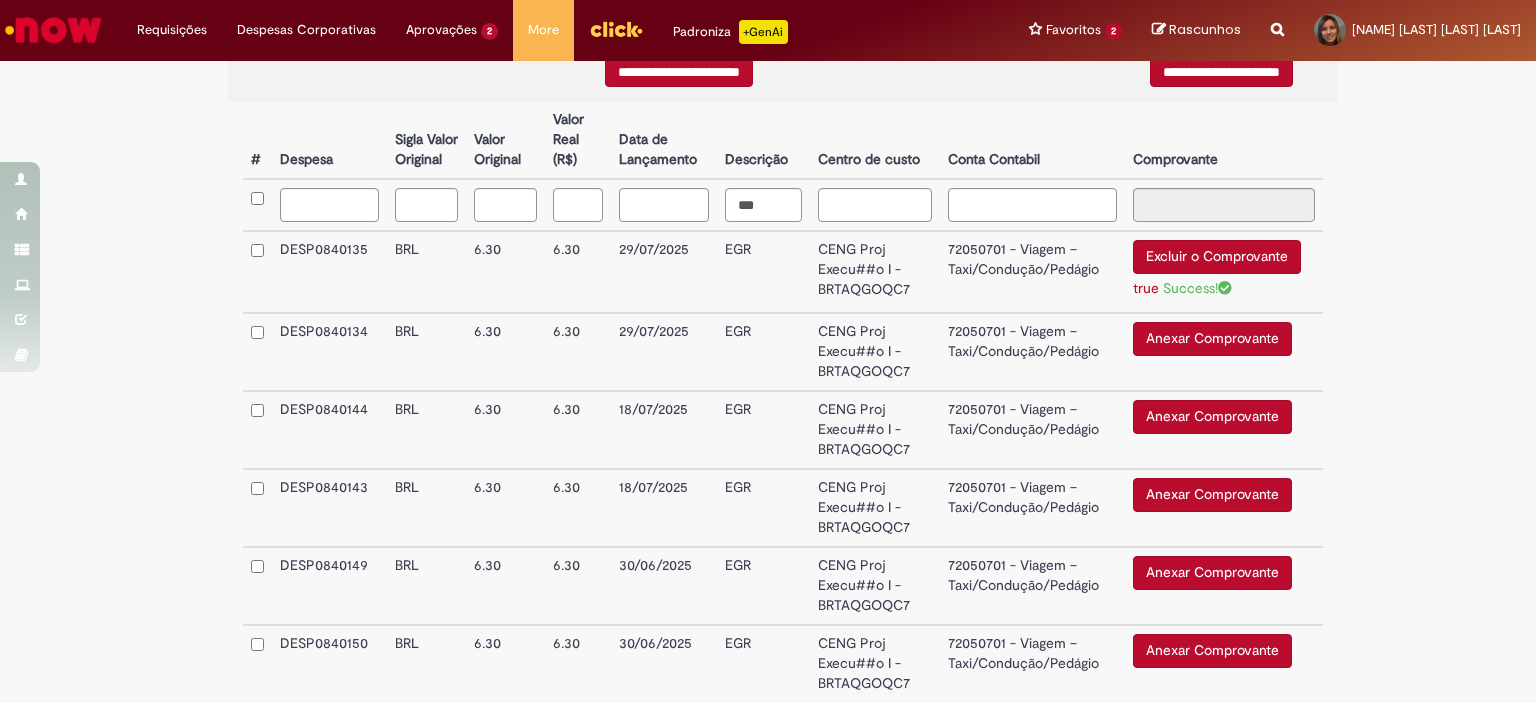 click on "Anexar Comprovante" at bounding box center [1212, 339] 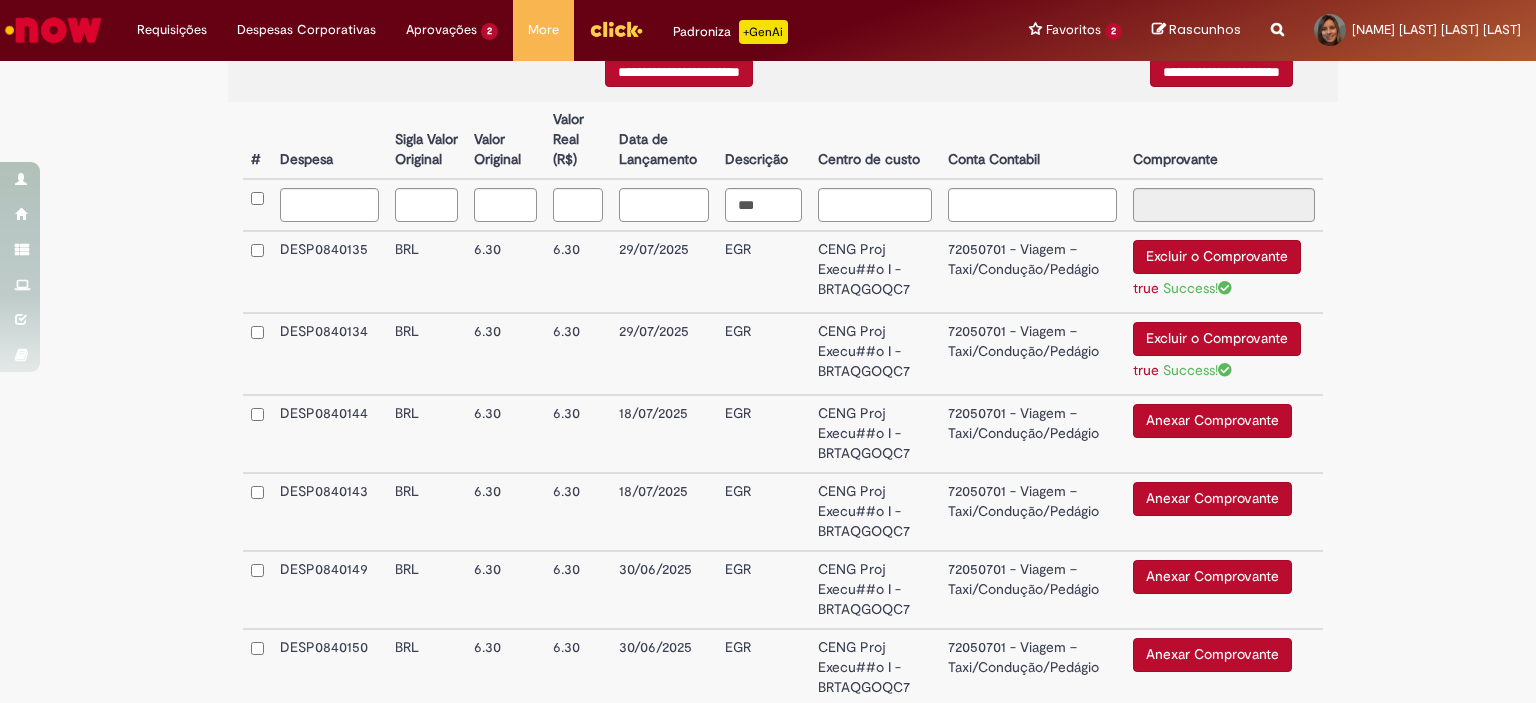 scroll, scrollTop: 625, scrollLeft: 0, axis: vertical 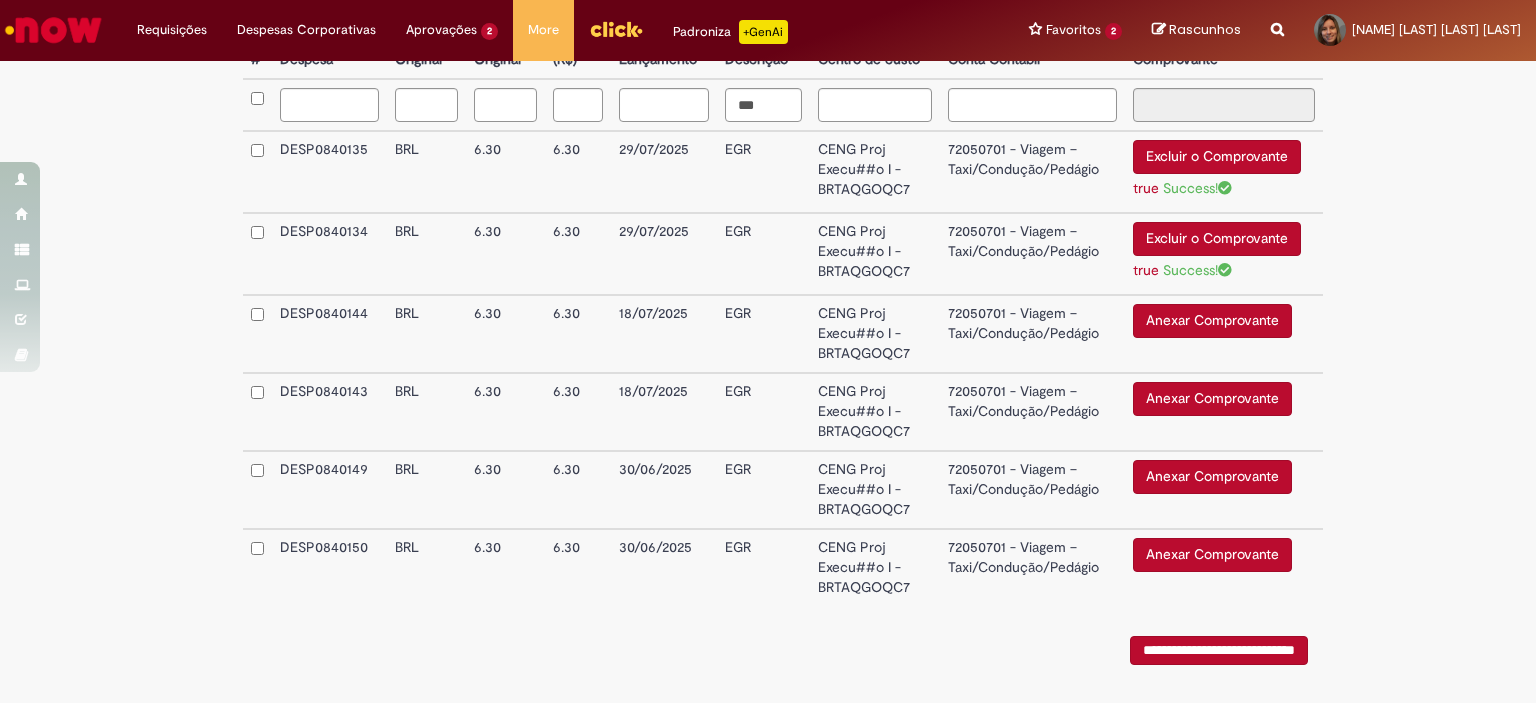 click on "Anexar Comprovante" at bounding box center (1212, 477) 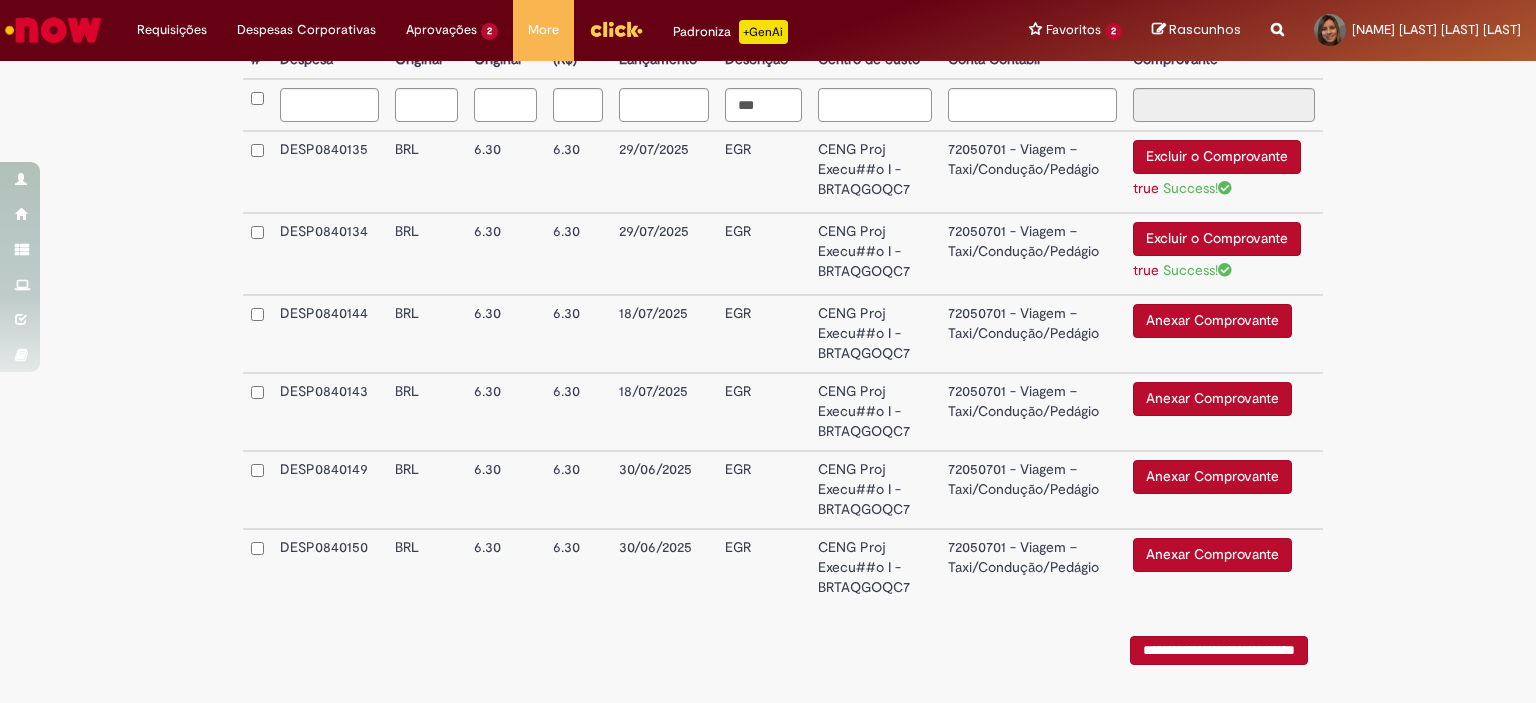 click on "Anexar Comprovante" at bounding box center (1212, 555) 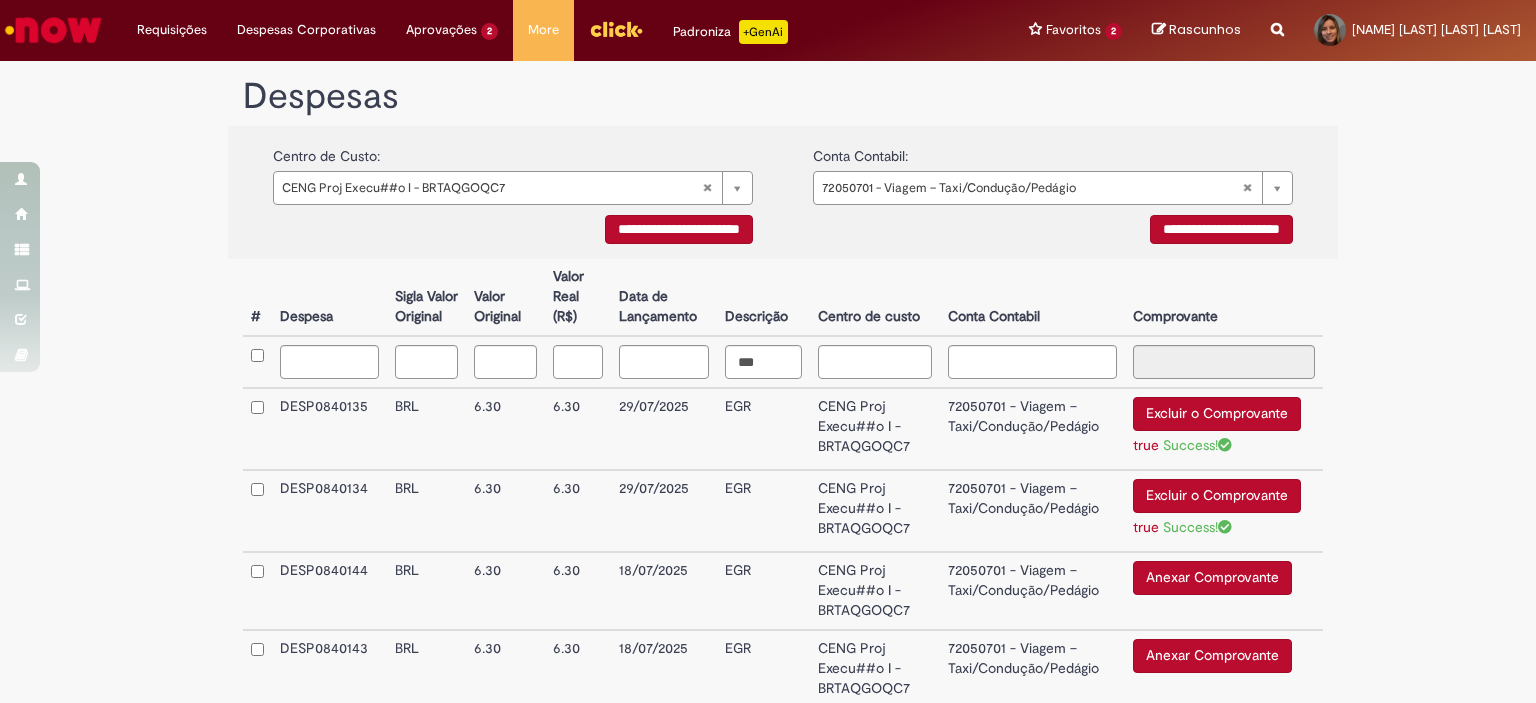 scroll, scrollTop: 325, scrollLeft: 0, axis: vertical 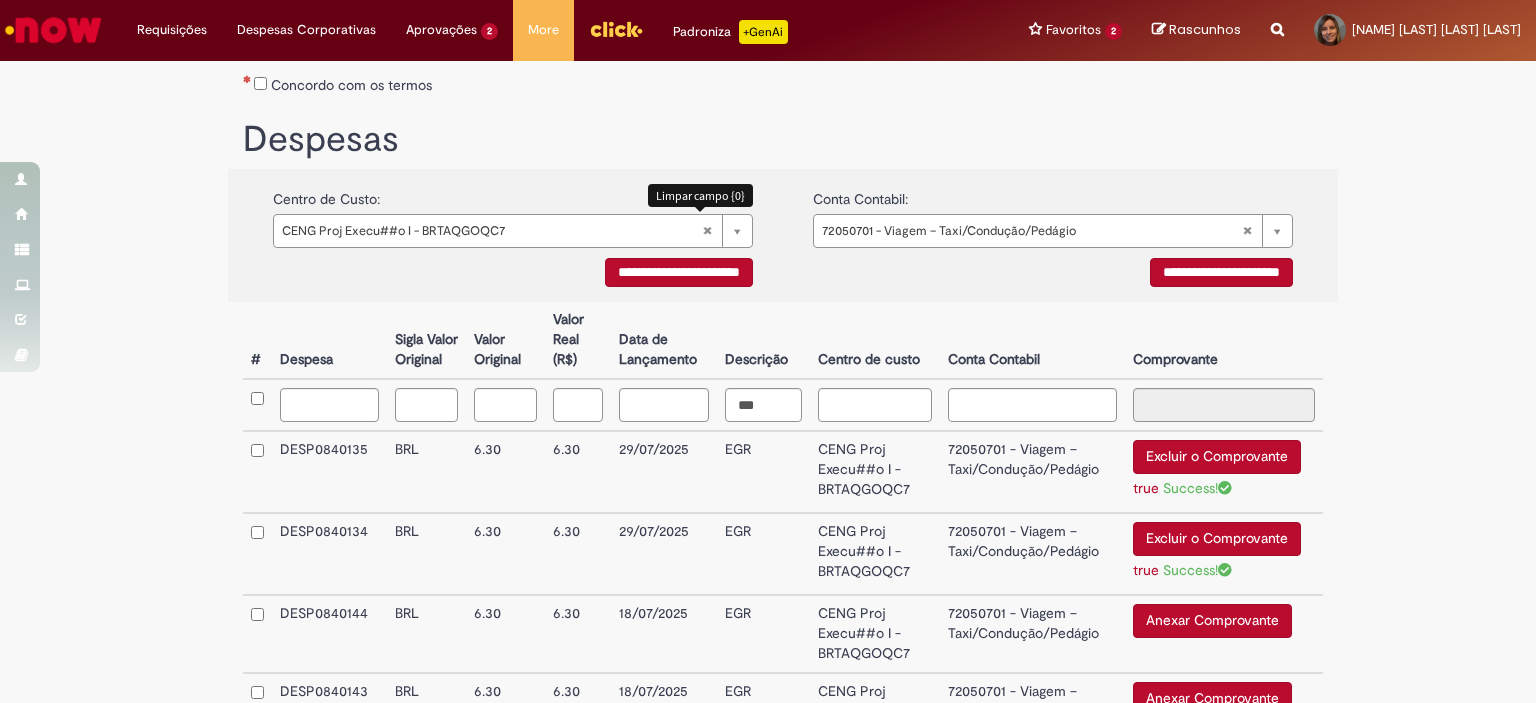 type 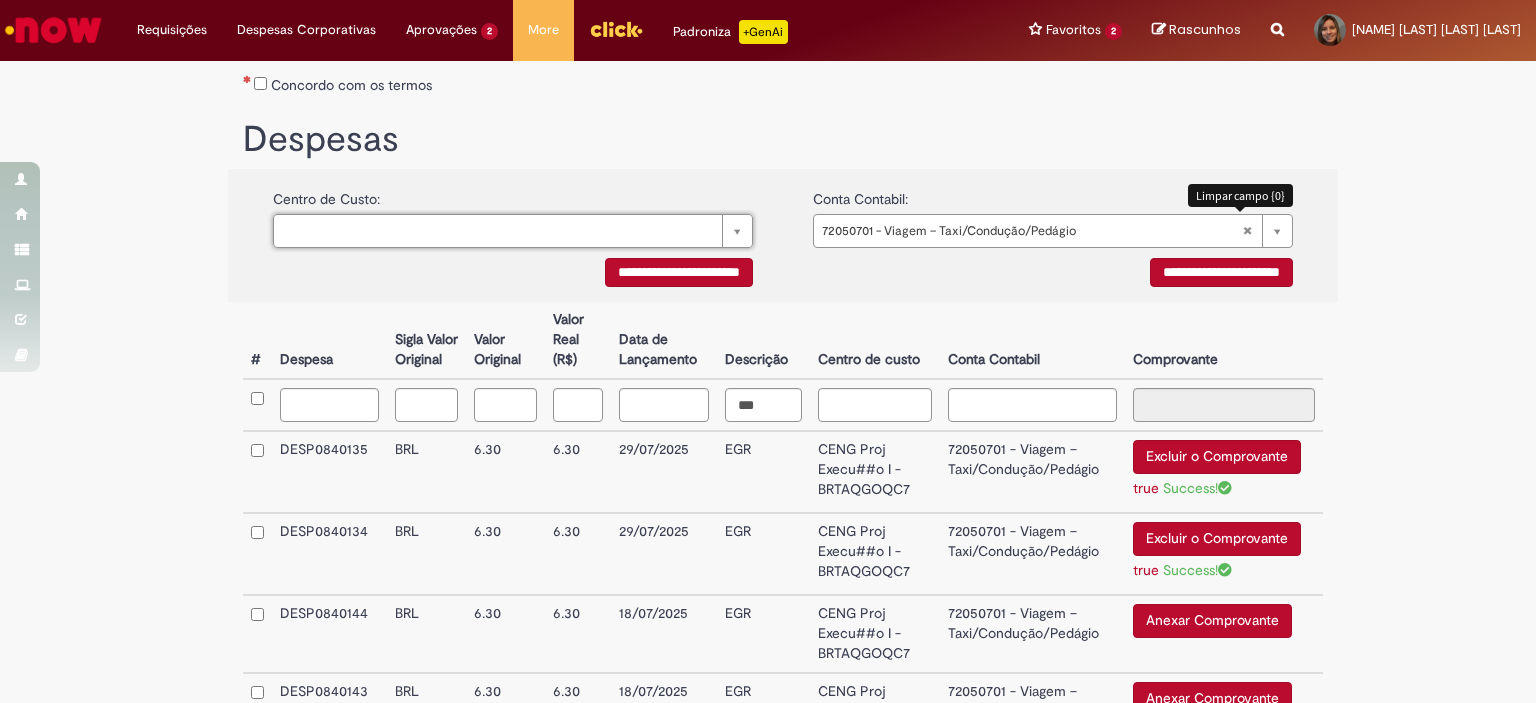 type 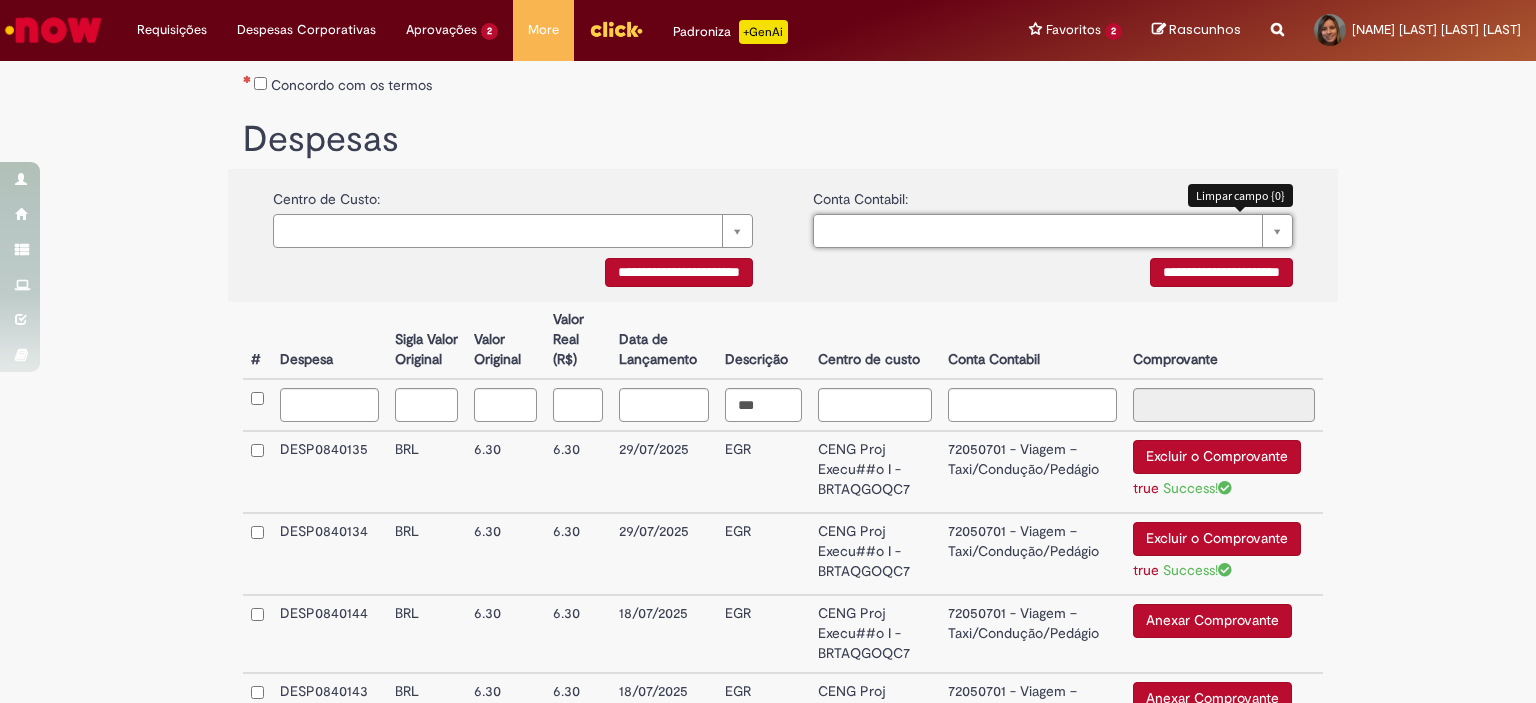 click on "Pesquisar usando lista" at bounding box center [1053, 231] 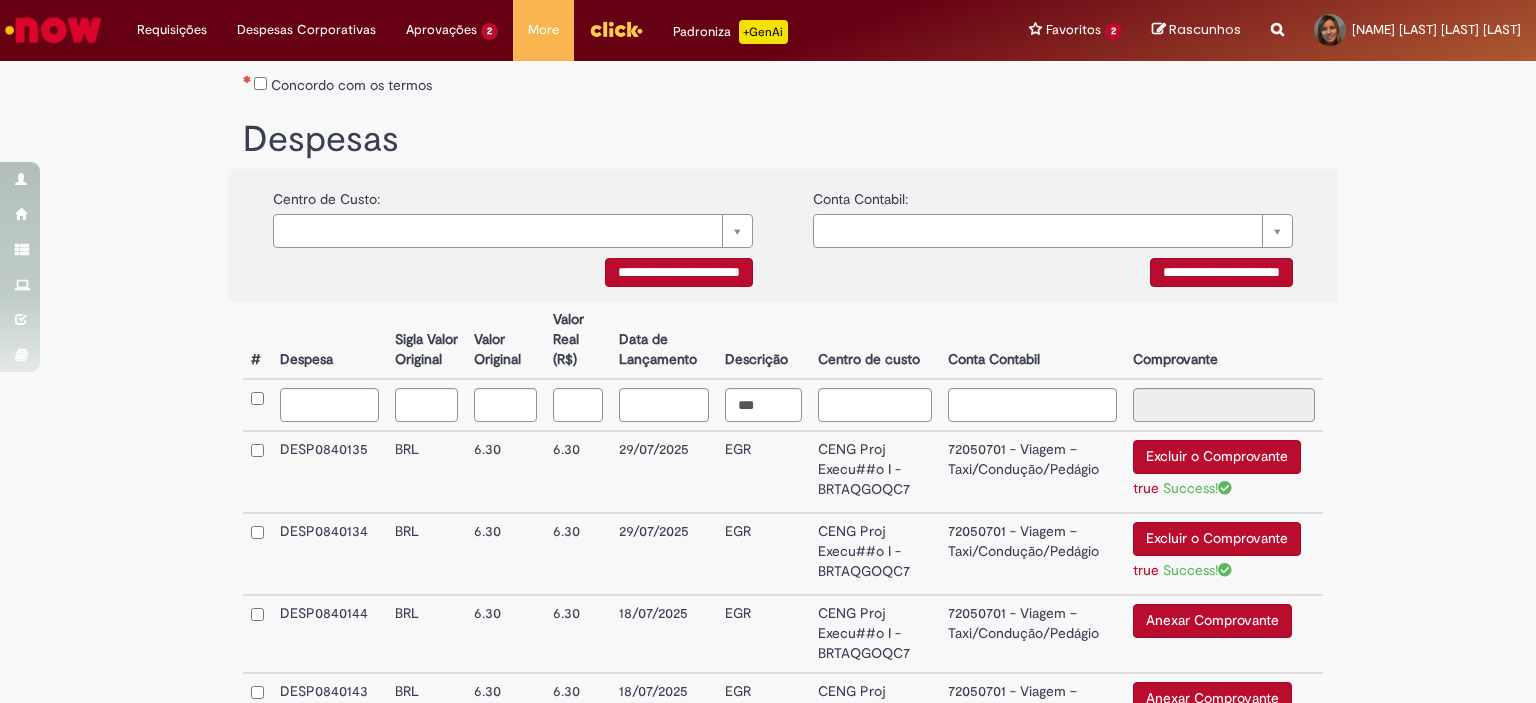 click on "**********" at bounding box center (768, 400) 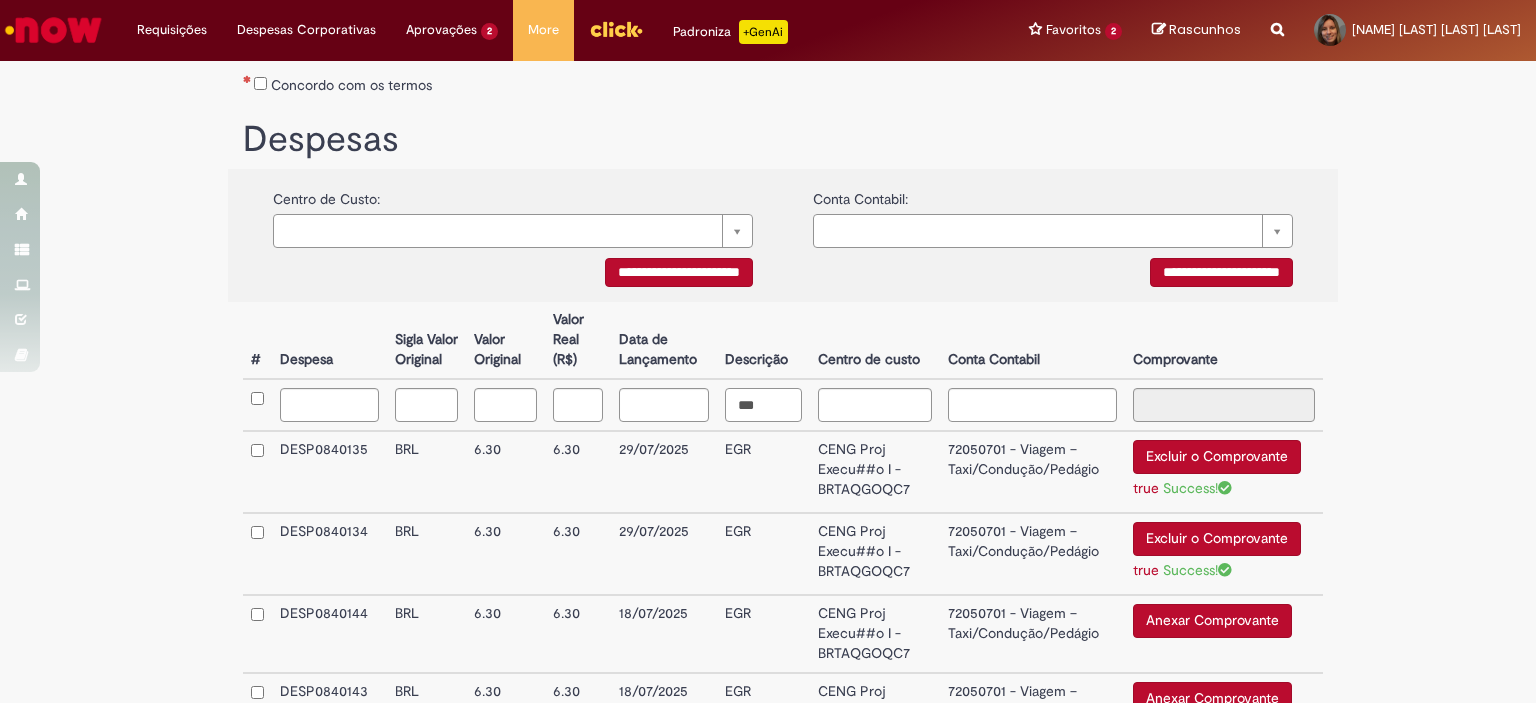 click on "***" at bounding box center [763, 405] 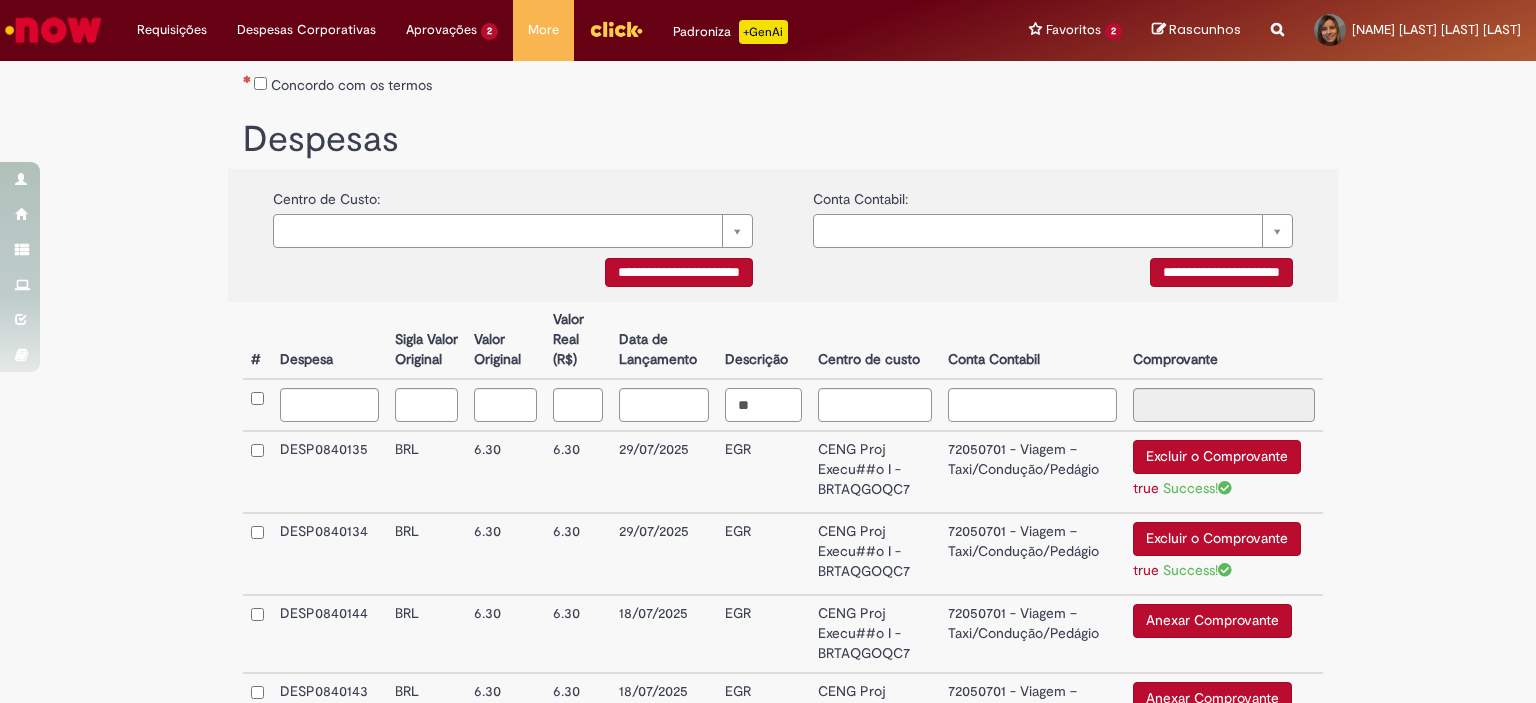 type on "*" 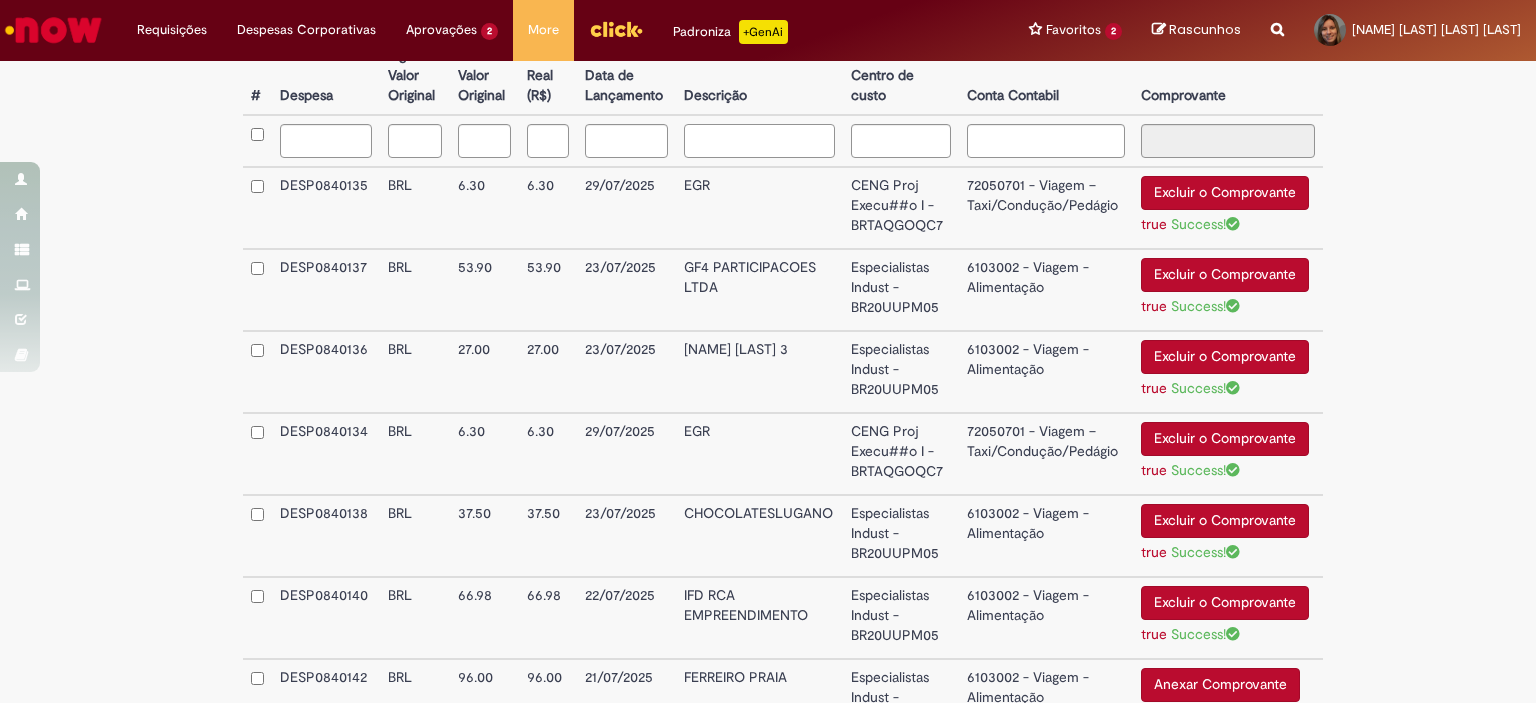 scroll, scrollTop: 625, scrollLeft: 0, axis: vertical 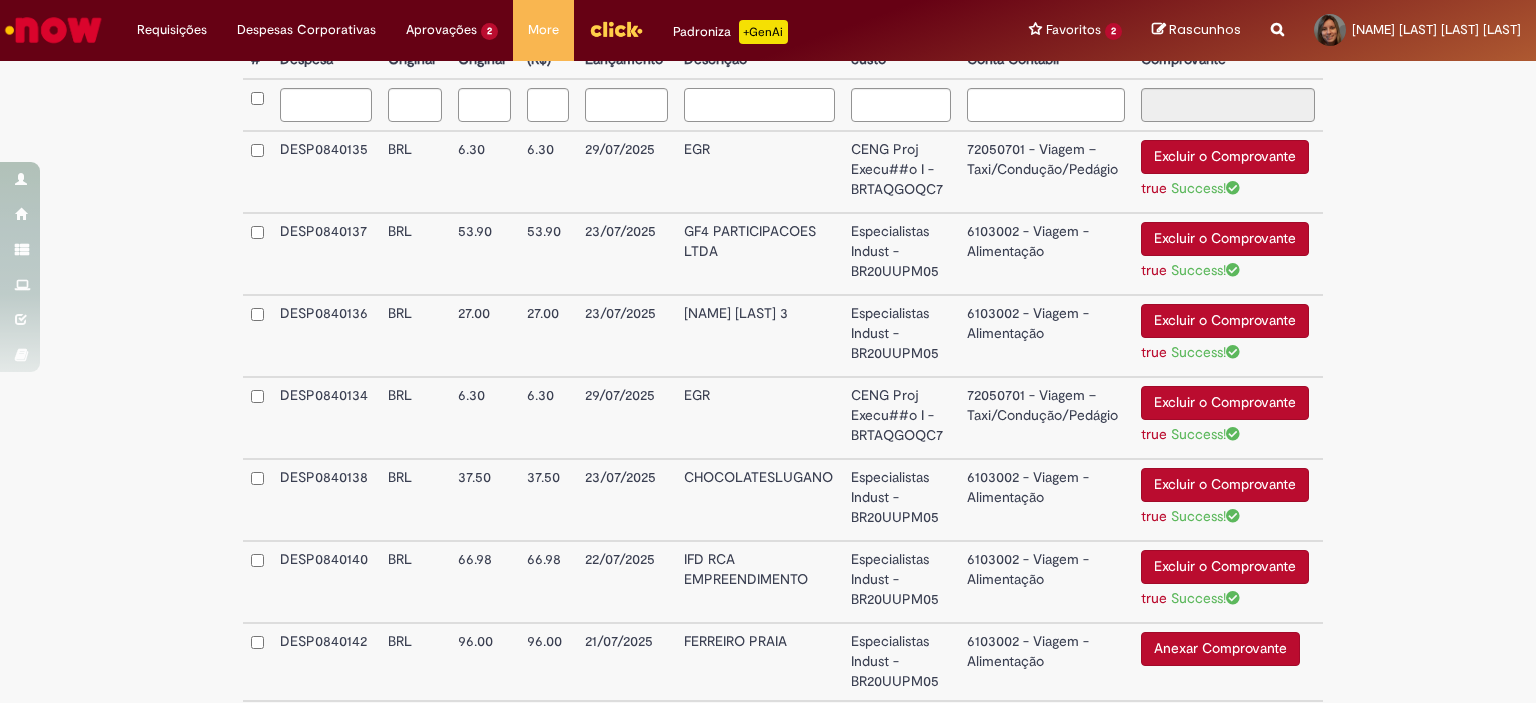 type 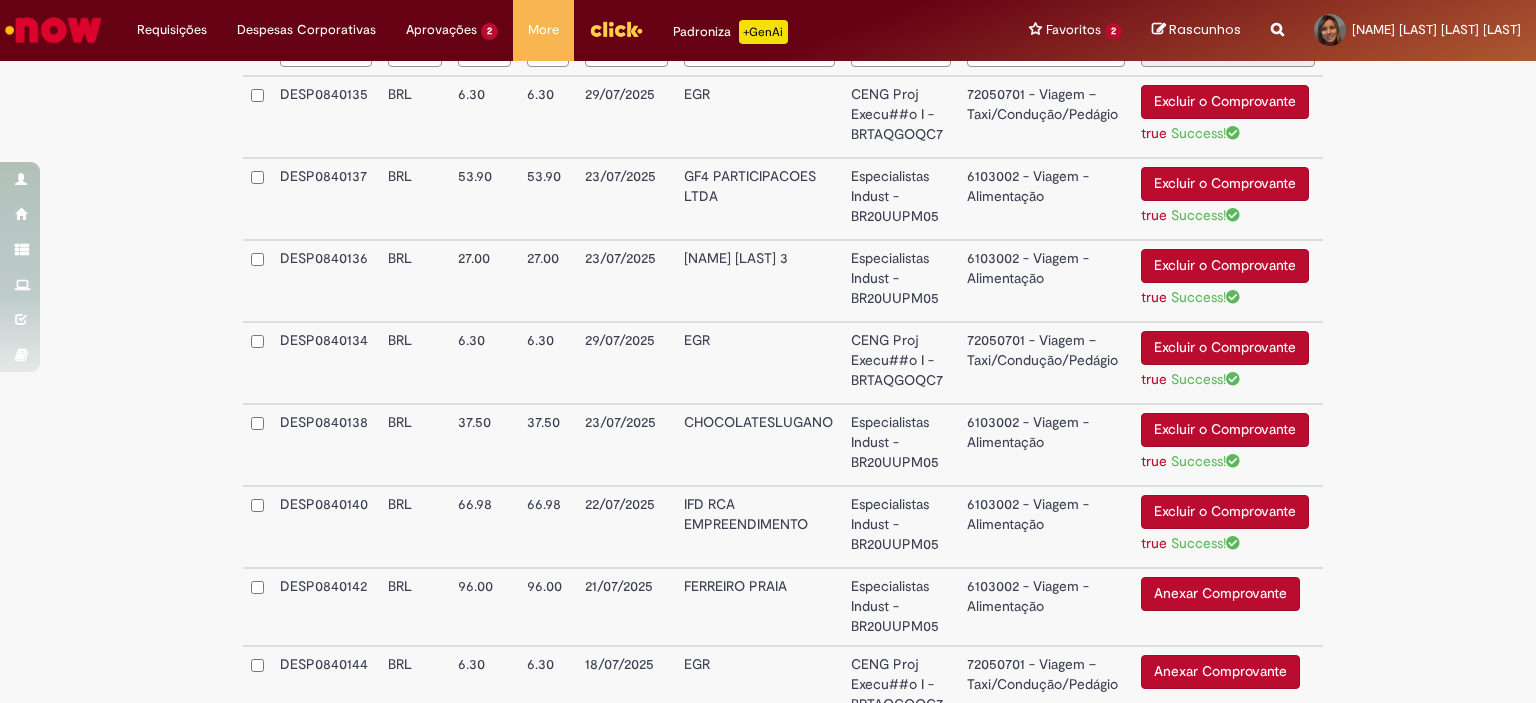 scroll, scrollTop: 725, scrollLeft: 0, axis: vertical 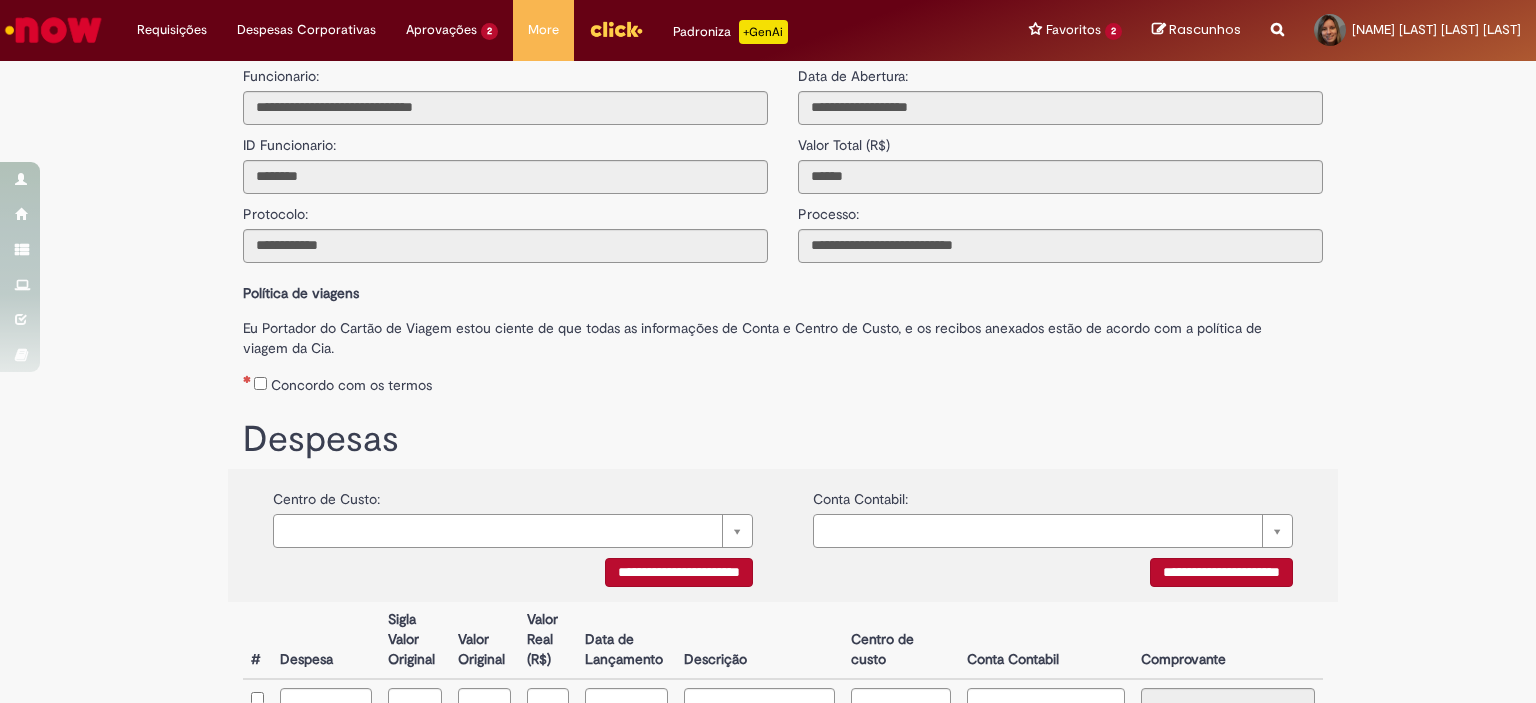 drag, startPoint x: 352, startPoint y: 528, endPoint x: 346, endPoint y: 516, distance: 13.416408 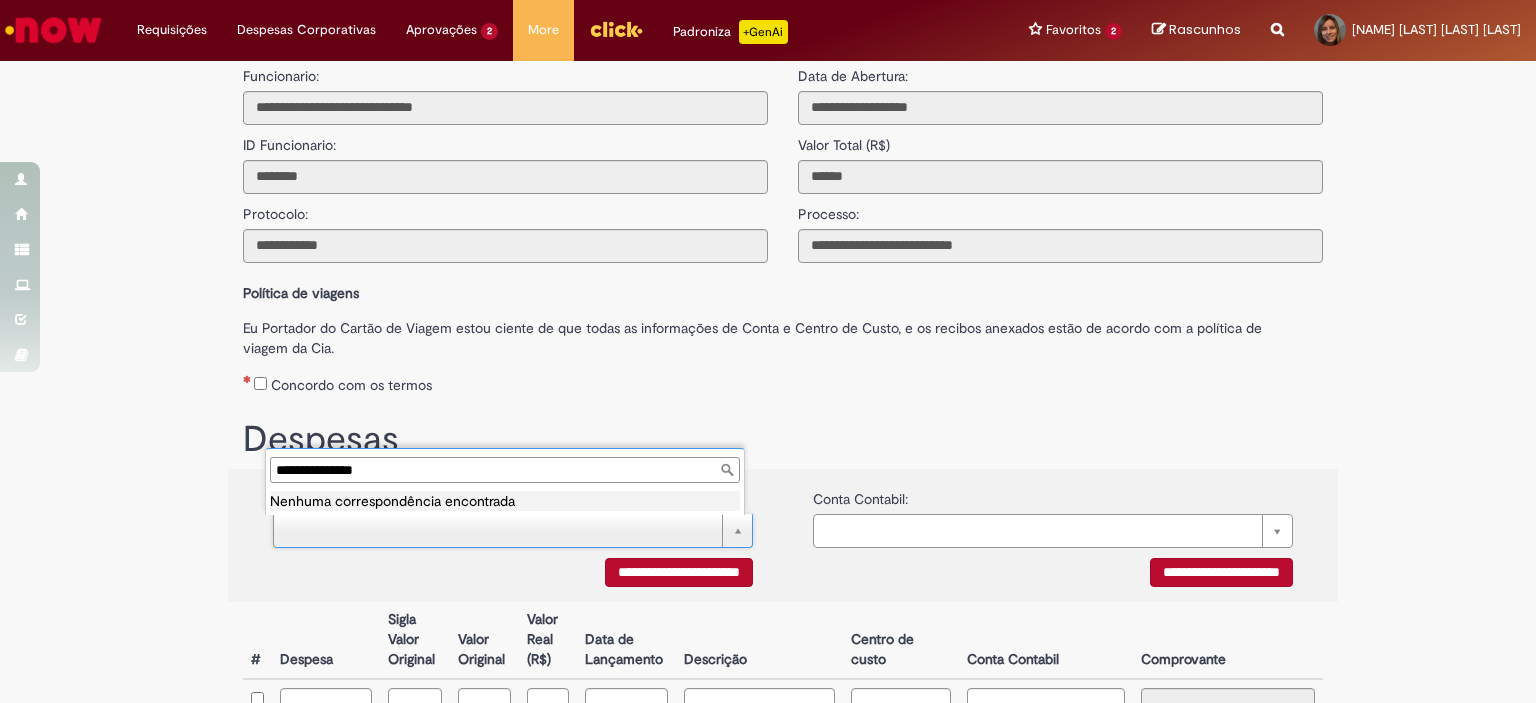click on "**********" at bounding box center (505, 470) 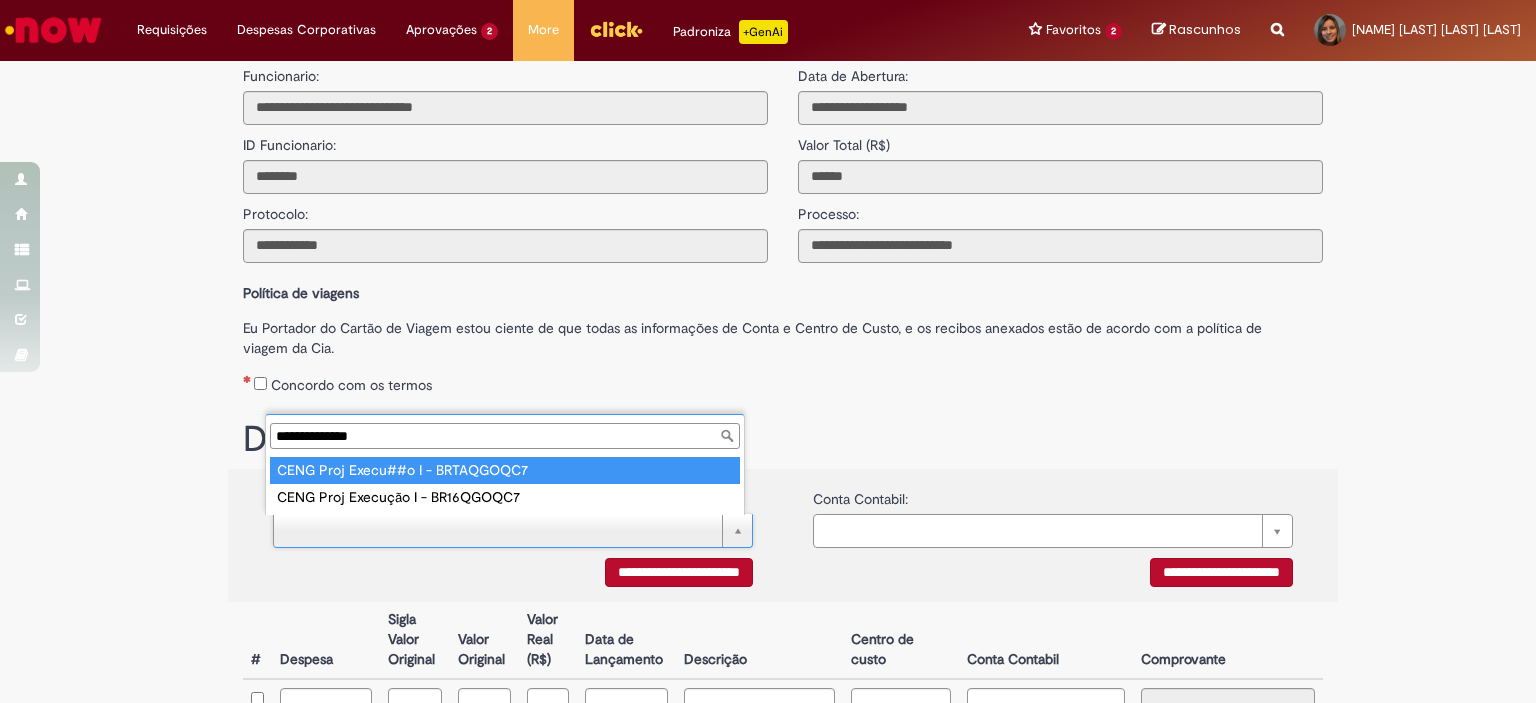 type on "**********" 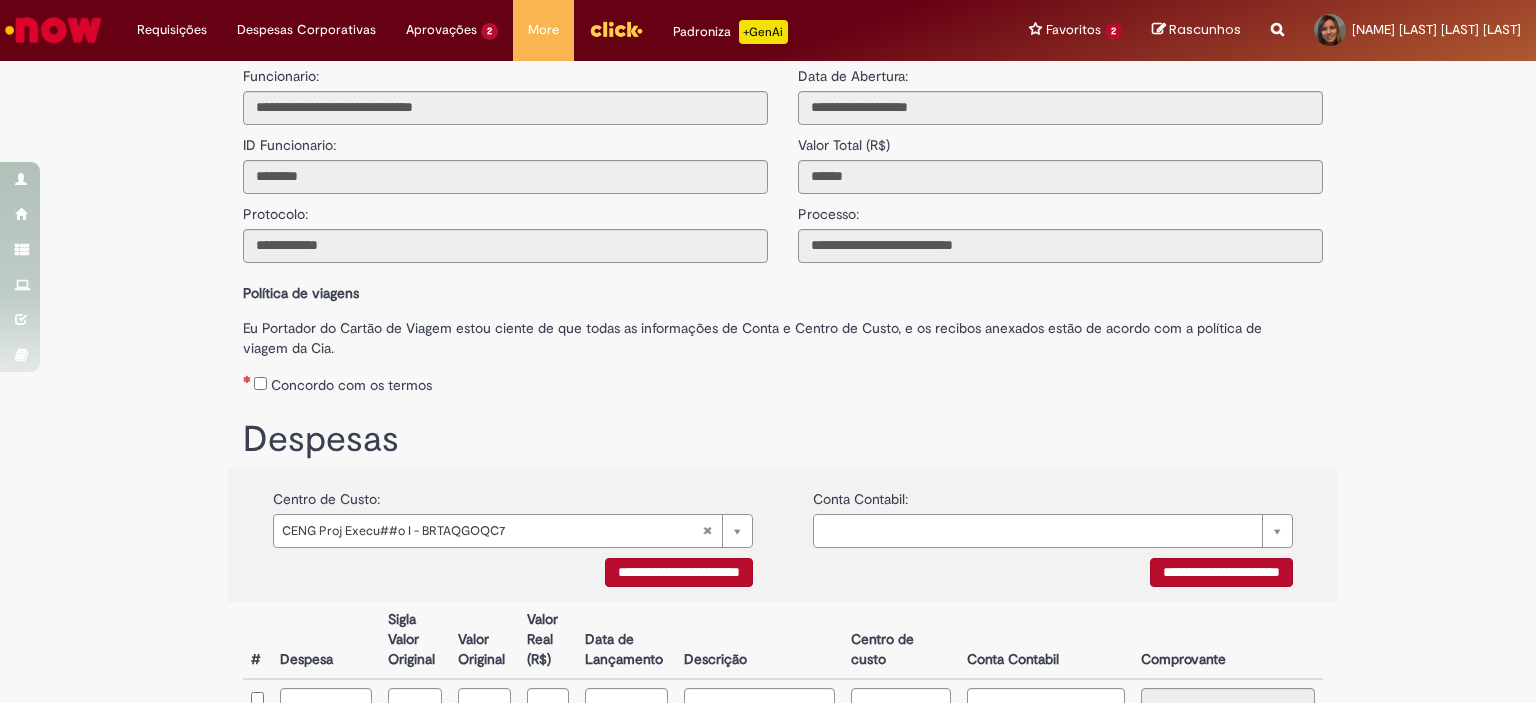click on "**********" at bounding box center [679, 572] 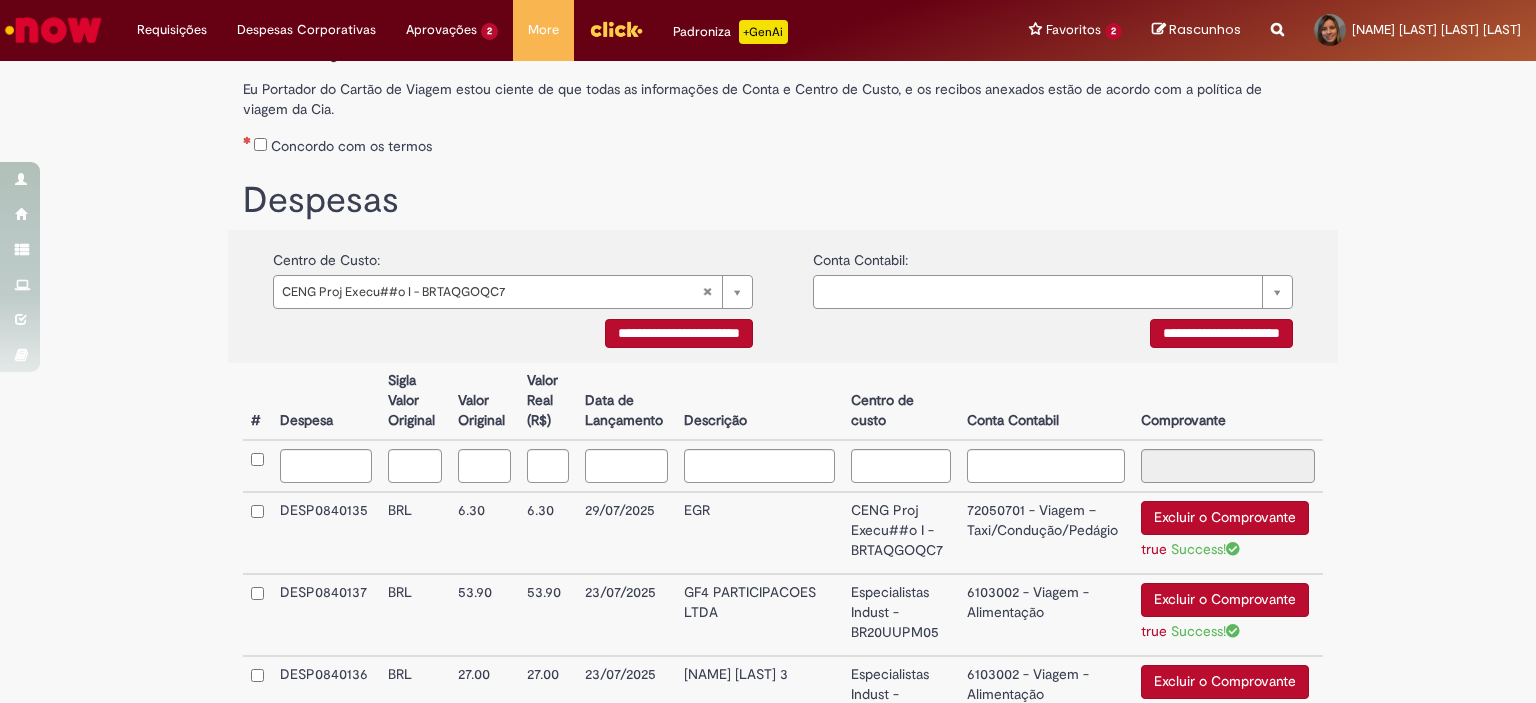scroll, scrollTop: 225, scrollLeft: 0, axis: vertical 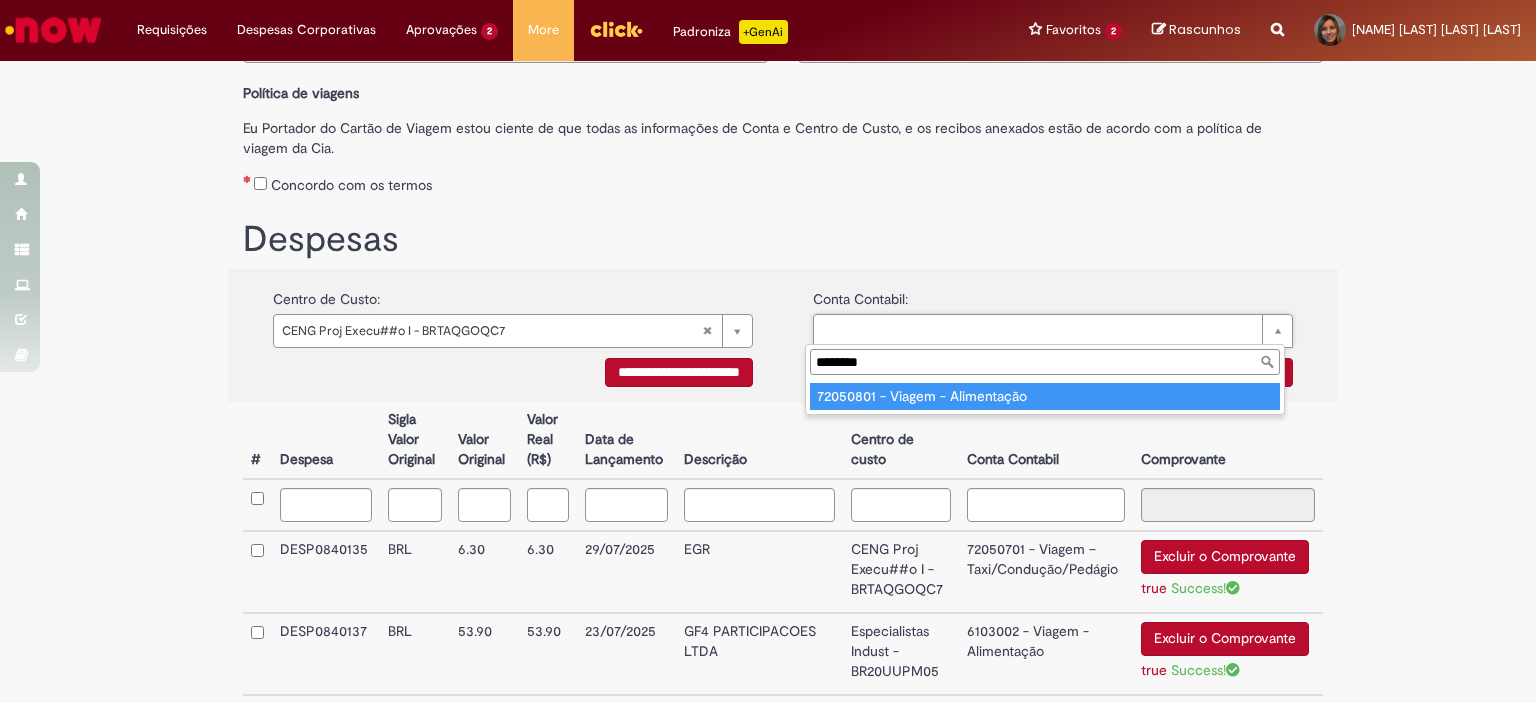 type on "********" 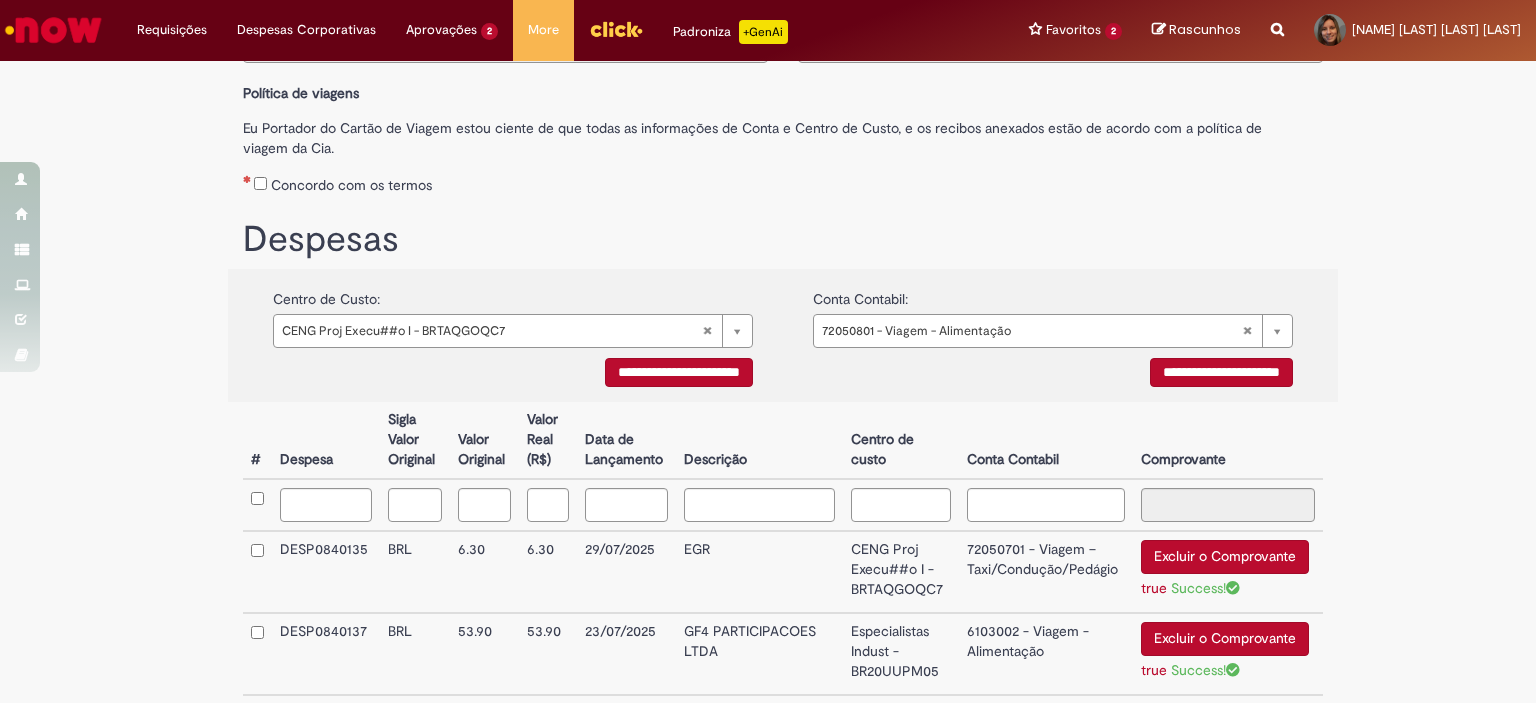 click on "**********" at bounding box center [1221, 372] 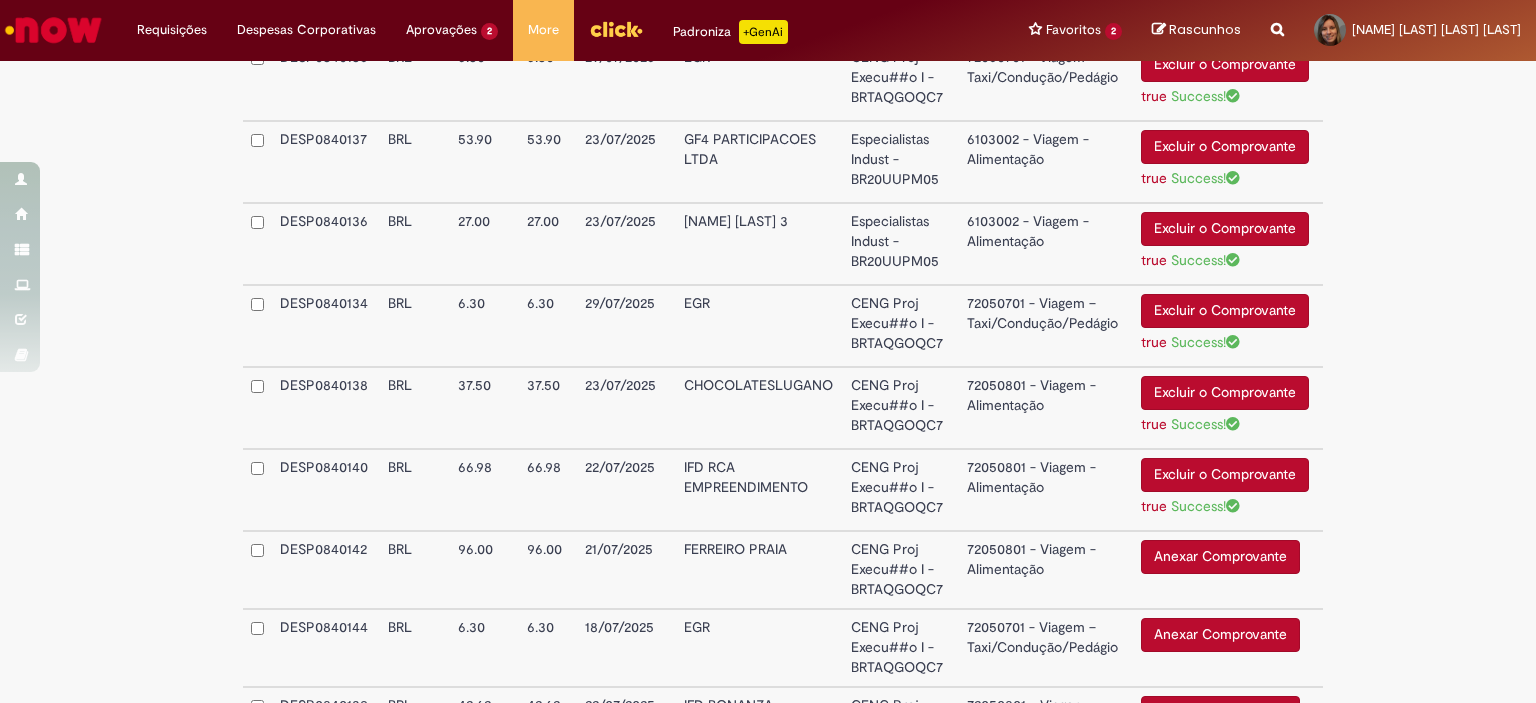 scroll, scrollTop: 847, scrollLeft: 0, axis: vertical 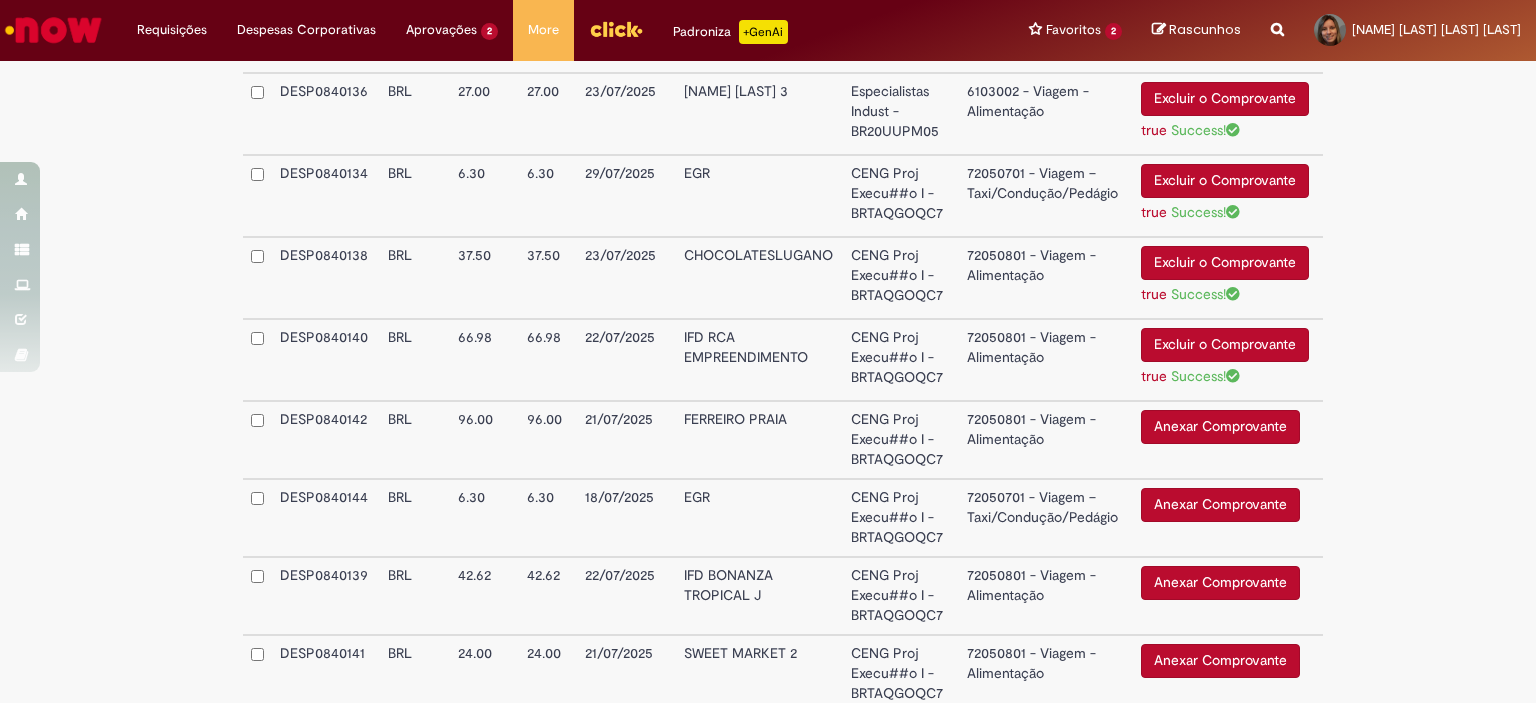 click on "Anexar Comprovante" at bounding box center (1220, 427) 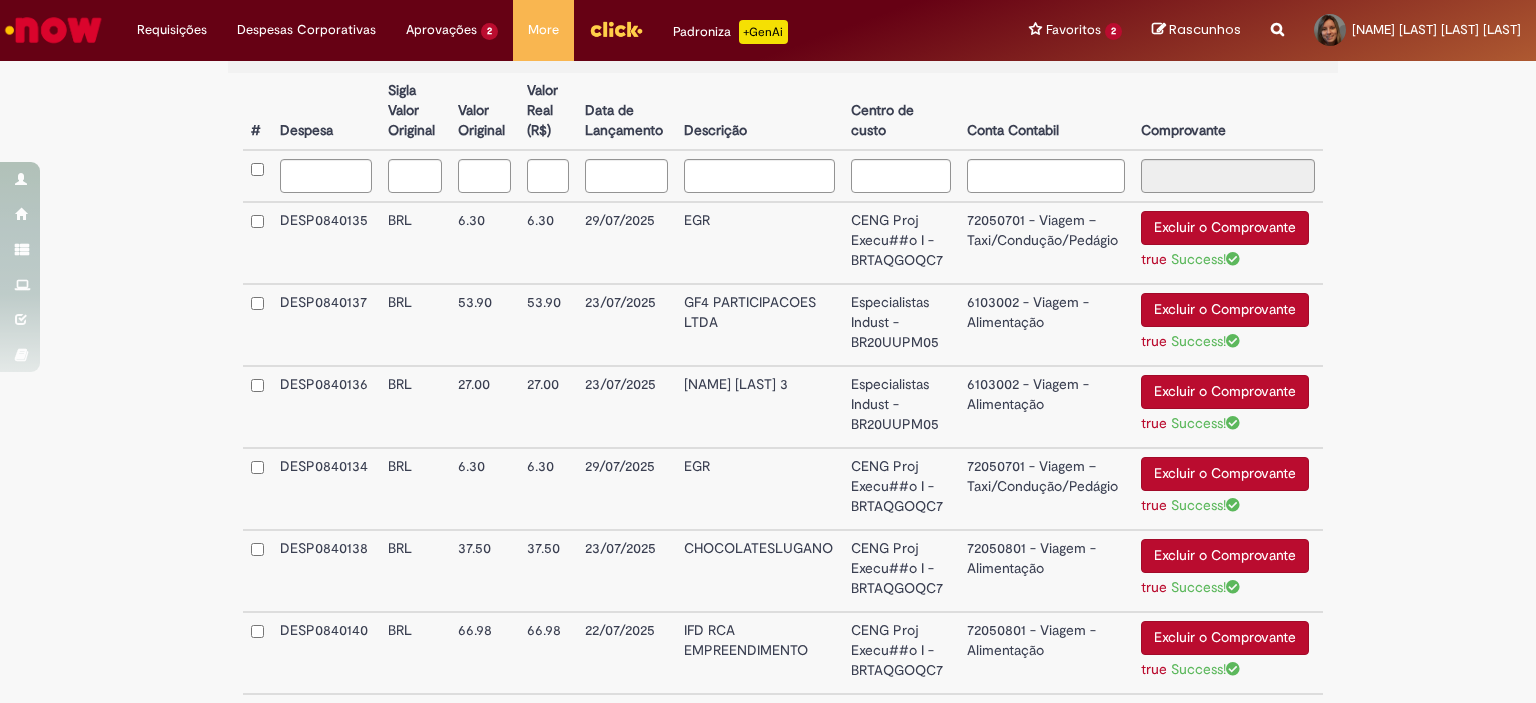 scroll, scrollTop: 547, scrollLeft: 0, axis: vertical 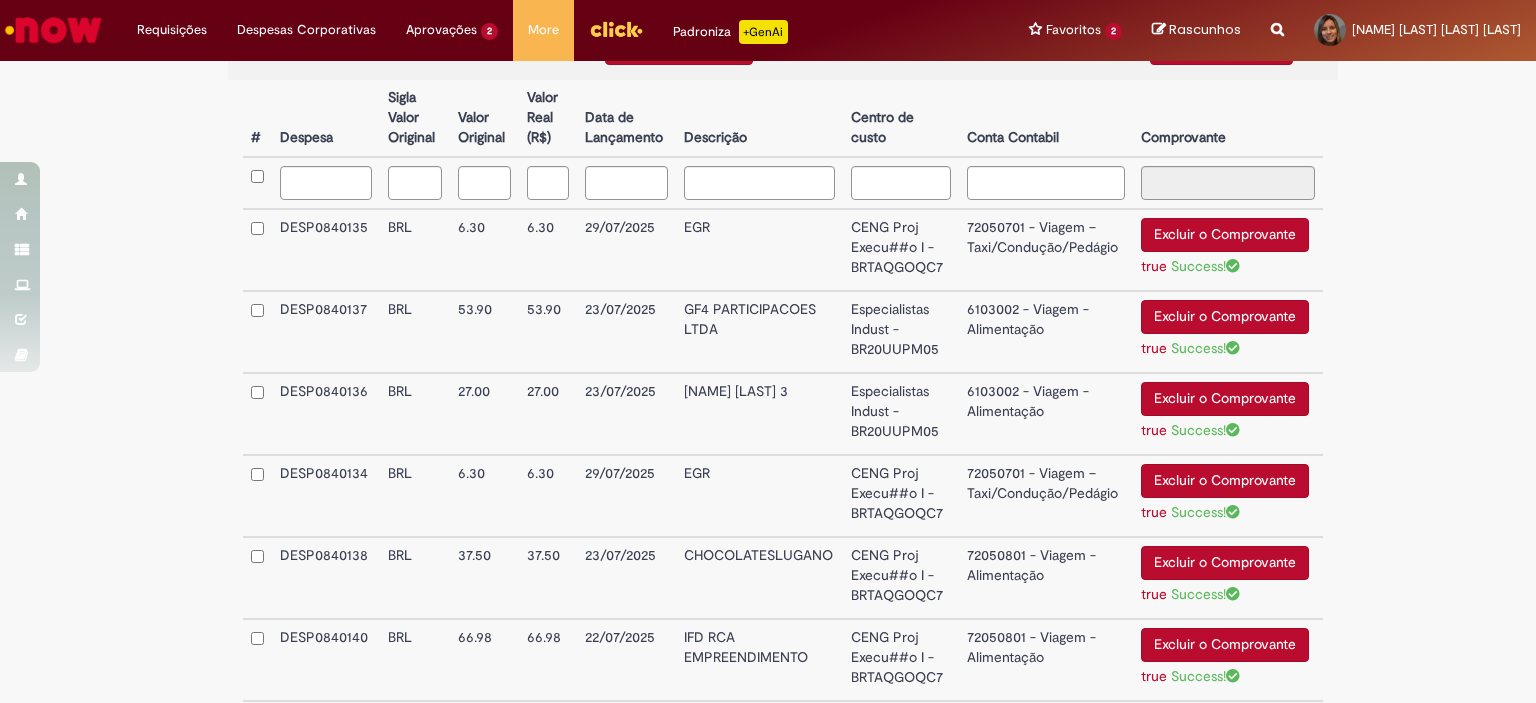 click on "**********" at bounding box center [768, 617] 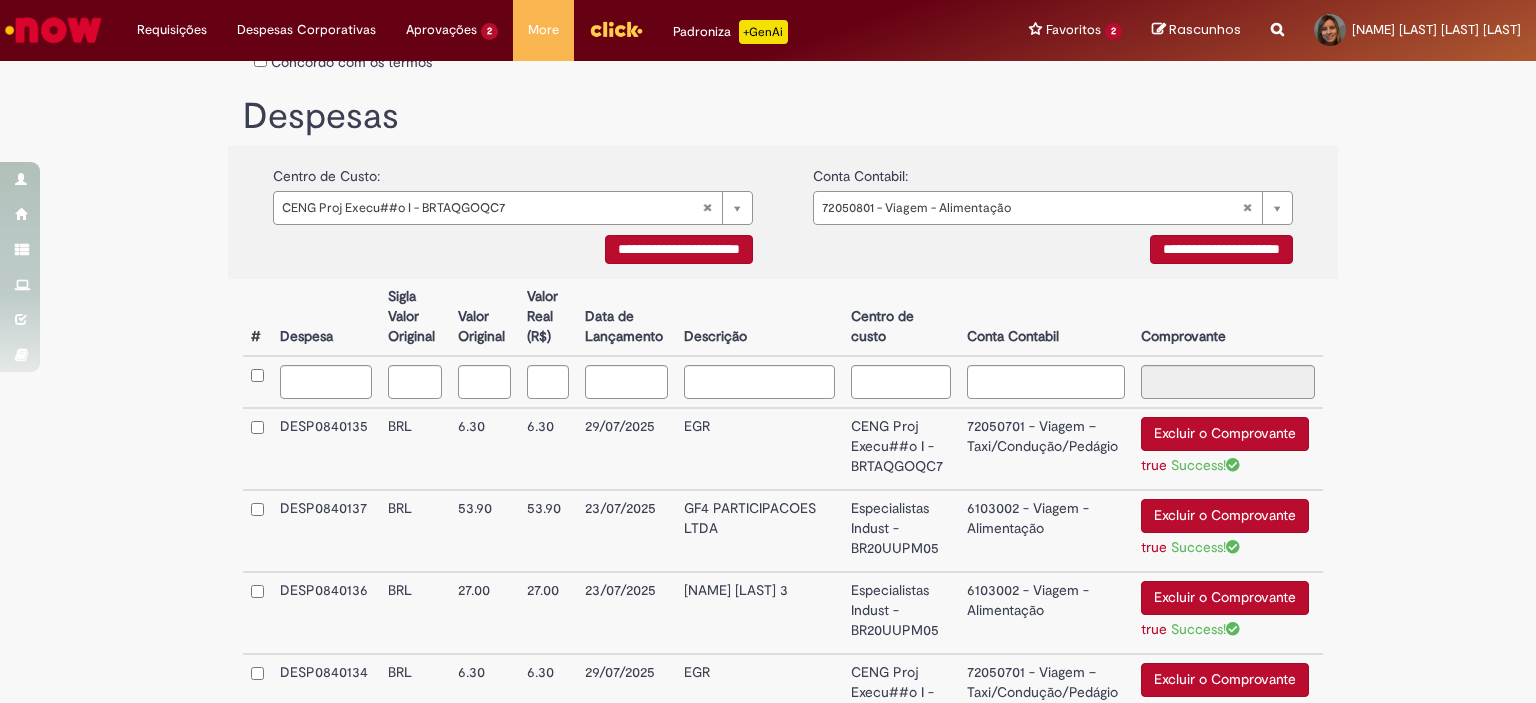 scroll, scrollTop: 347, scrollLeft: 0, axis: vertical 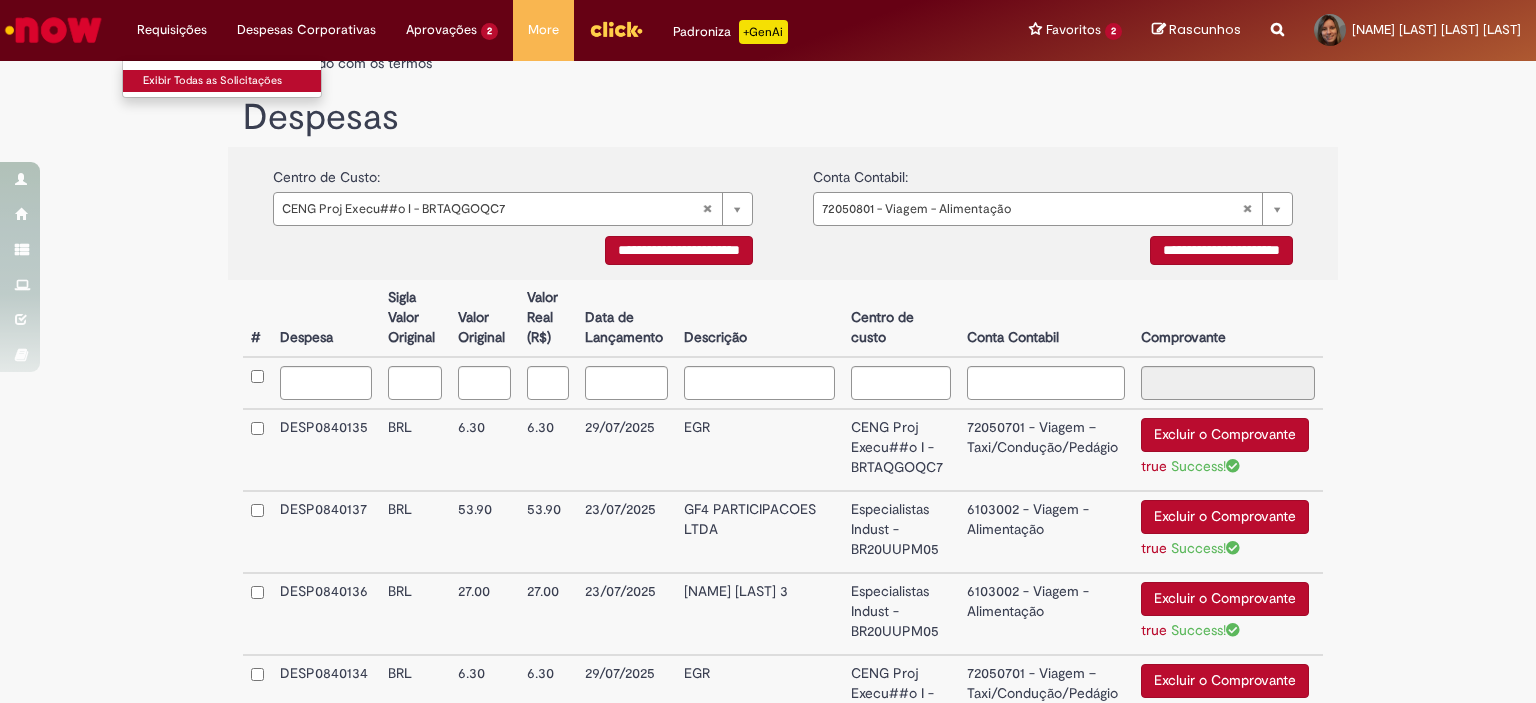 click on "Exibir Todas as Solicitações" at bounding box center (233, 81) 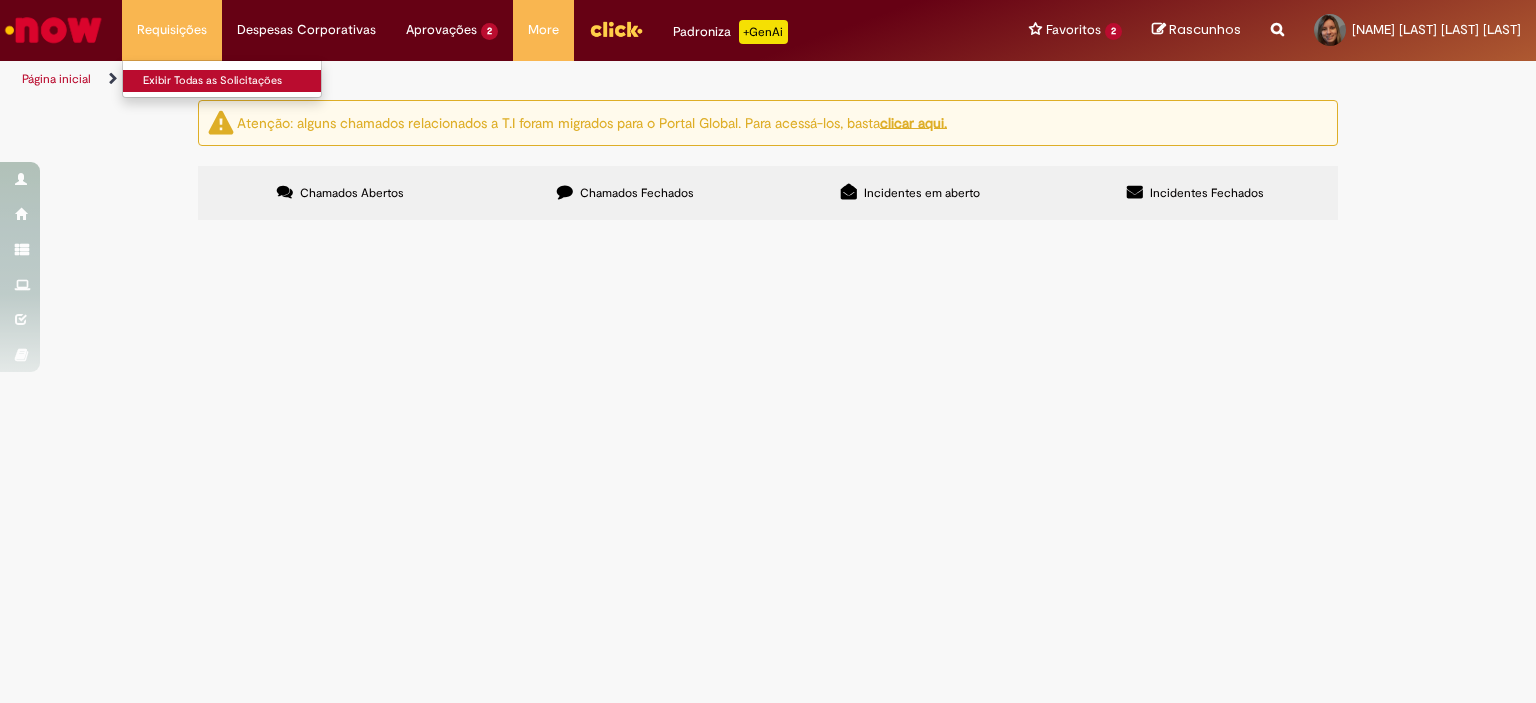 scroll, scrollTop: 0, scrollLeft: 0, axis: both 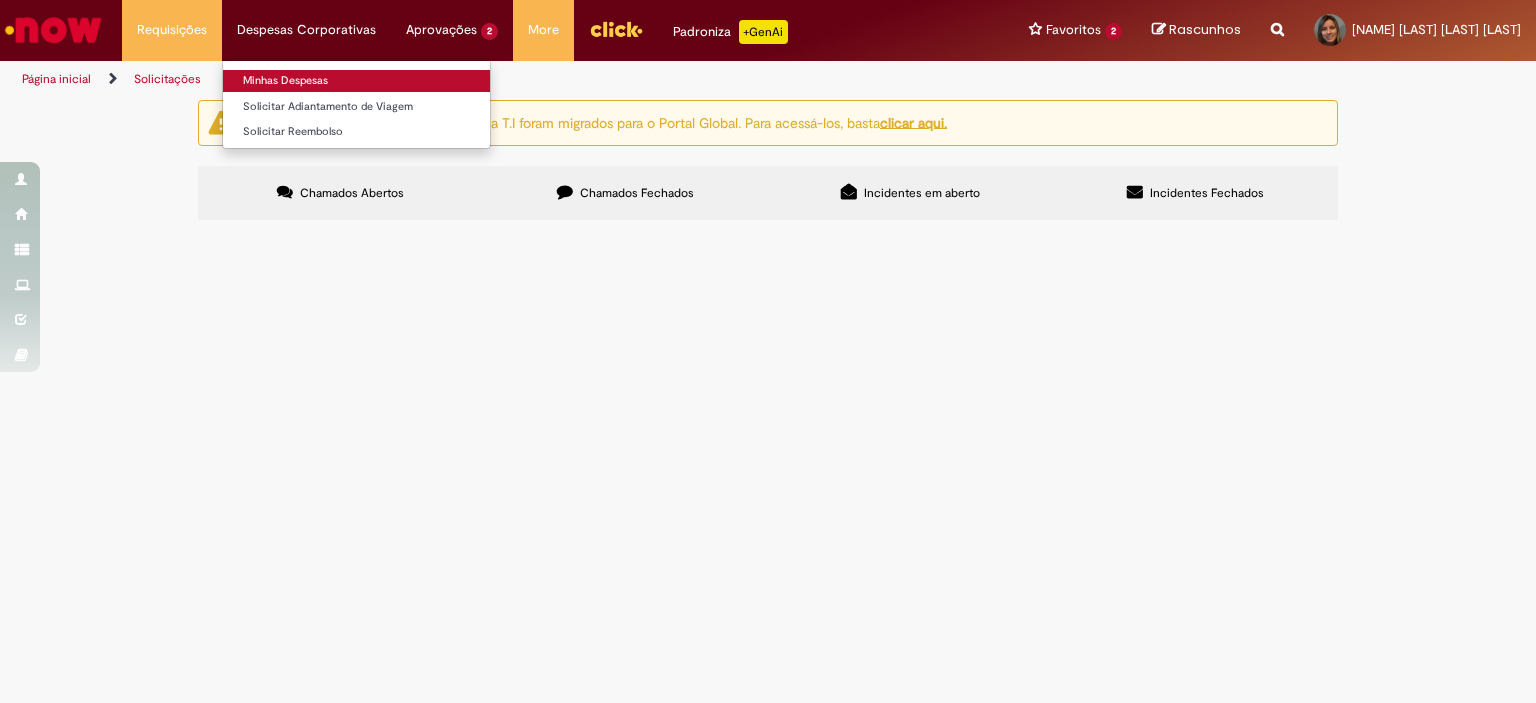 click on "Minhas Despesas" at bounding box center (356, 81) 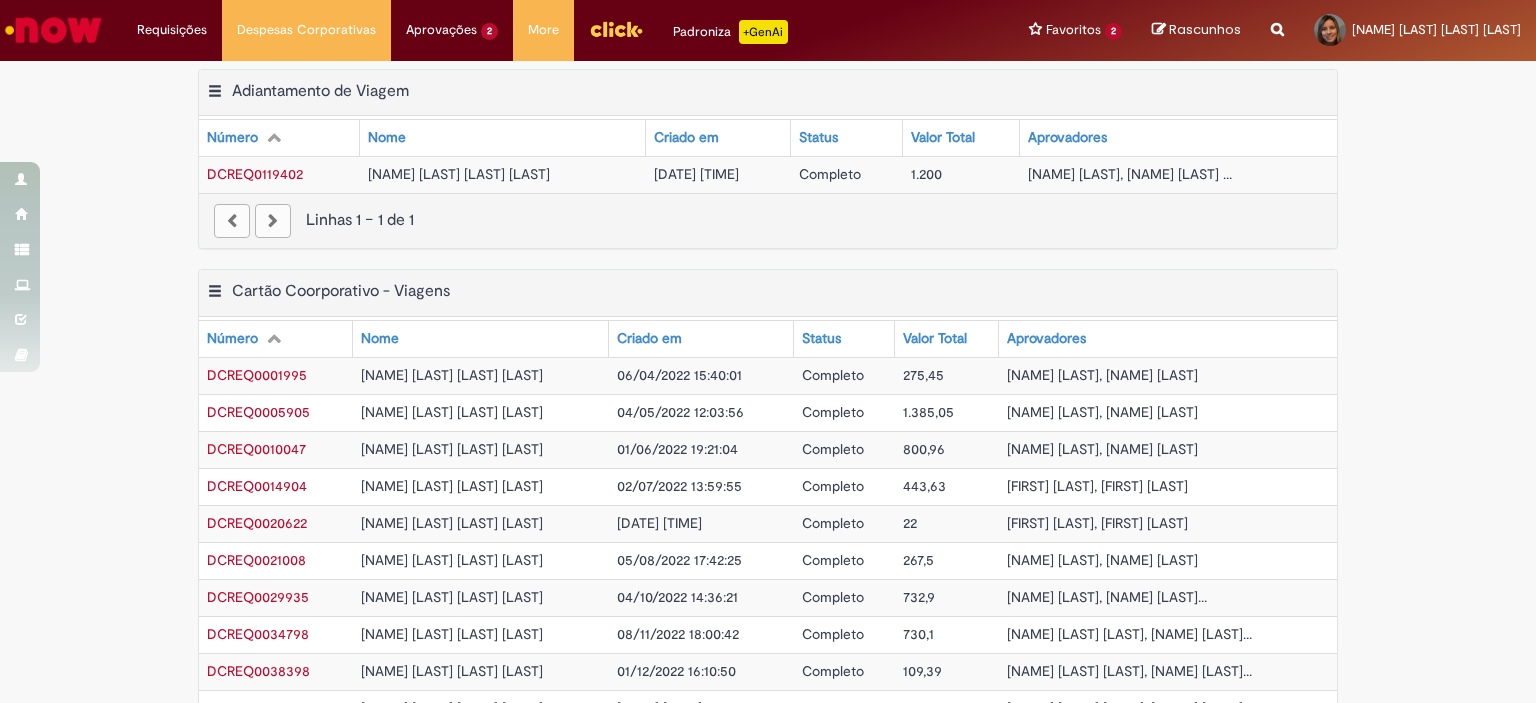 scroll, scrollTop: 824, scrollLeft: 0, axis: vertical 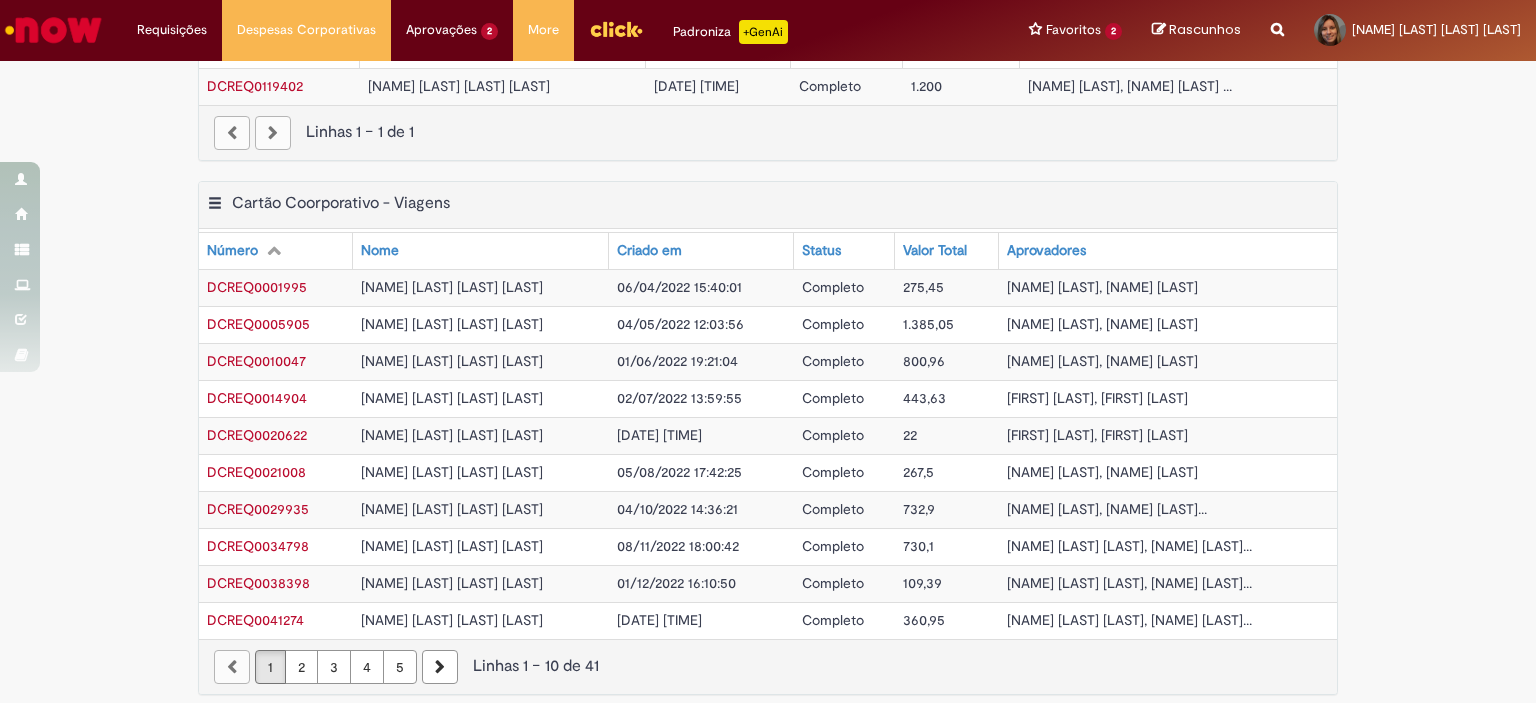 click on "5" at bounding box center (400, 667) 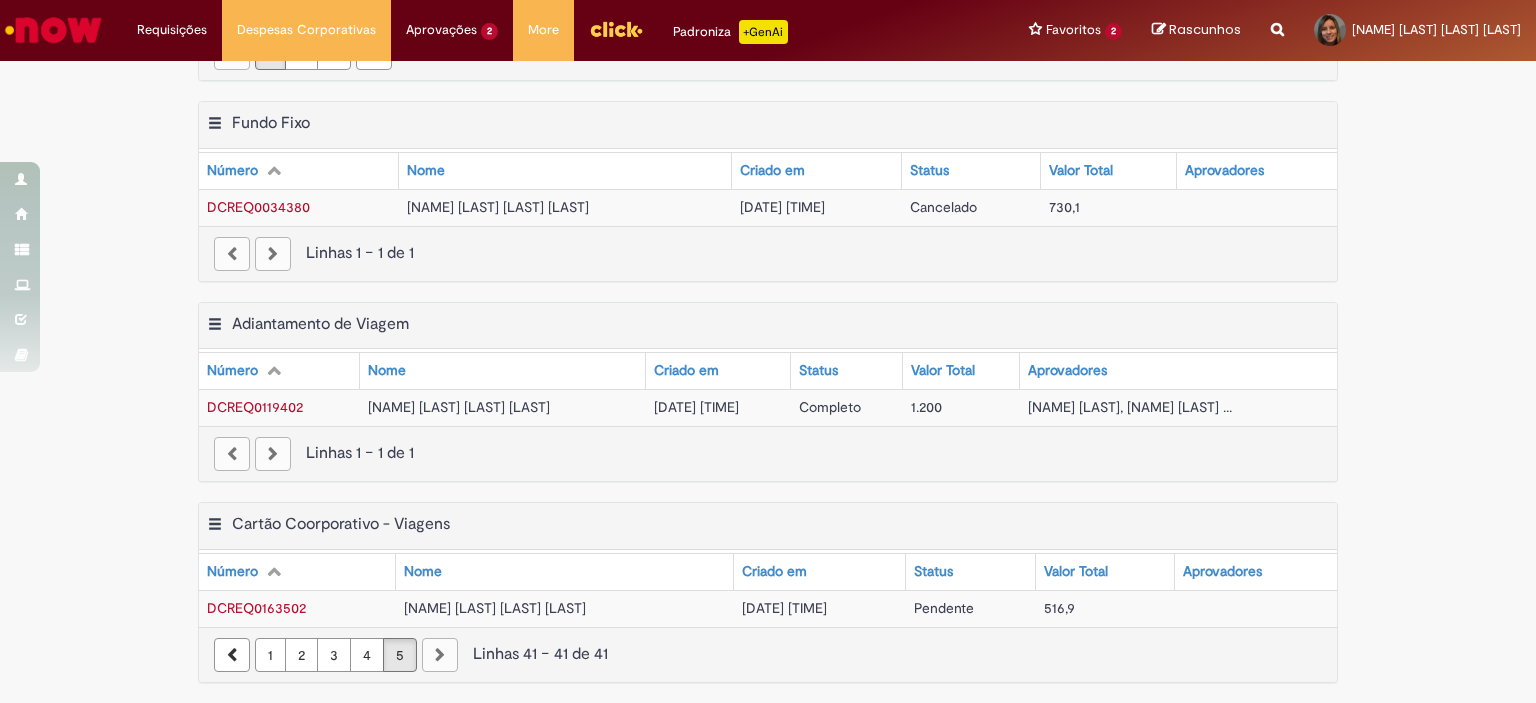 scroll, scrollTop: 492, scrollLeft: 0, axis: vertical 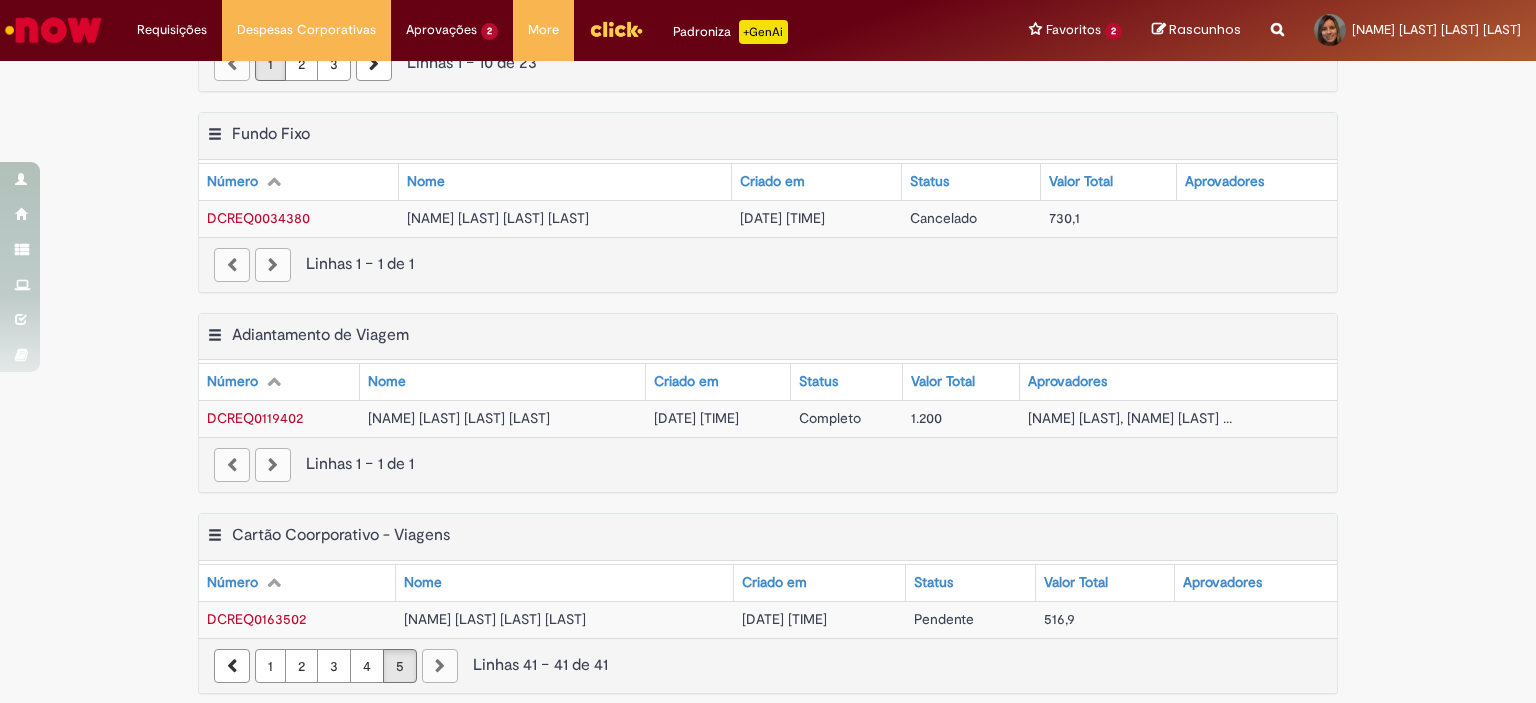 click on "[NAME] [LAST] [LAST] [LAST]" at bounding box center [495, 619] 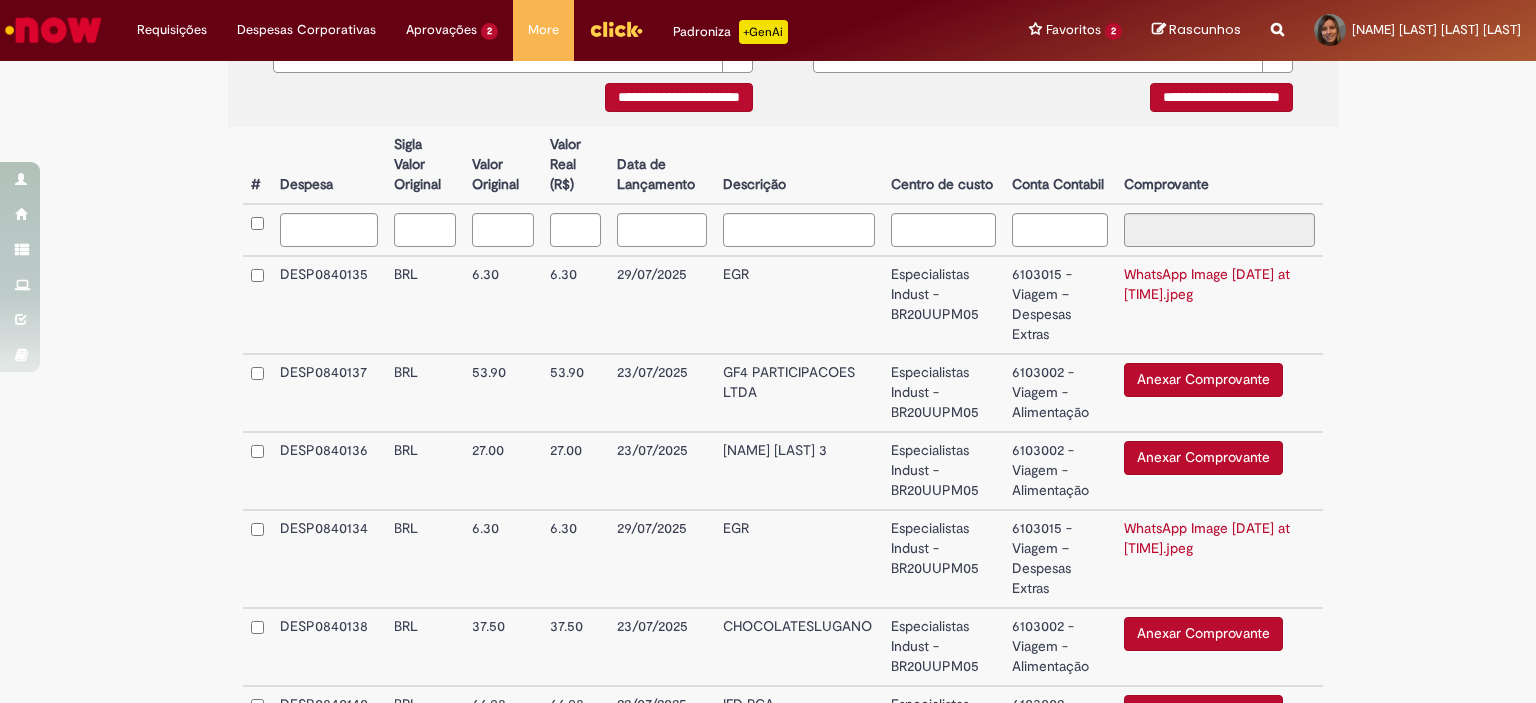 scroll, scrollTop: 300, scrollLeft: 0, axis: vertical 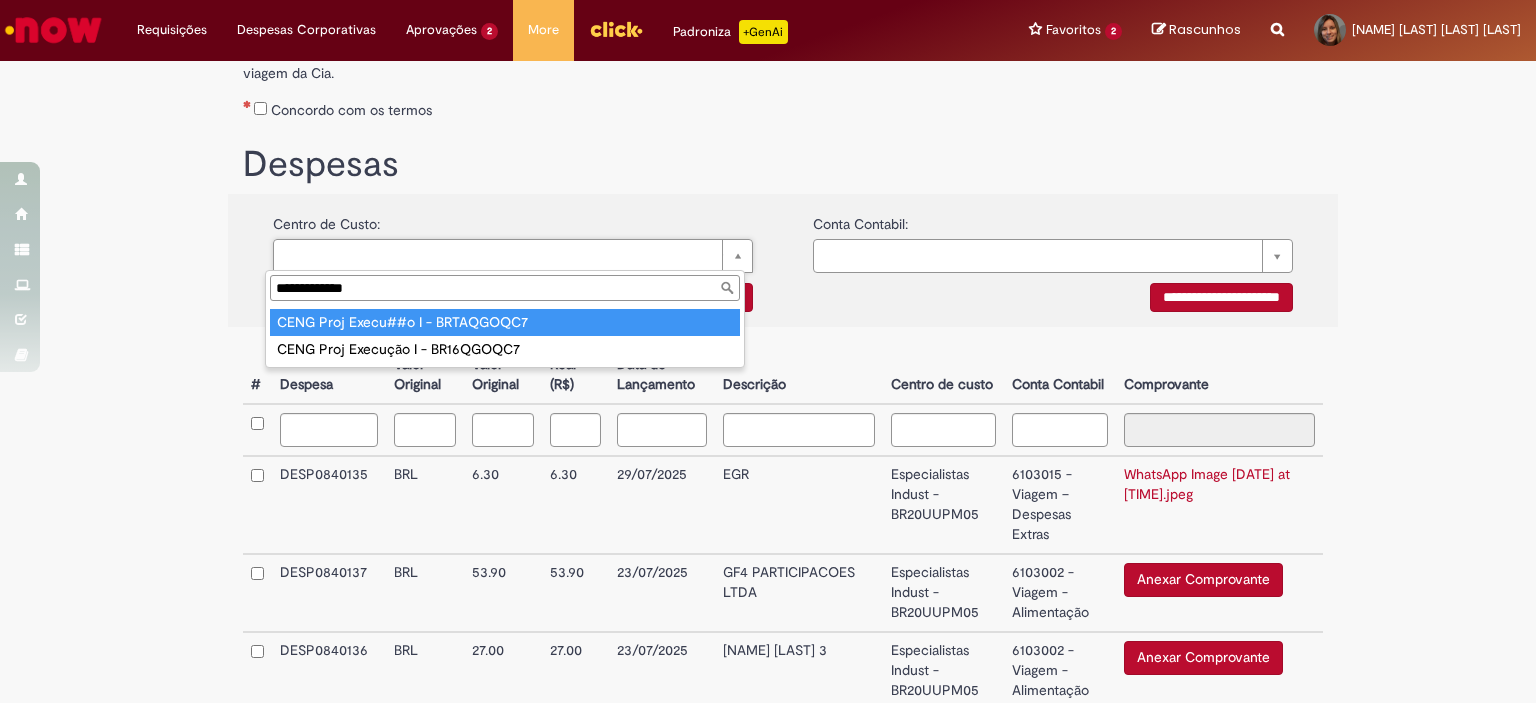 type on "**********" 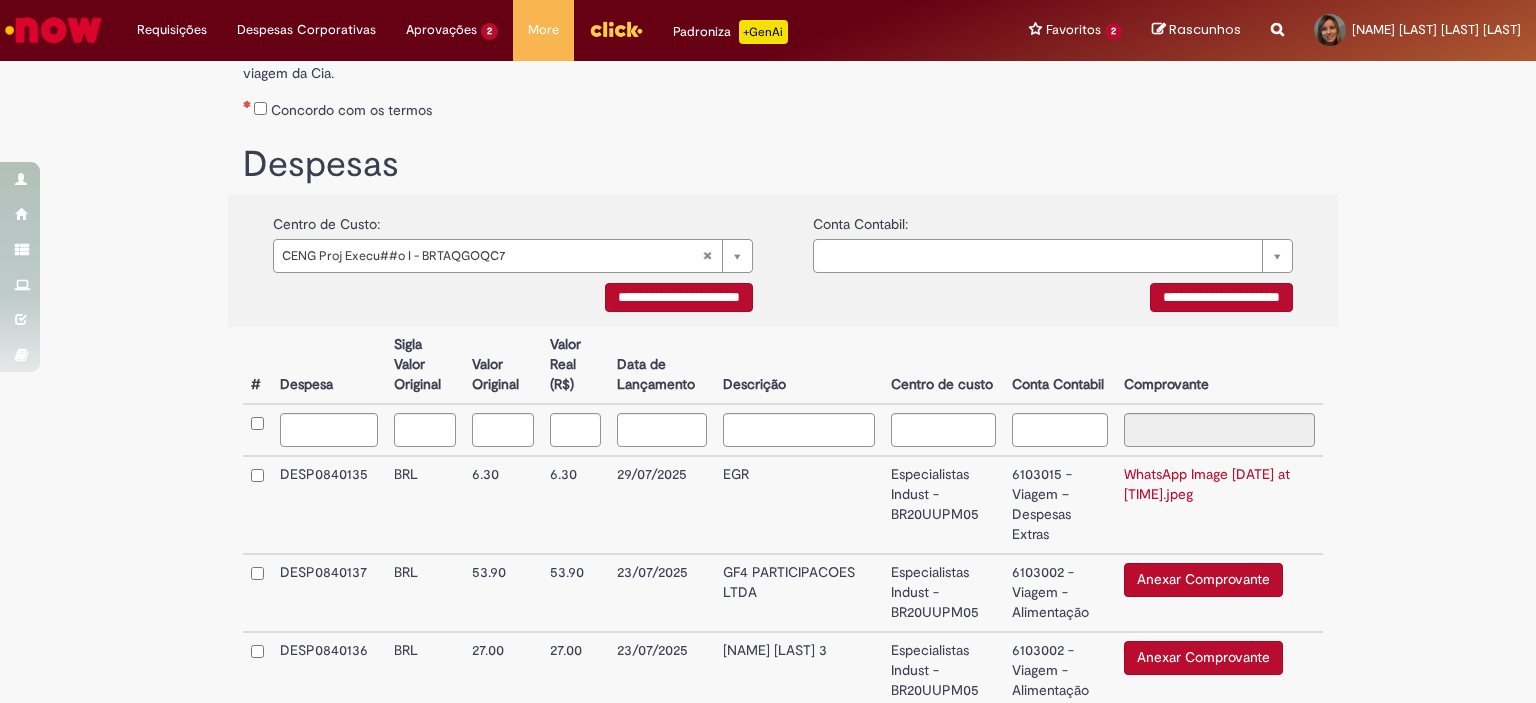 click on "**********" at bounding box center (679, 297) 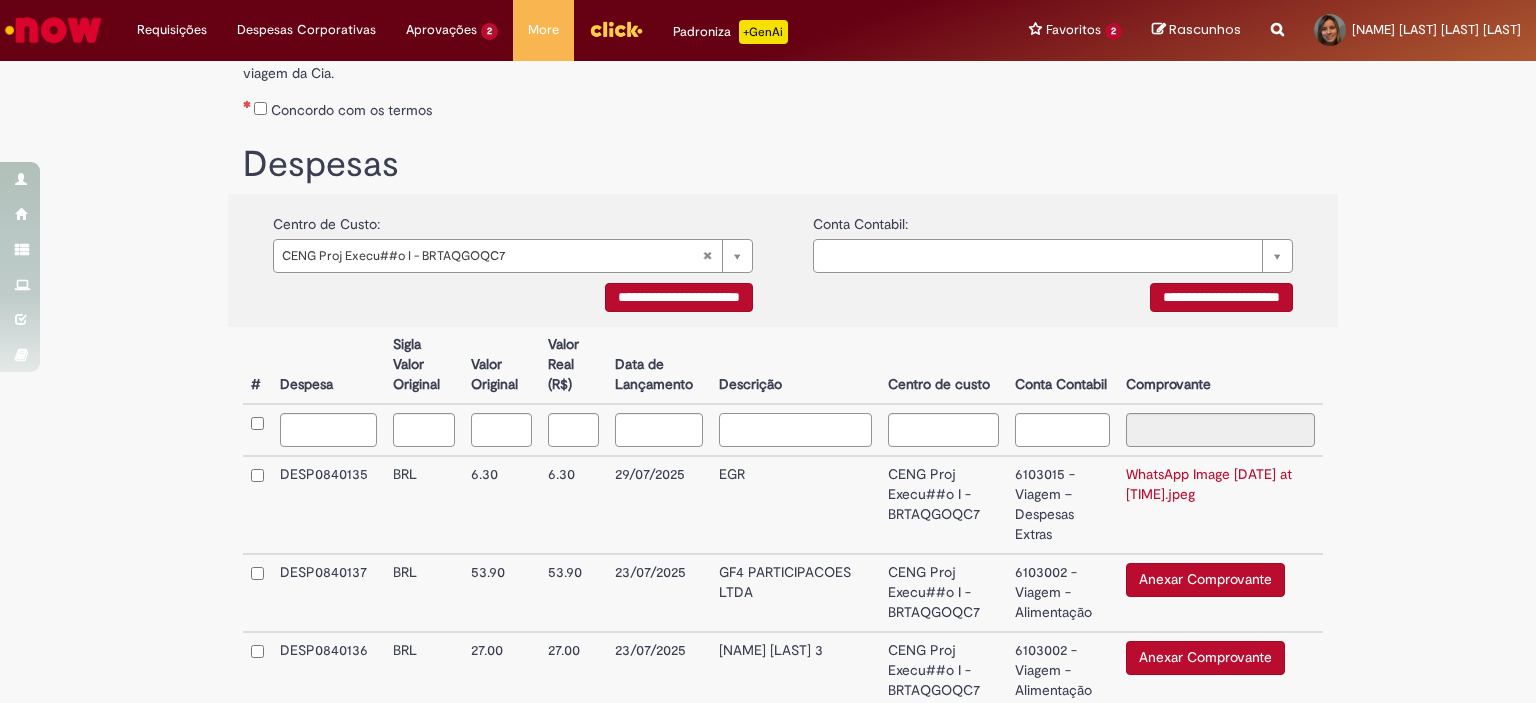 click at bounding box center [795, 430] 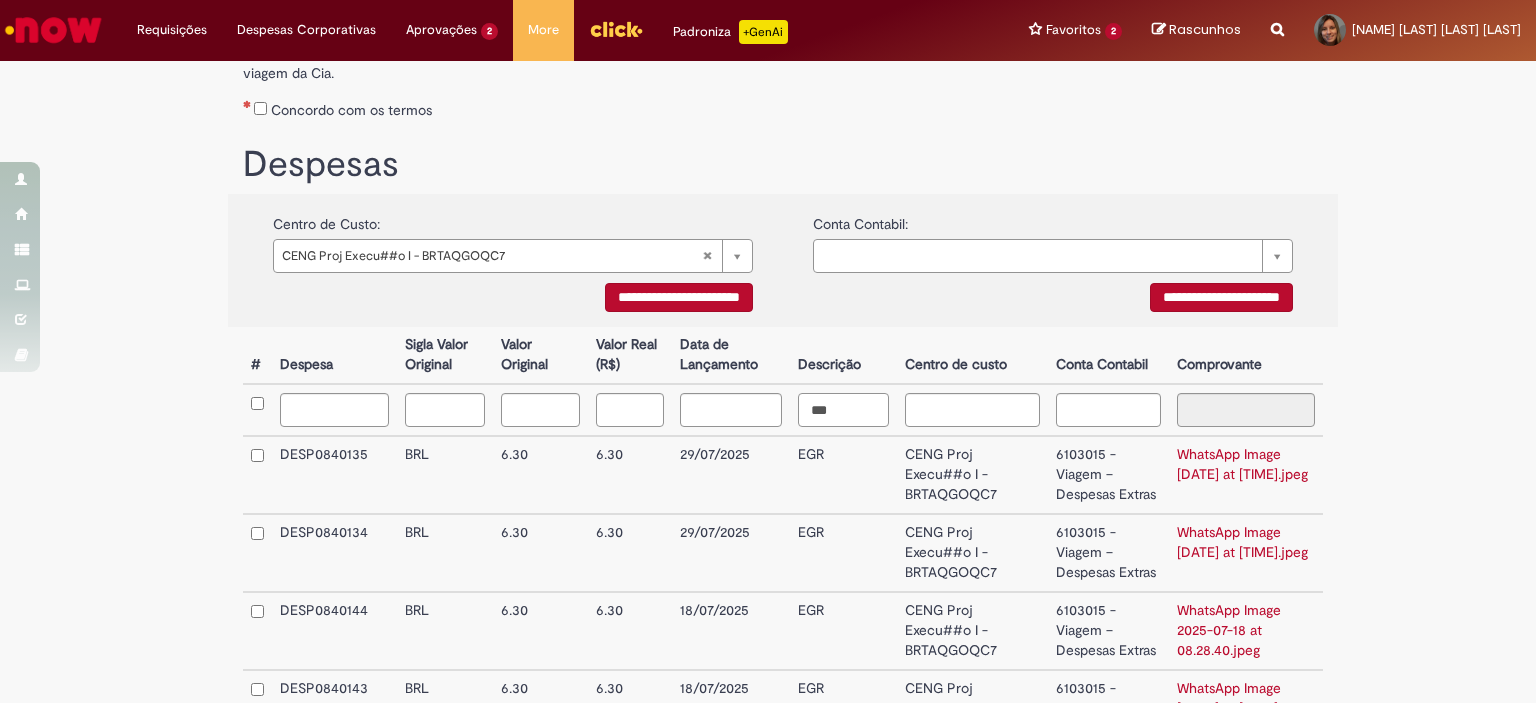 type on "***" 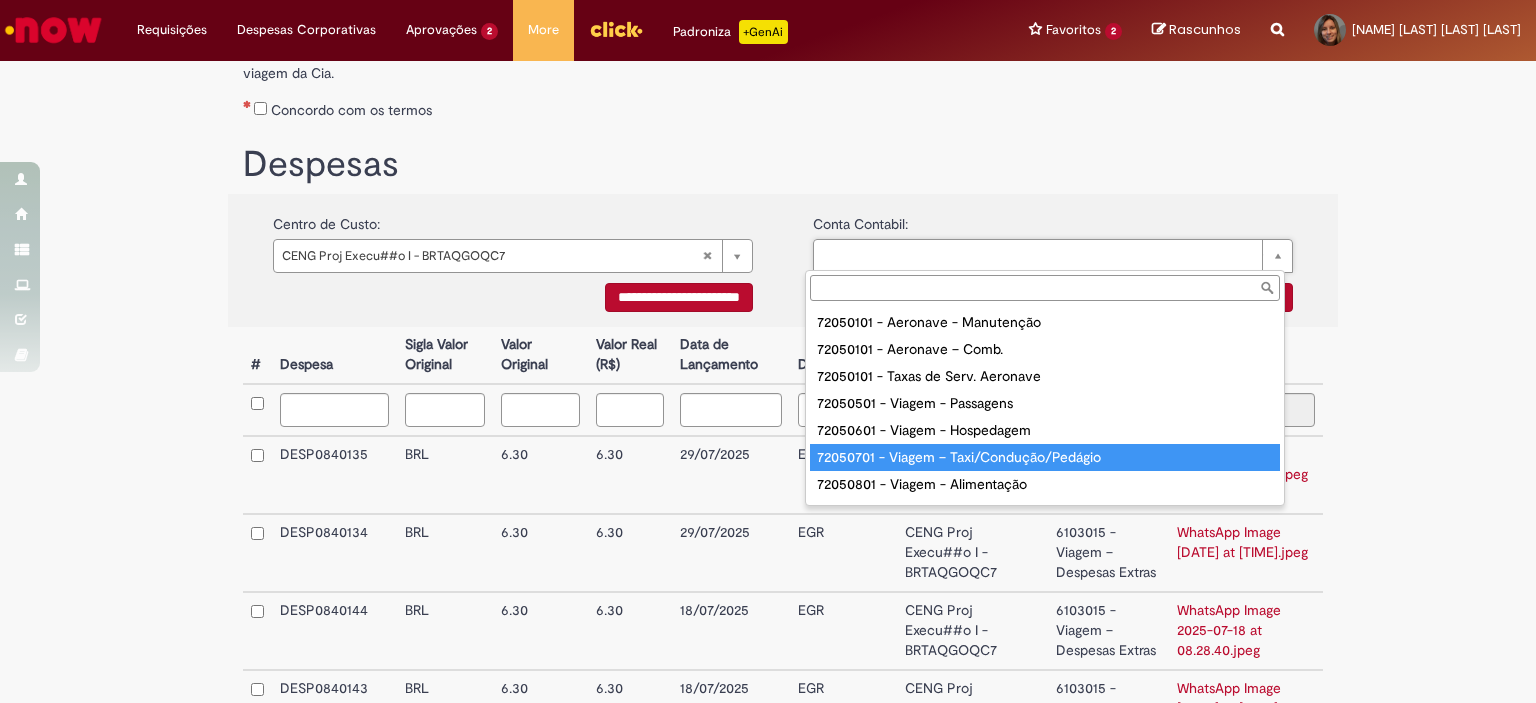 type on "**********" 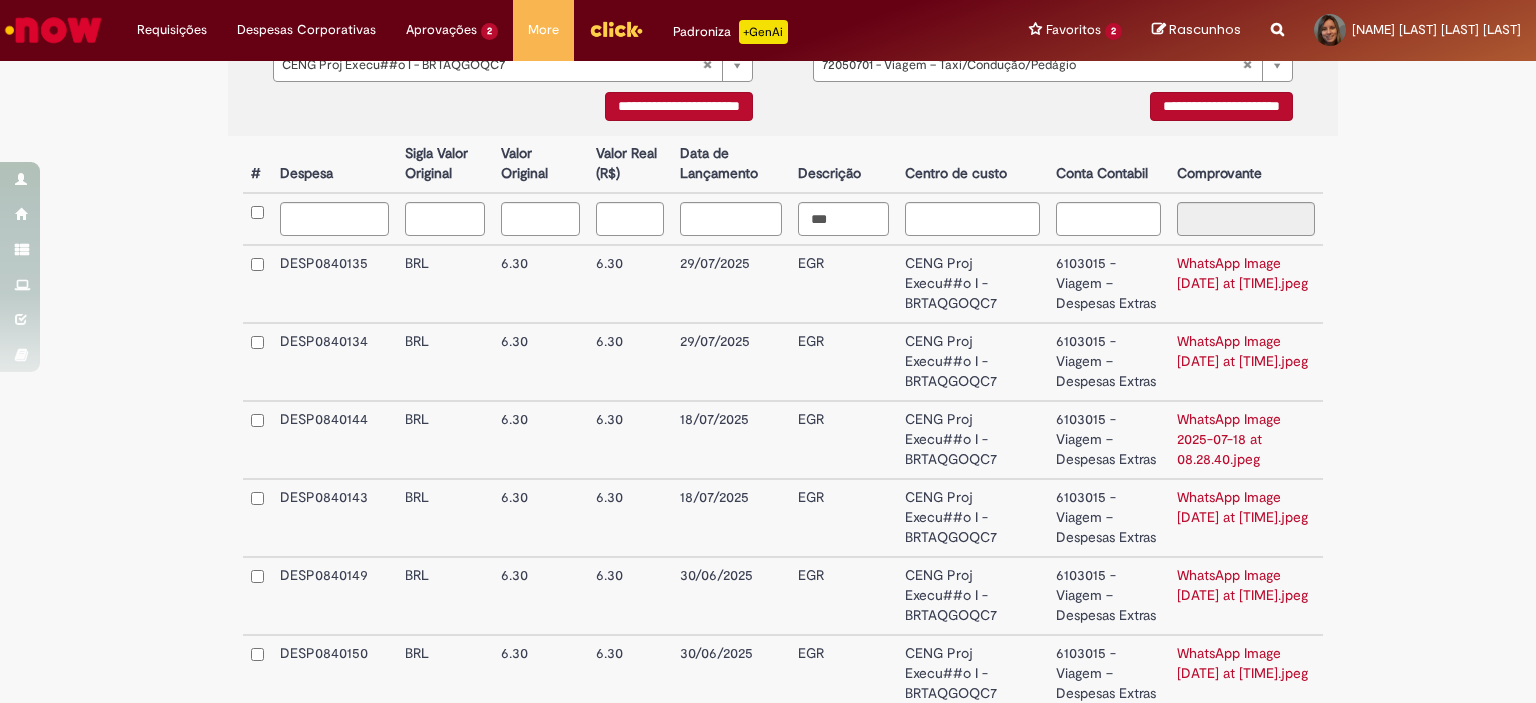 scroll, scrollTop: 500, scrollLeft: 0, axis: vertical 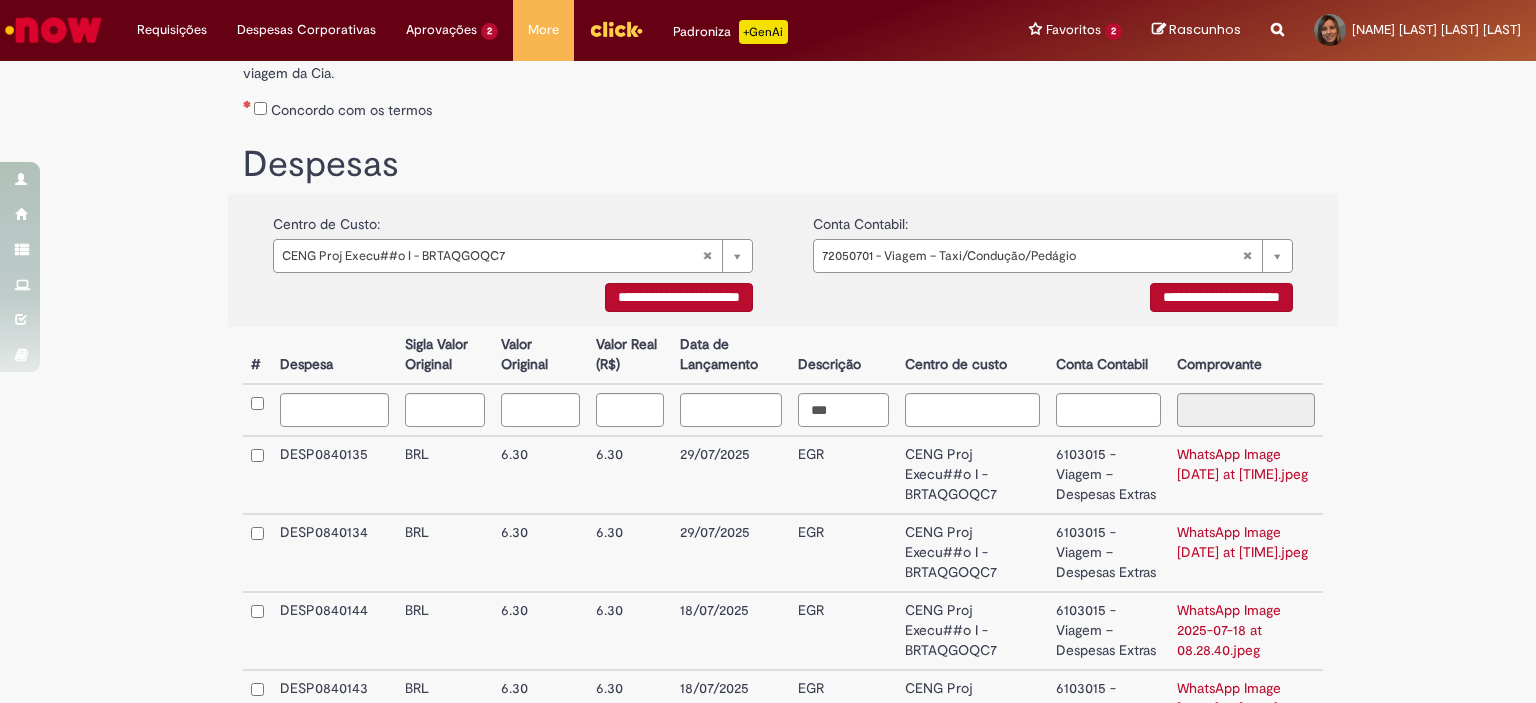 click on "**********" at bounding box center (1221, 297) 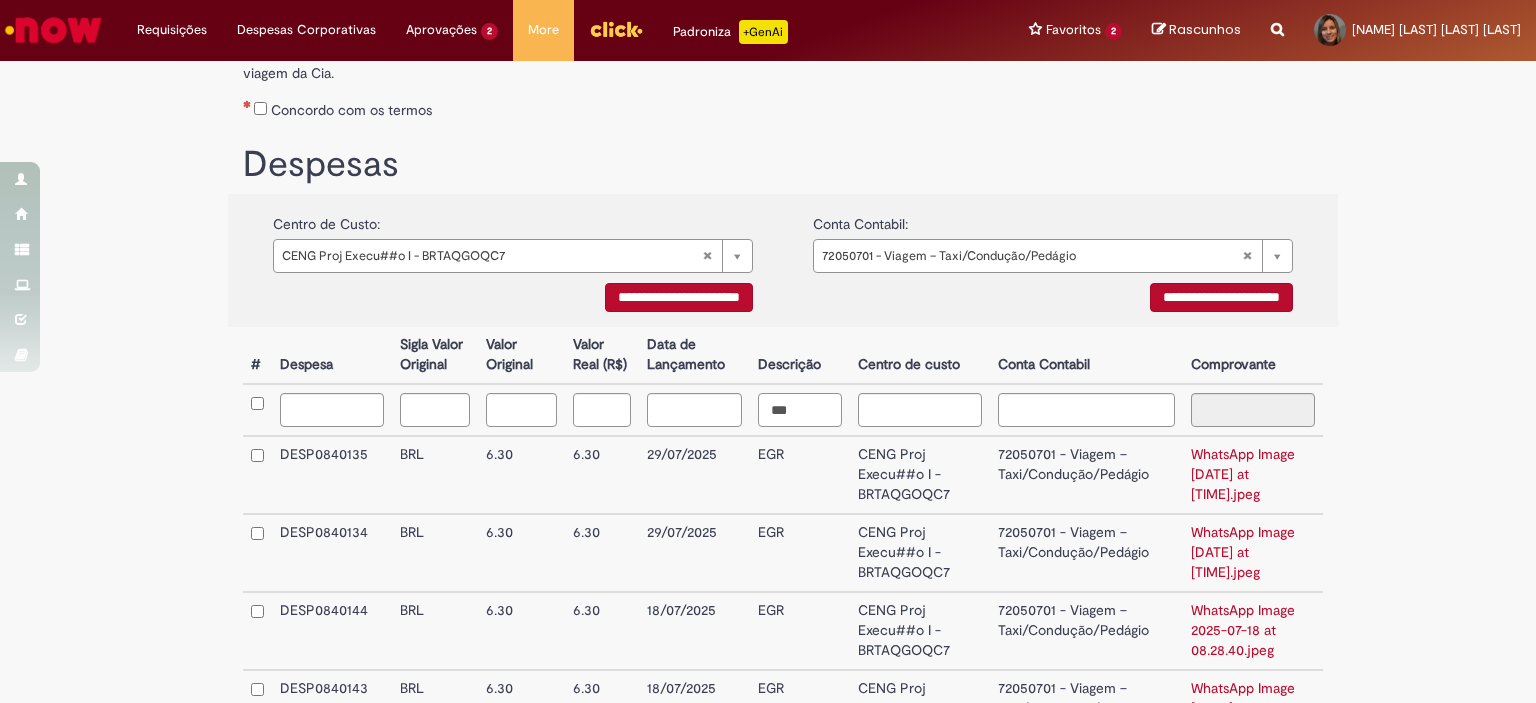 click on "***" at bounding box center [800, 410] 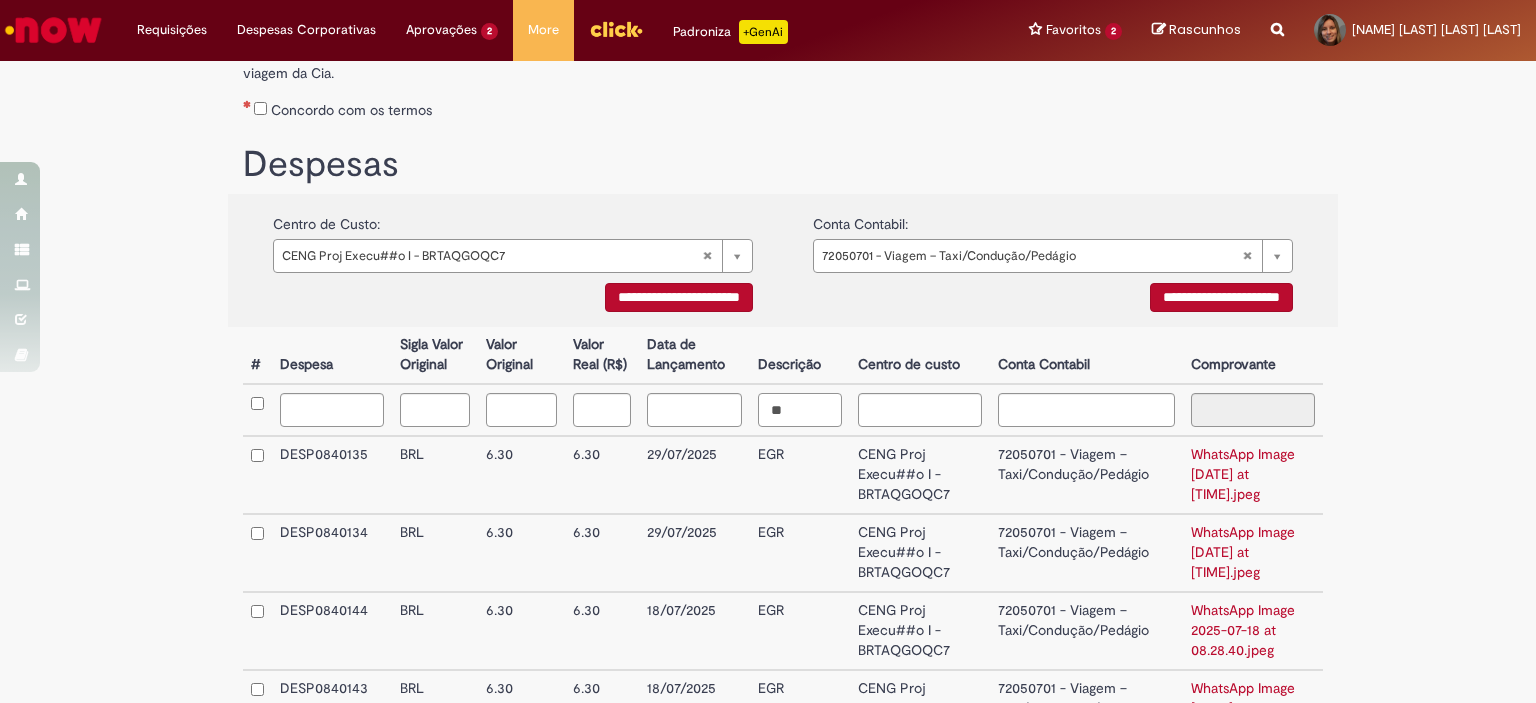 type on "*" 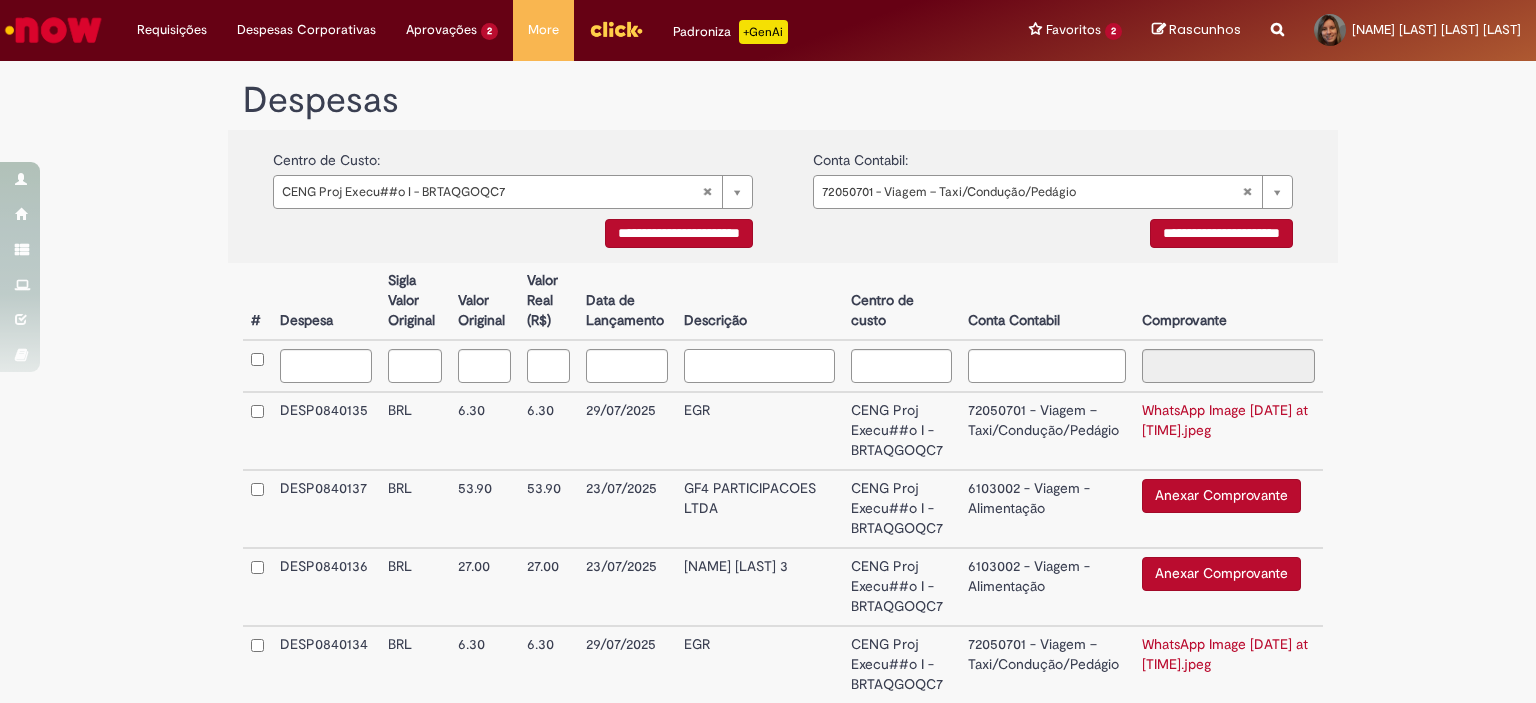 scroll, scrollTop: 400, scrollLeft: 0, axis: vertical 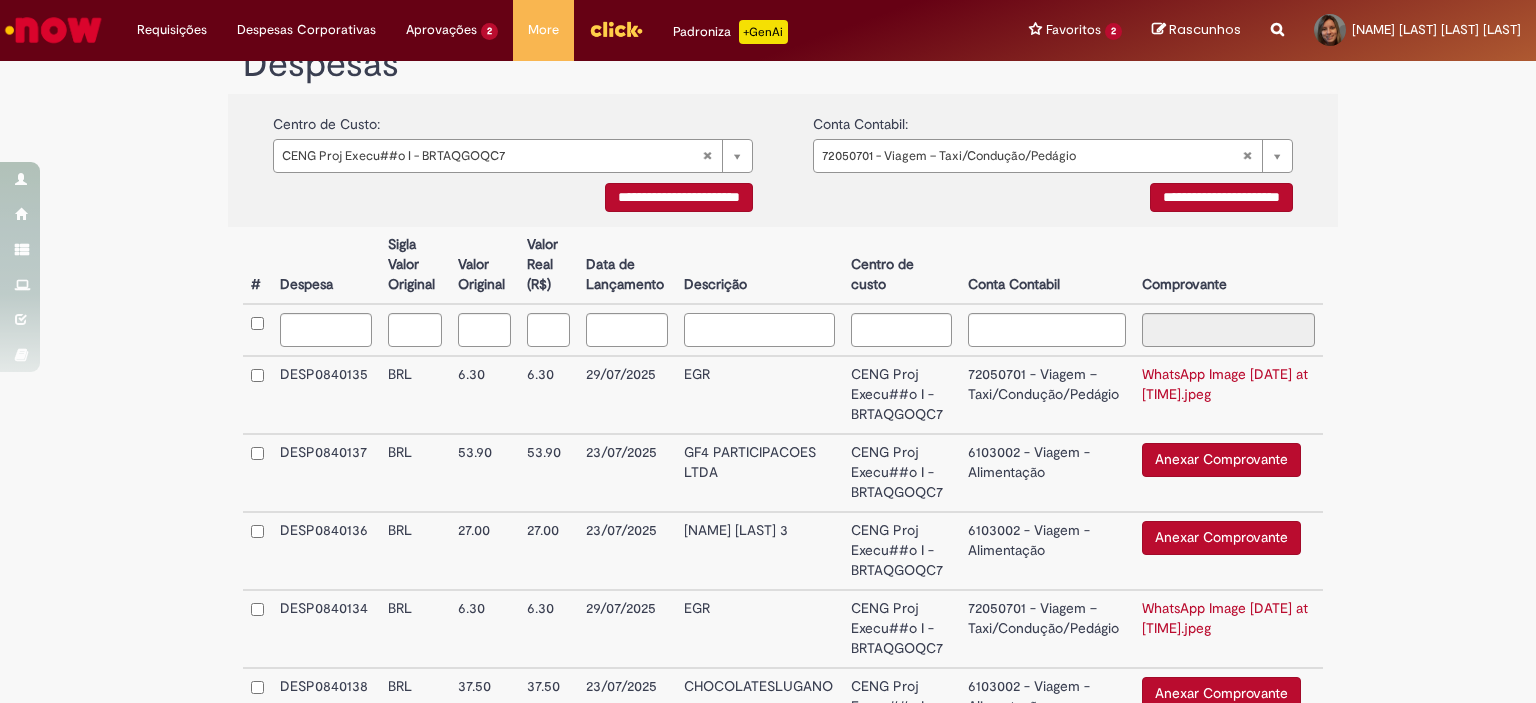 type 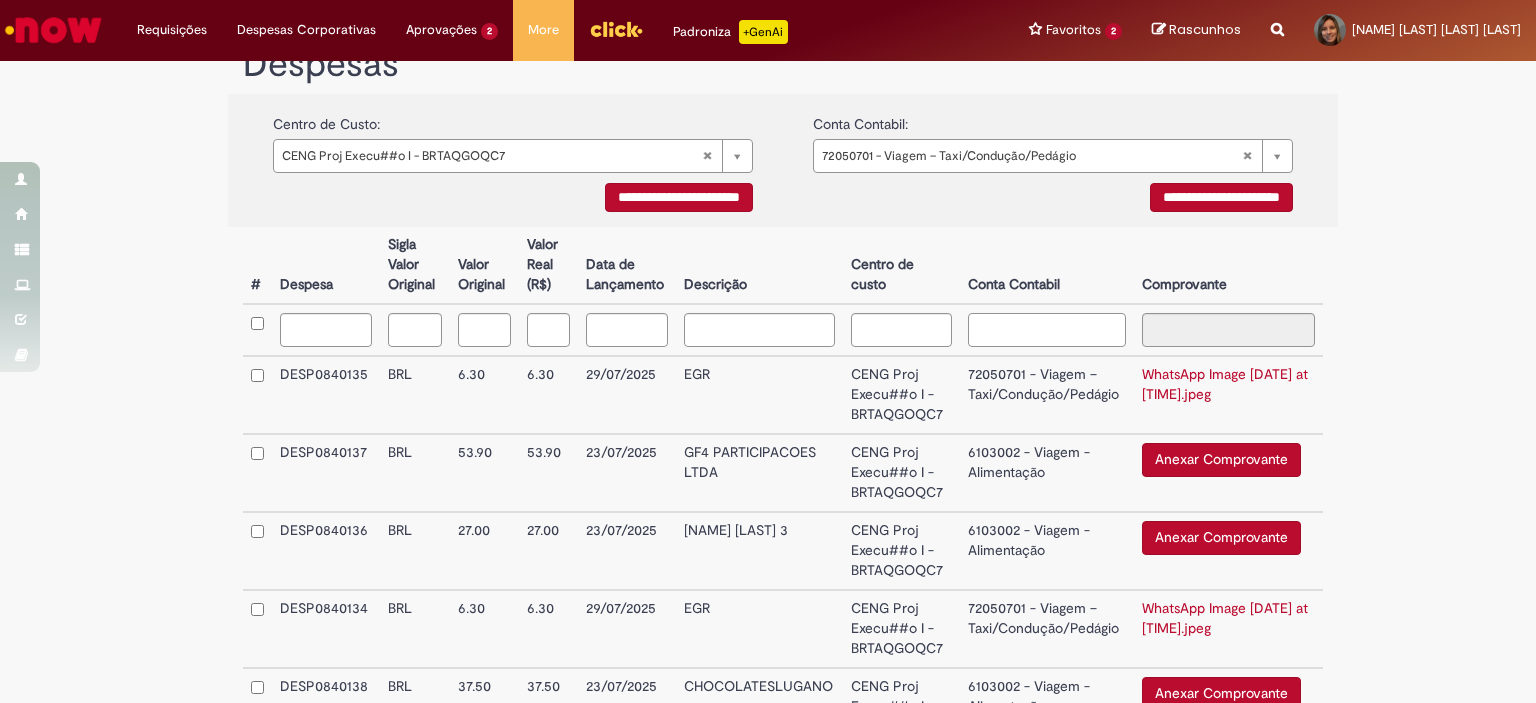 click at bounding box center (1047, 330) 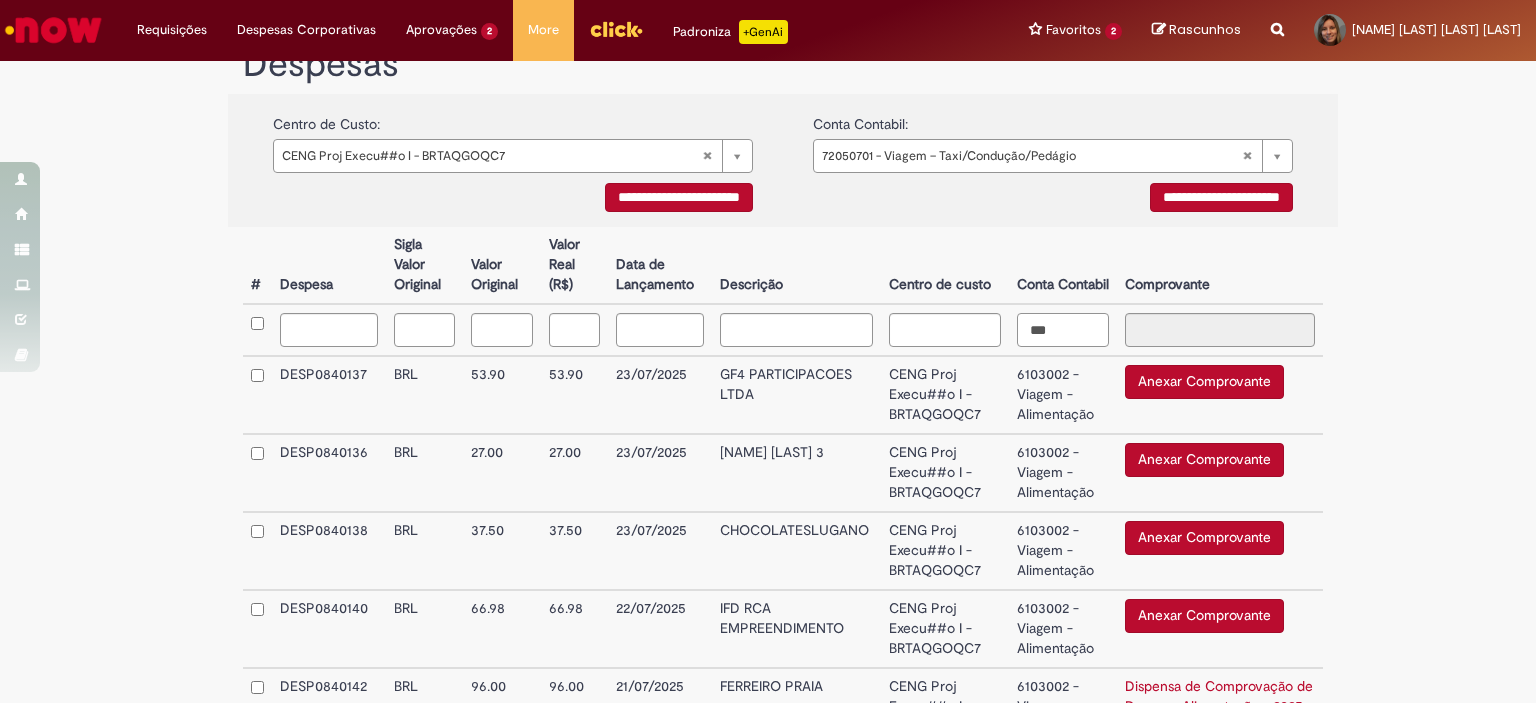 type on "***" 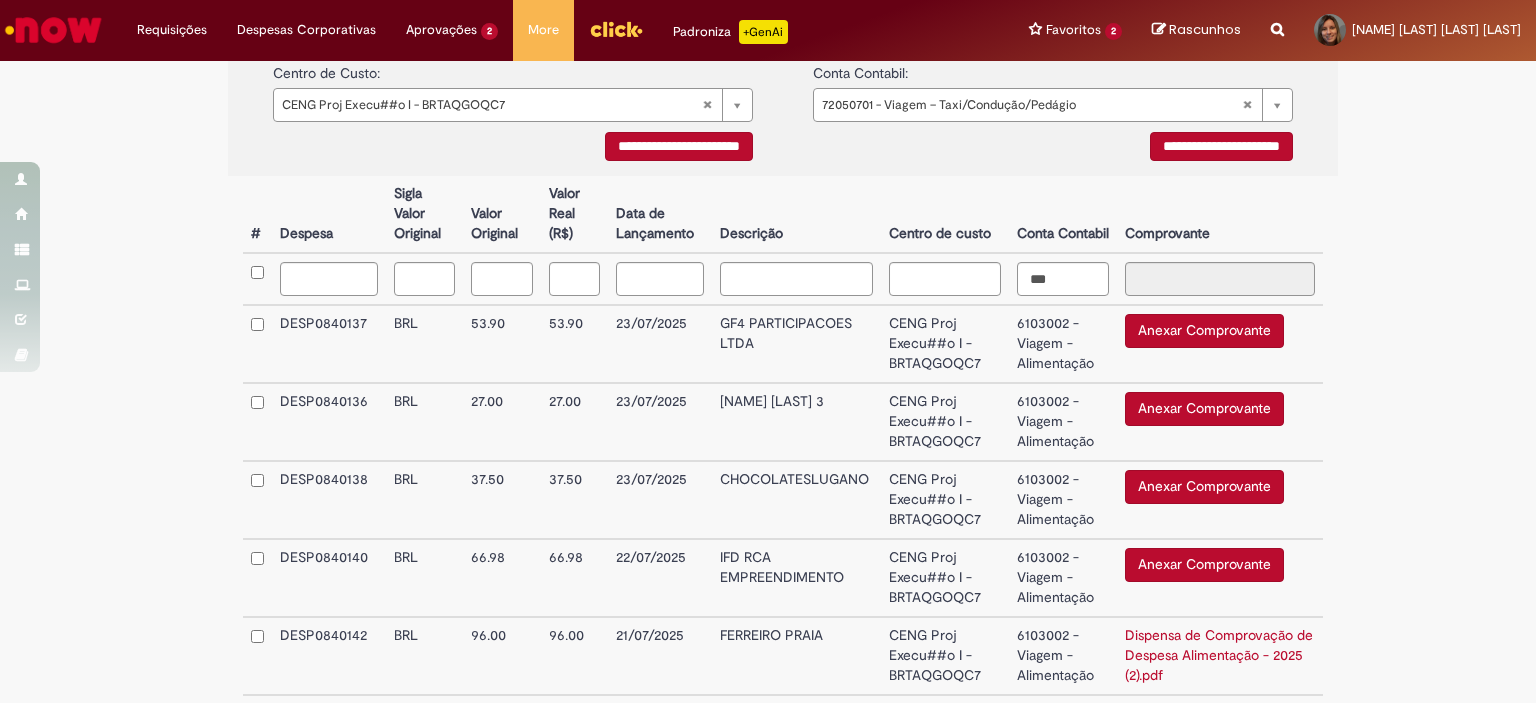 scroll, scrollTop: 600, scrollLeft: 0, axis: vertical 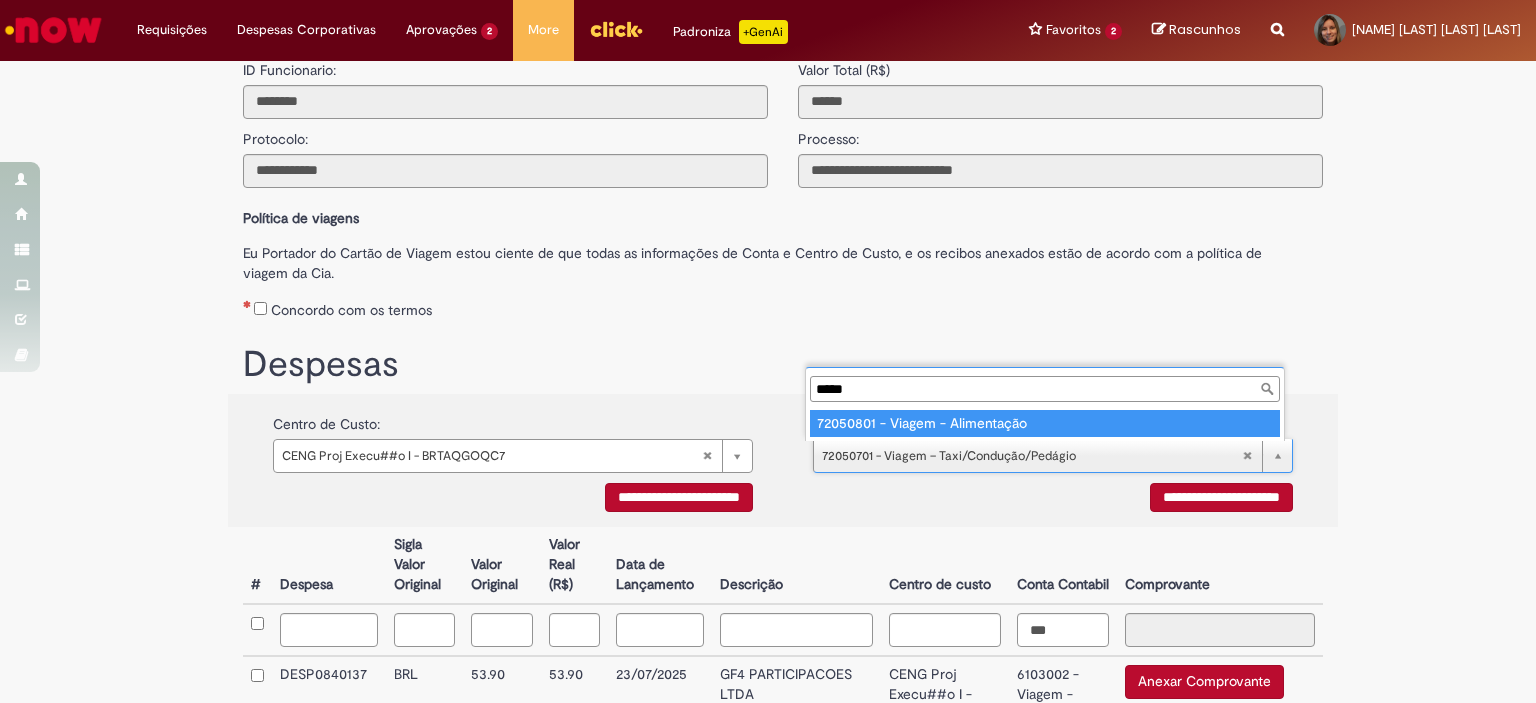type on "*****" 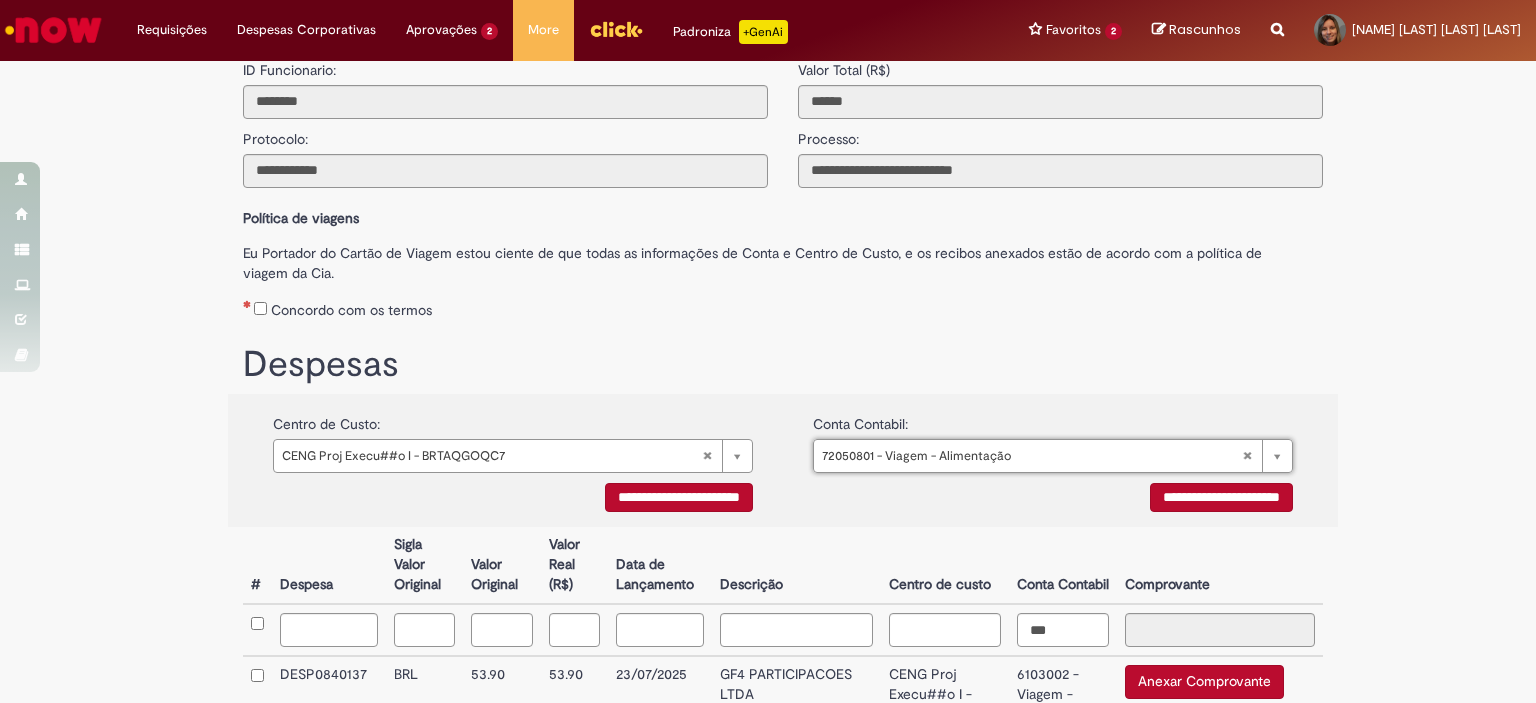 click on "**********" at bounding box center [1221, 497] 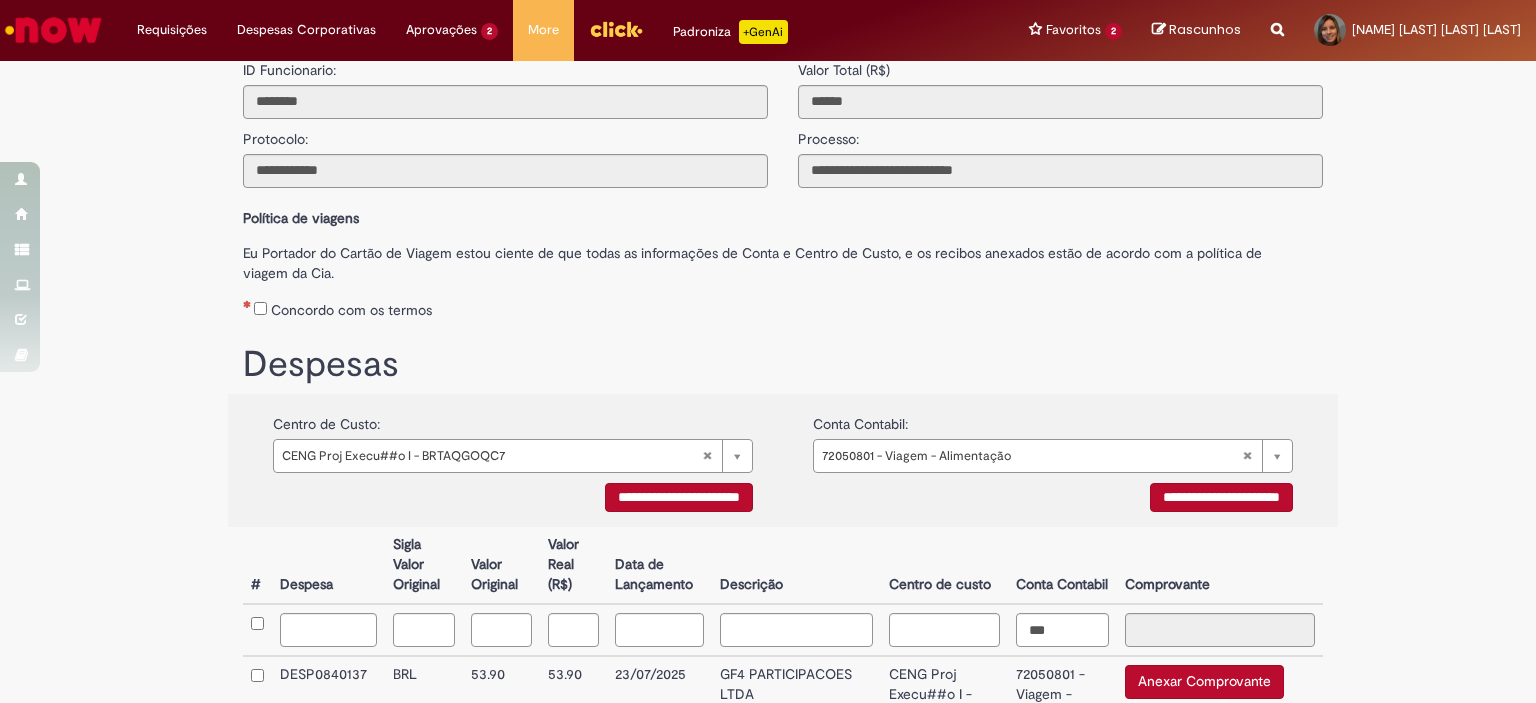 click on "**********" at bounding box center [768, 816] 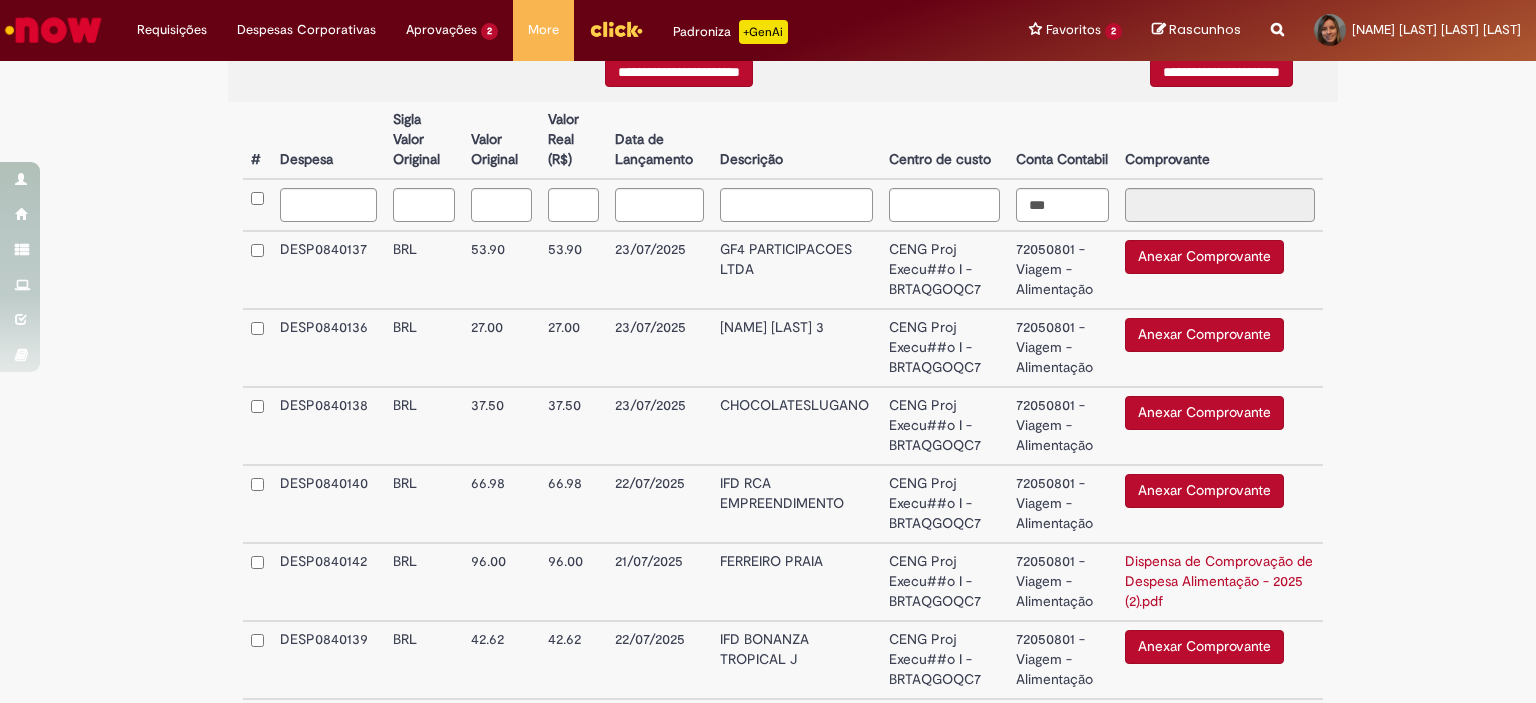 scroll, scrollTop: 500, scrollLeft: 0, axis: vertical 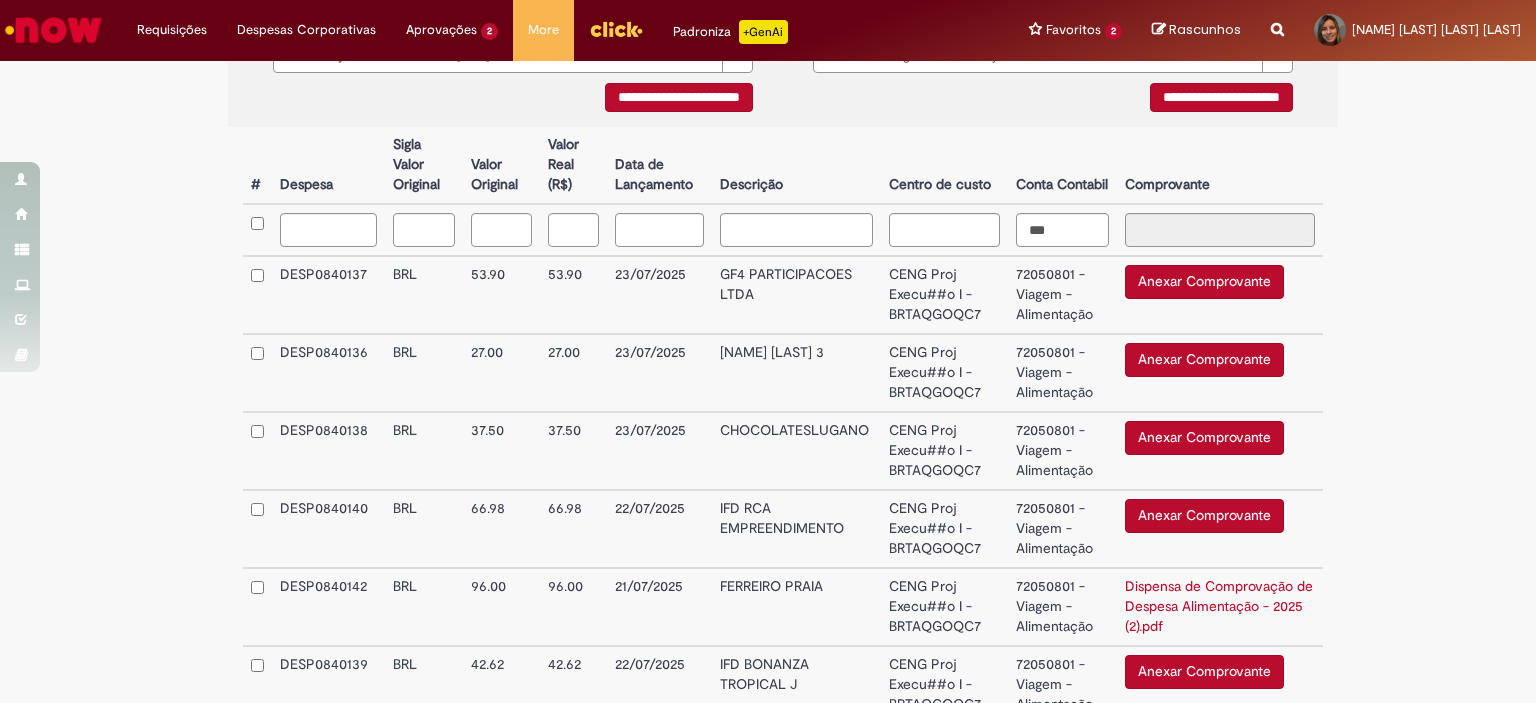 click on "Anexar Comprovante" at bounding box center [1204, 282] 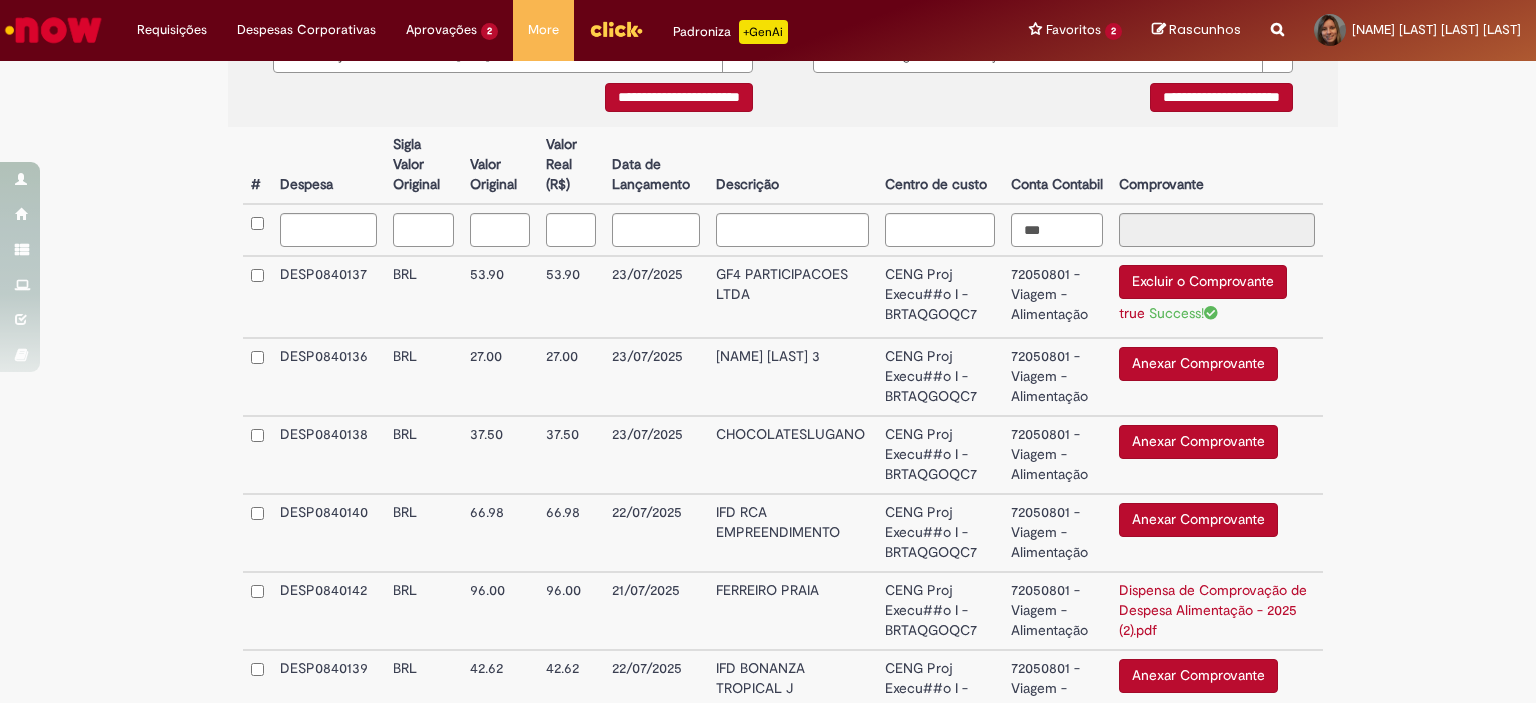 click at bounding box center [257, 230] 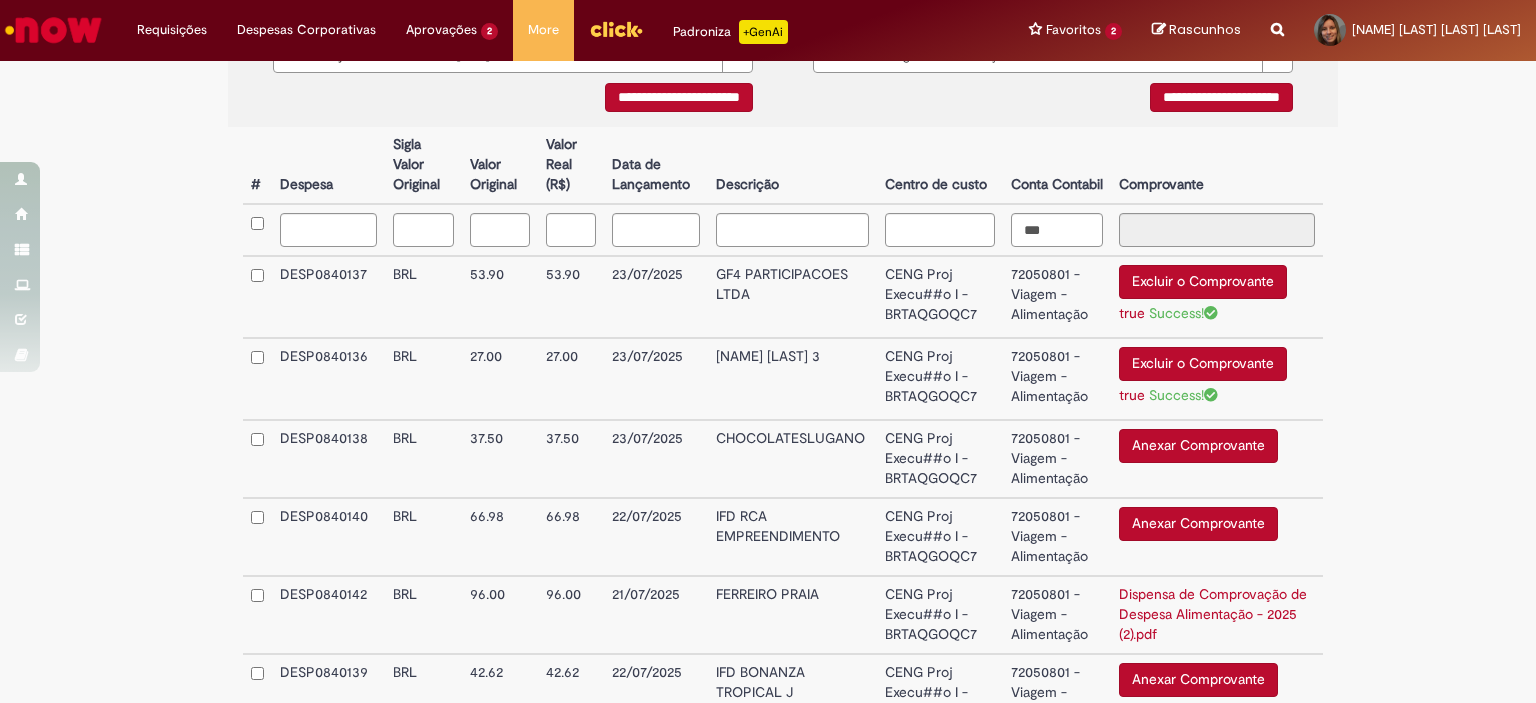 scroll, scrollTop: 600, scrollLeft: 0, axis: vertical 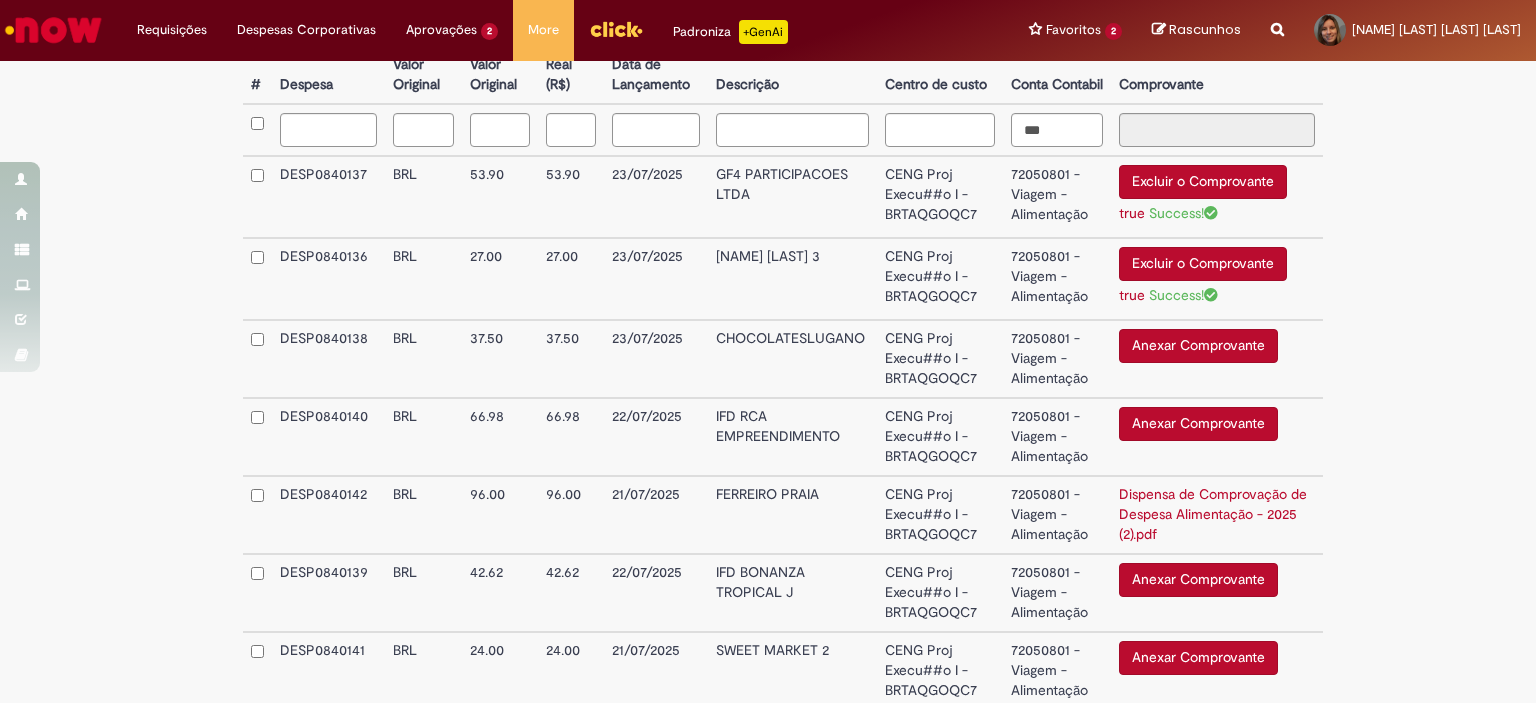 click on "Anexar Comprovante" at bounding box center [1198, 424] 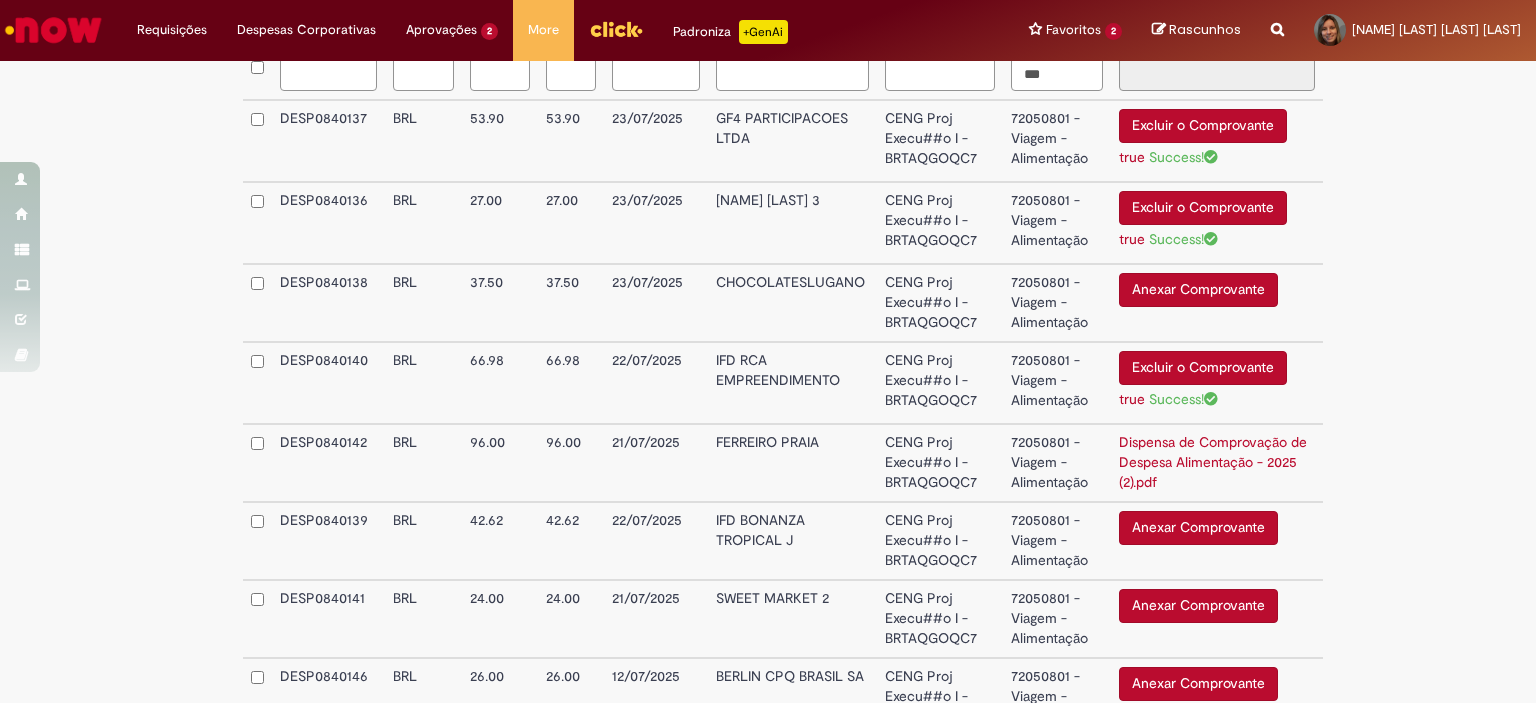 scroll, scrollTop: 700, scrollLeft: 0, axis: vertical 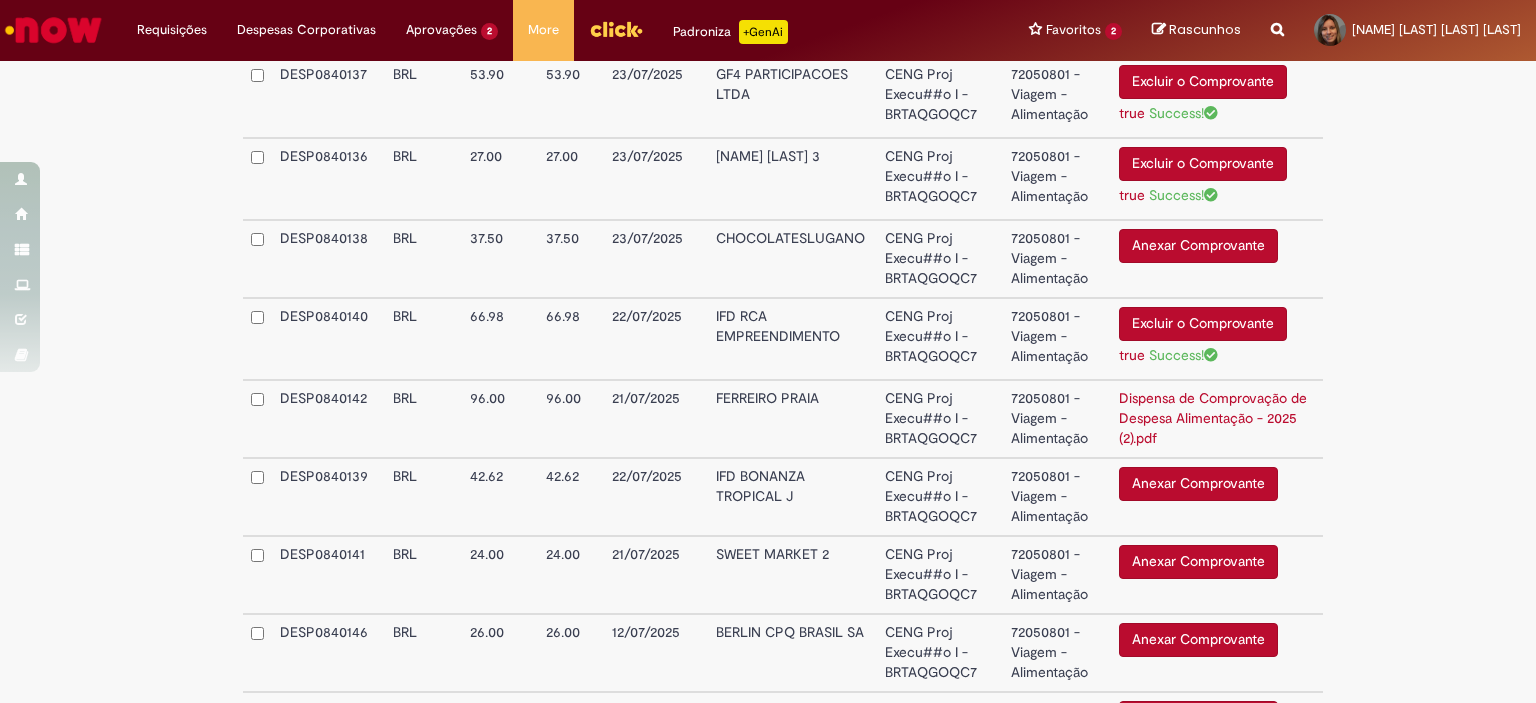click on "Anexar Comprovante" at bounding box center [1198, 562] 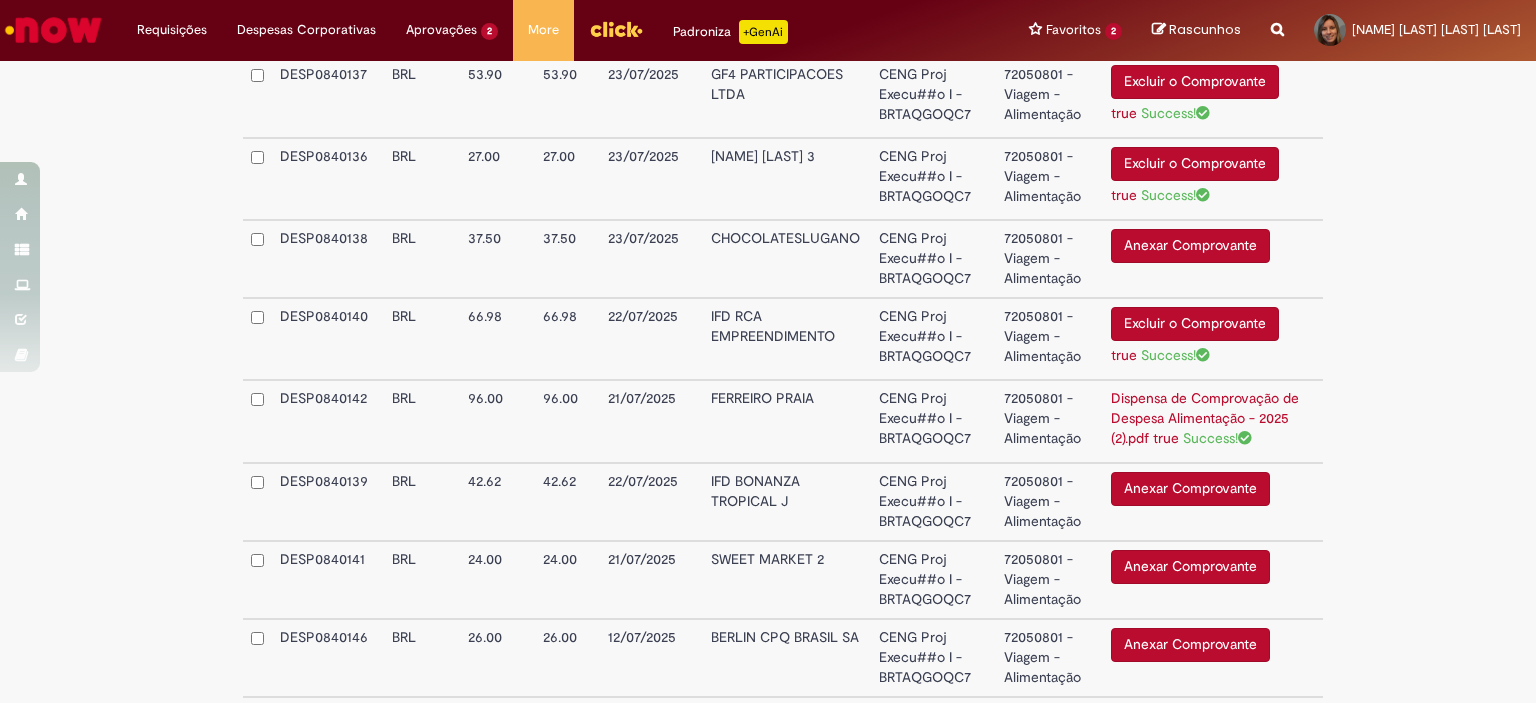scroll, scrollTop: 800, scrollLeft: 0, axis: vertical 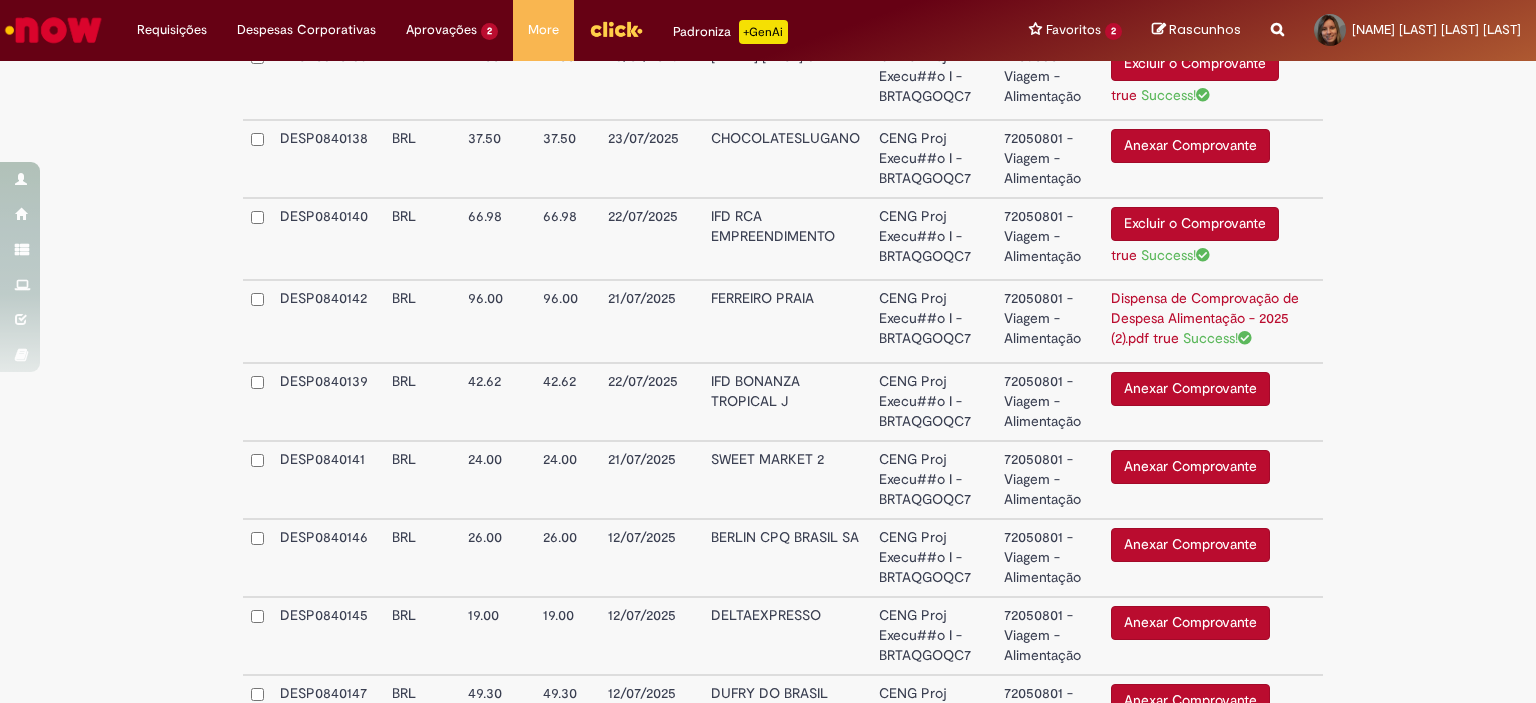 click on "Anexar Comprovante" at bounding box center [1190, 545] 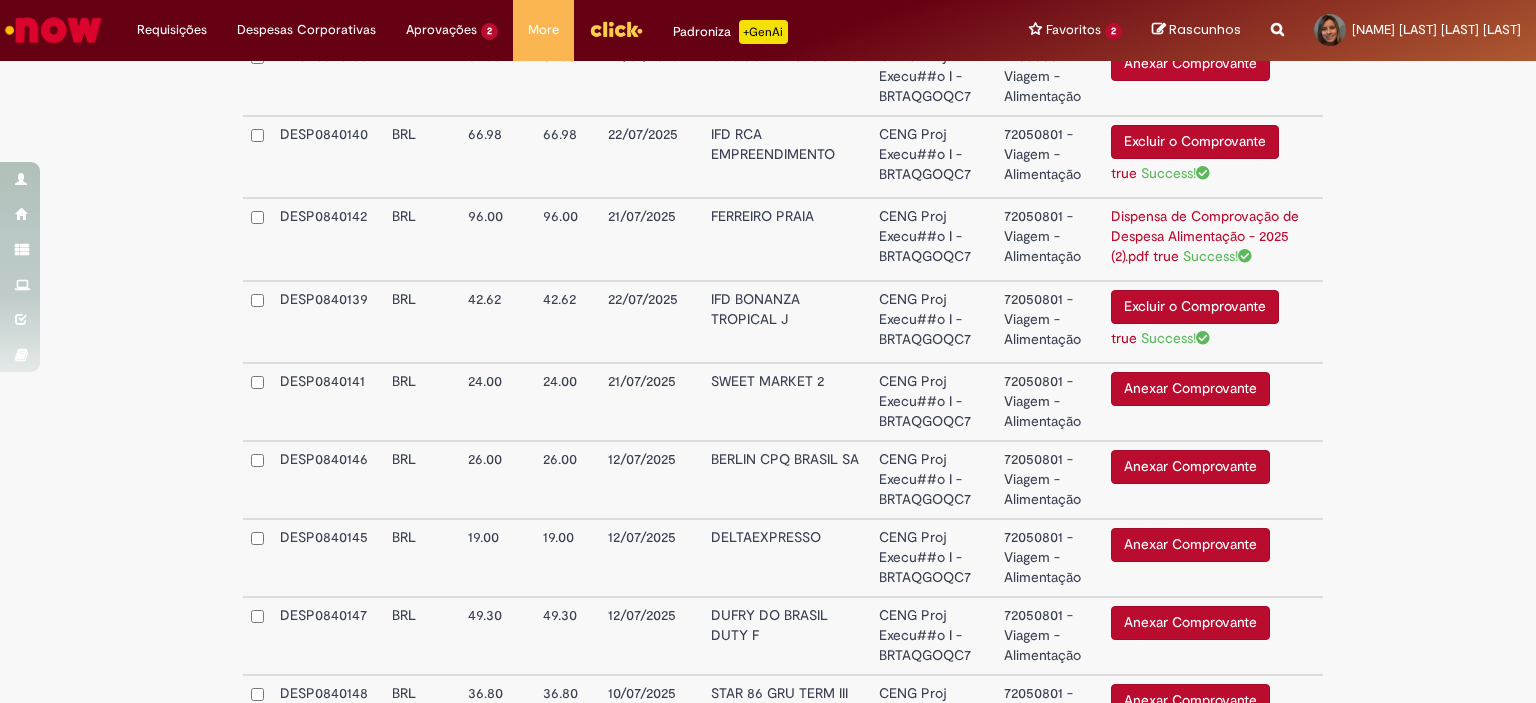scroll, scrollTop: 900, scrollLeft: 0, axis: vertical 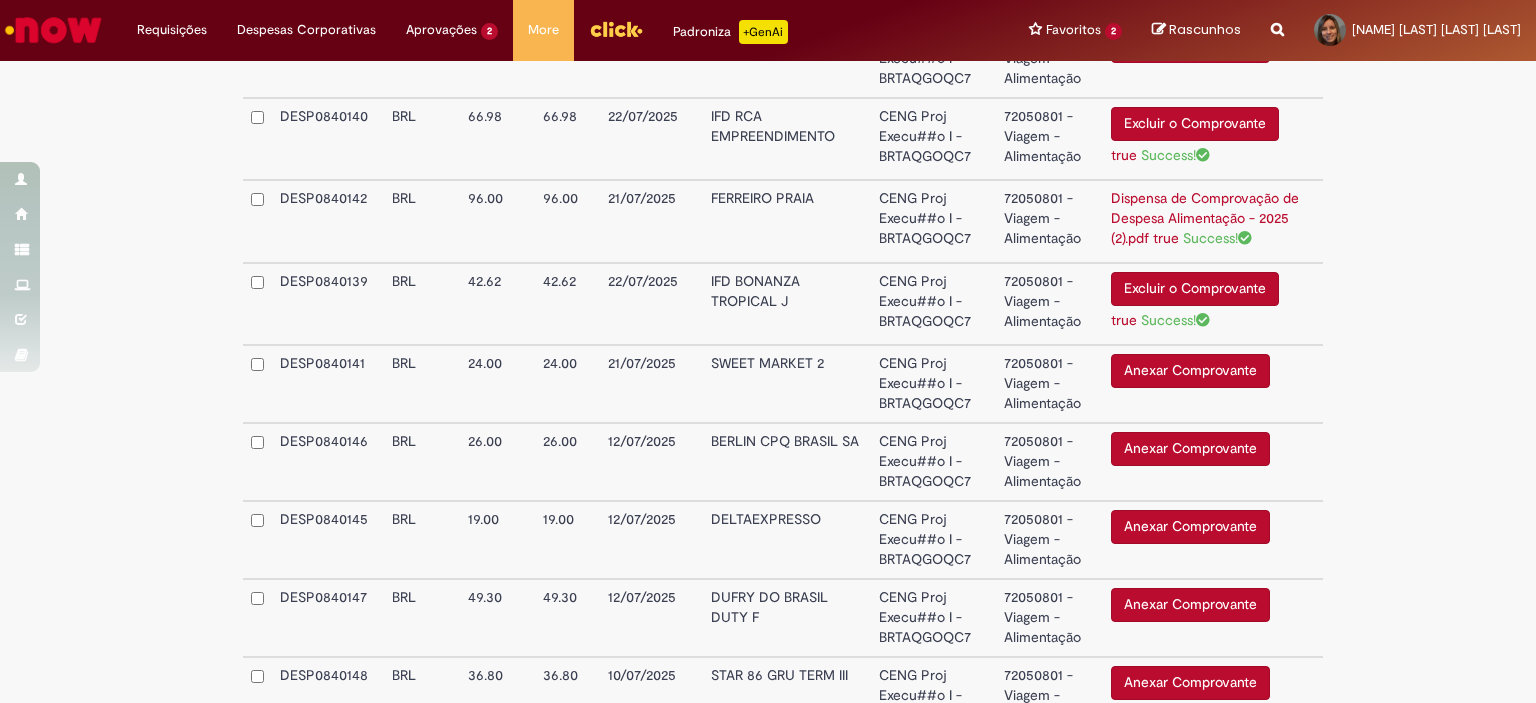 click on "Anexar Comprovante" at bounding box center [1190, 605] 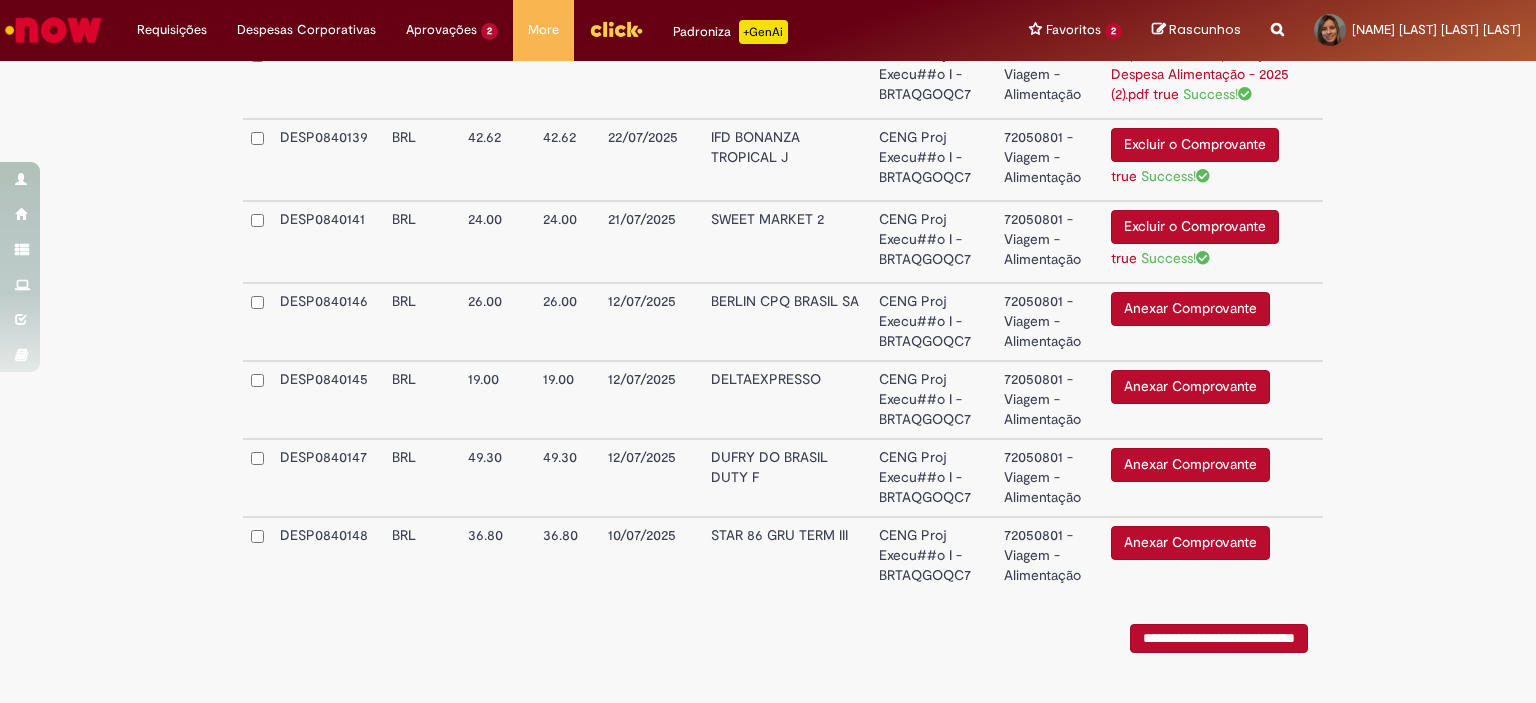 scroll, scrollTop: 1083, scrollLeft: 0, axis: vertical 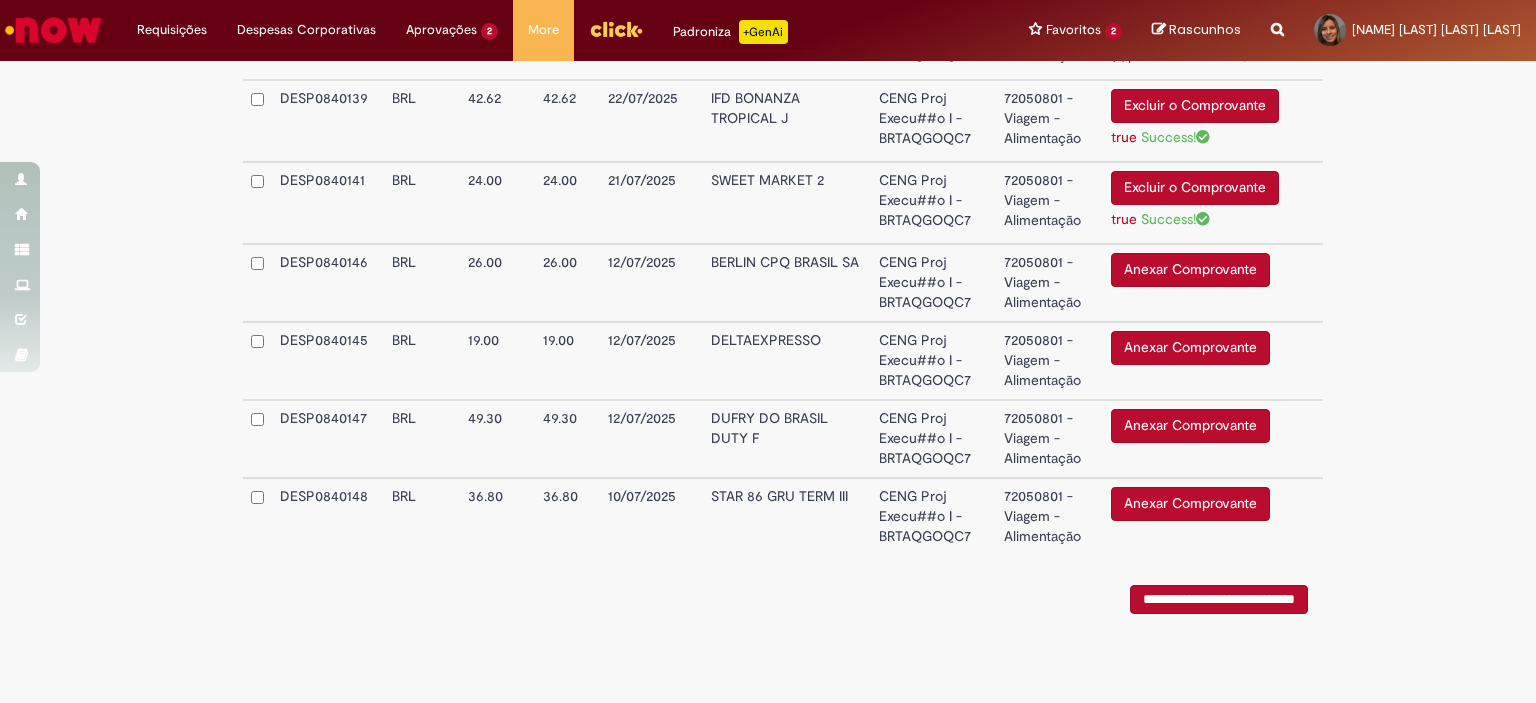 click on "Anexar Comprovante" at bounding box center [1190, 504] 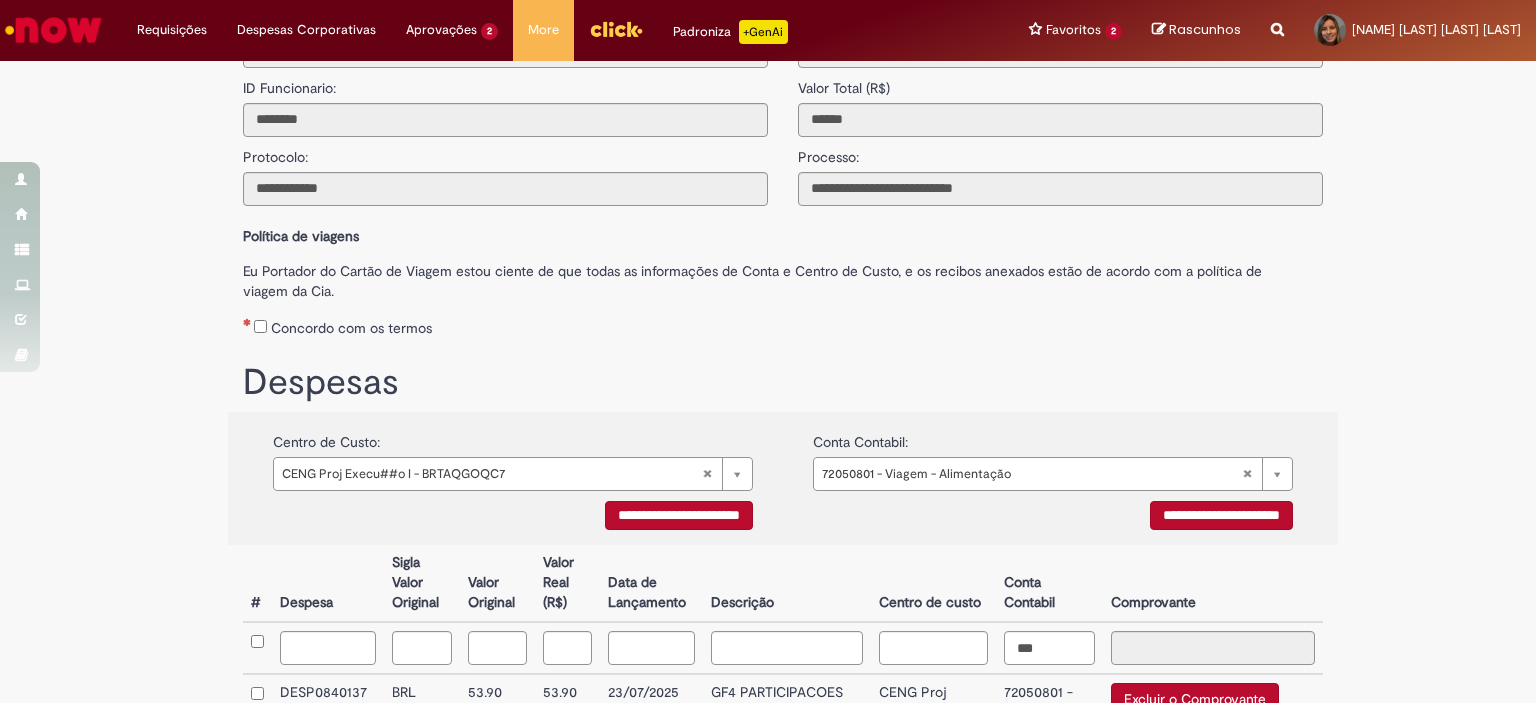 scroll, scrollTop: 0, scrollLeft: 0, axis: both 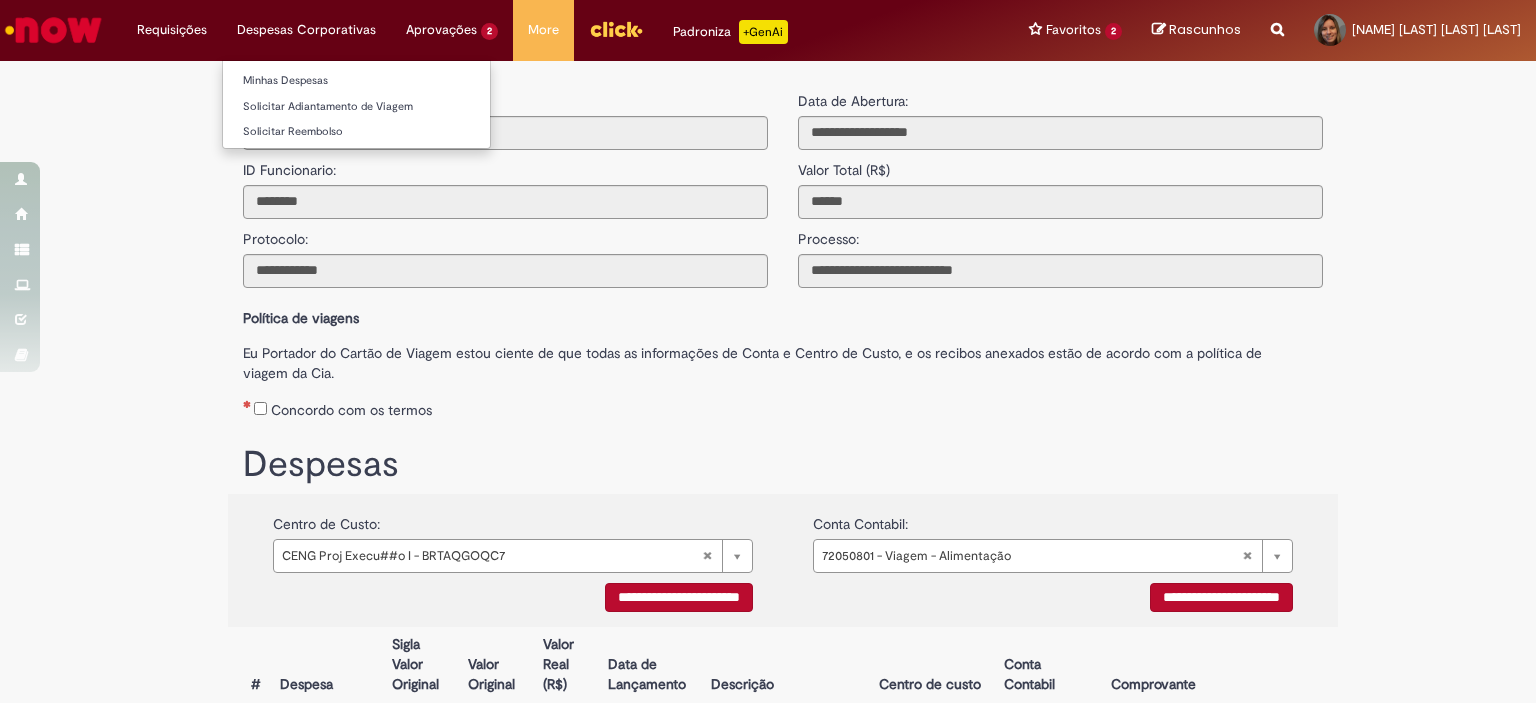 click on "Despesas Corporativas
Minhas Despesas
Solicitar Adiantamento de Viagem
Solicitar Reembolso" at bounding box center (172, 30) 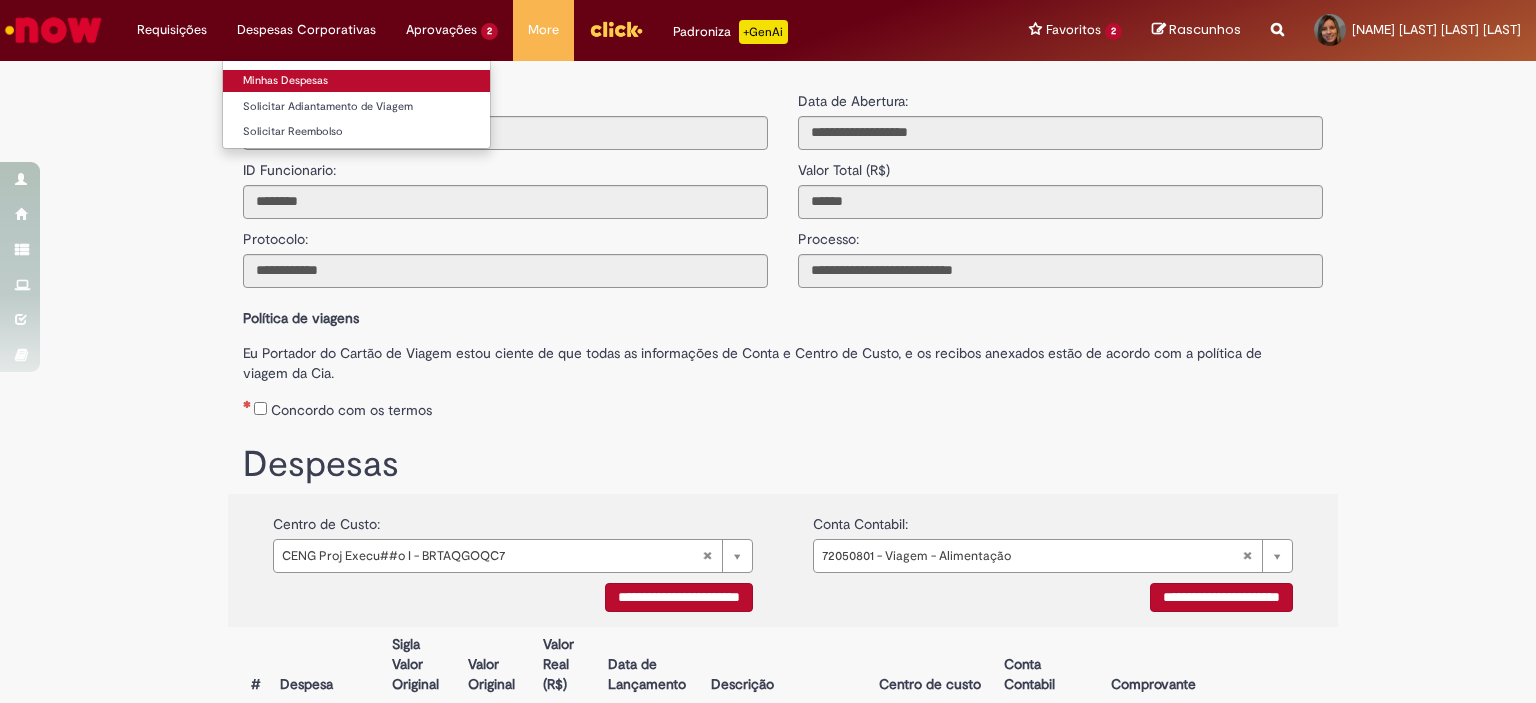 click on "Minhas Despesas" at bounding box center [356, 81] 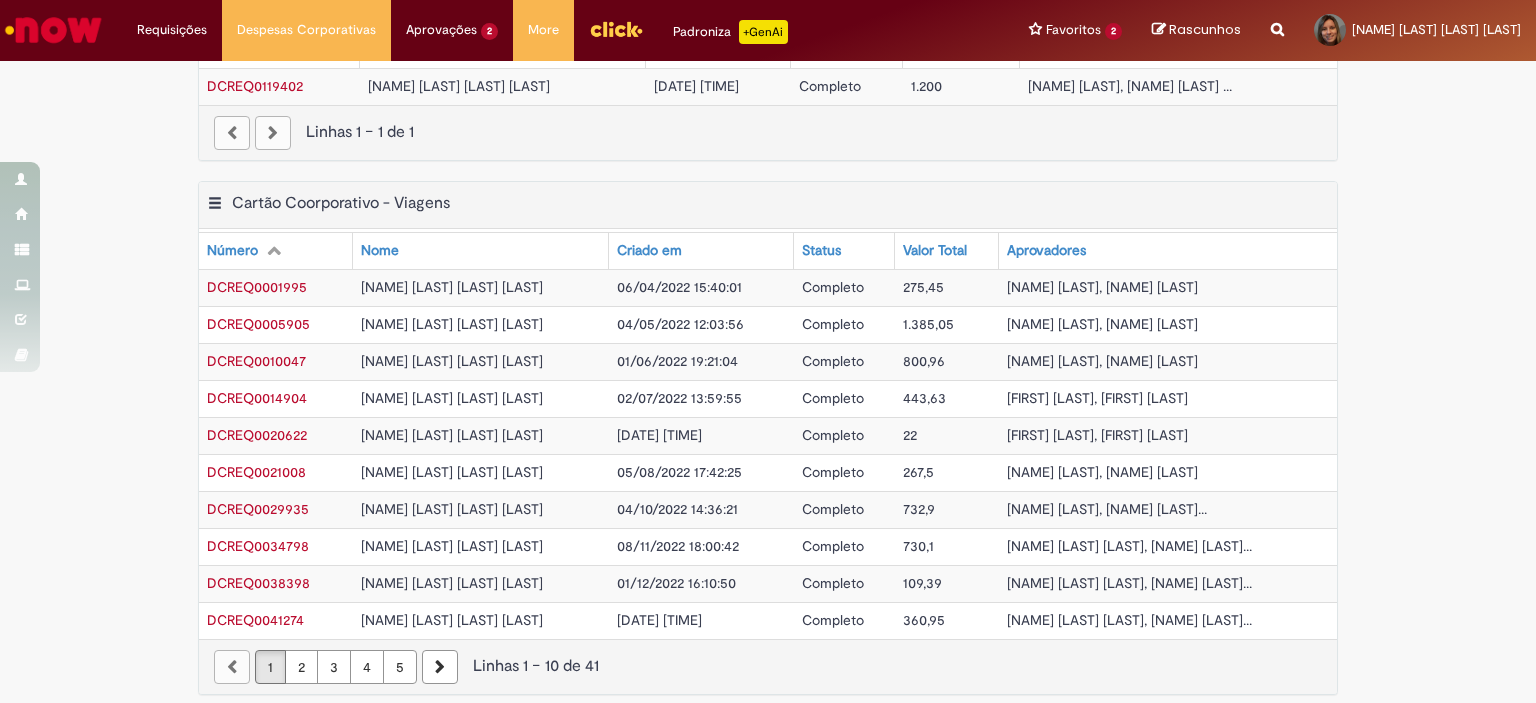 click on "5" at bounding box center (400, 667) 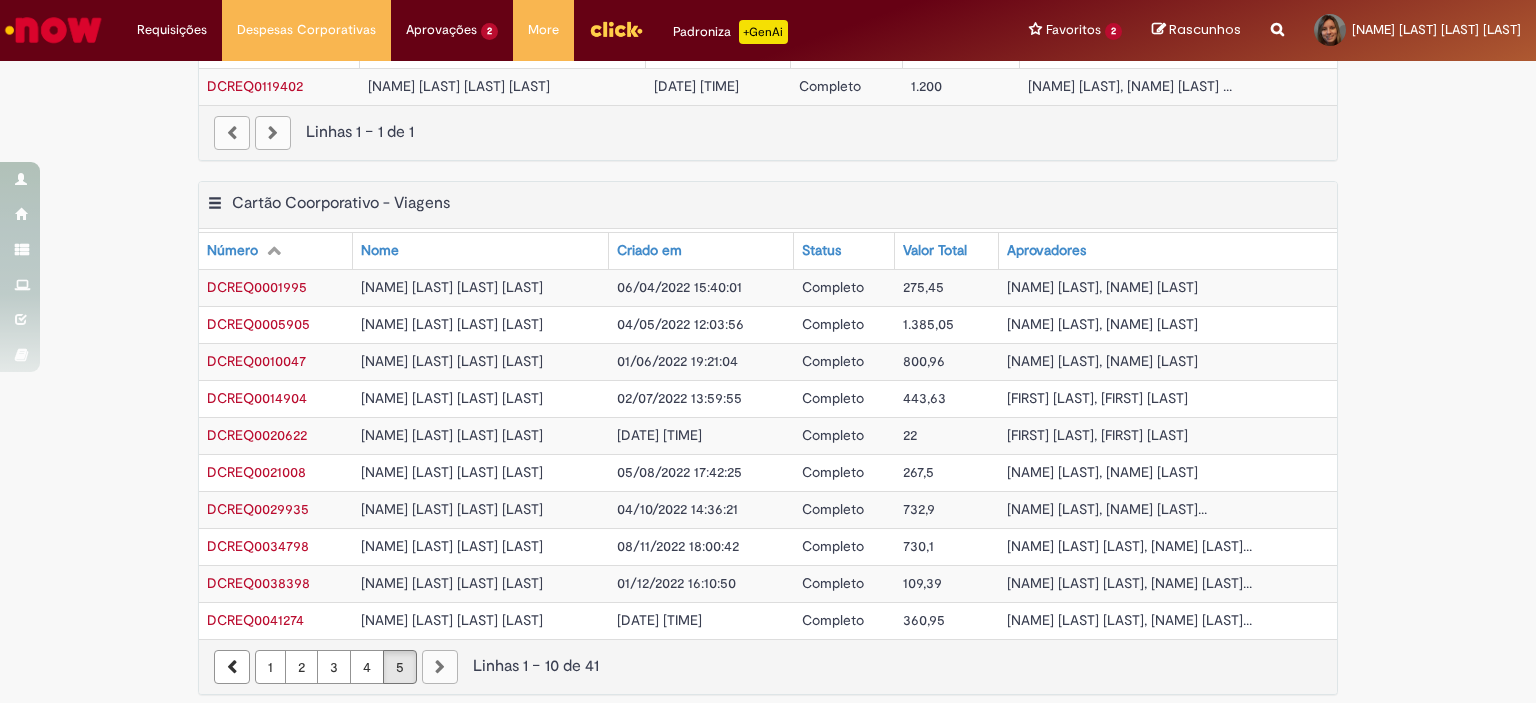 scroll, scrollTop: 492, scrollLeft: 0, axis: vertical 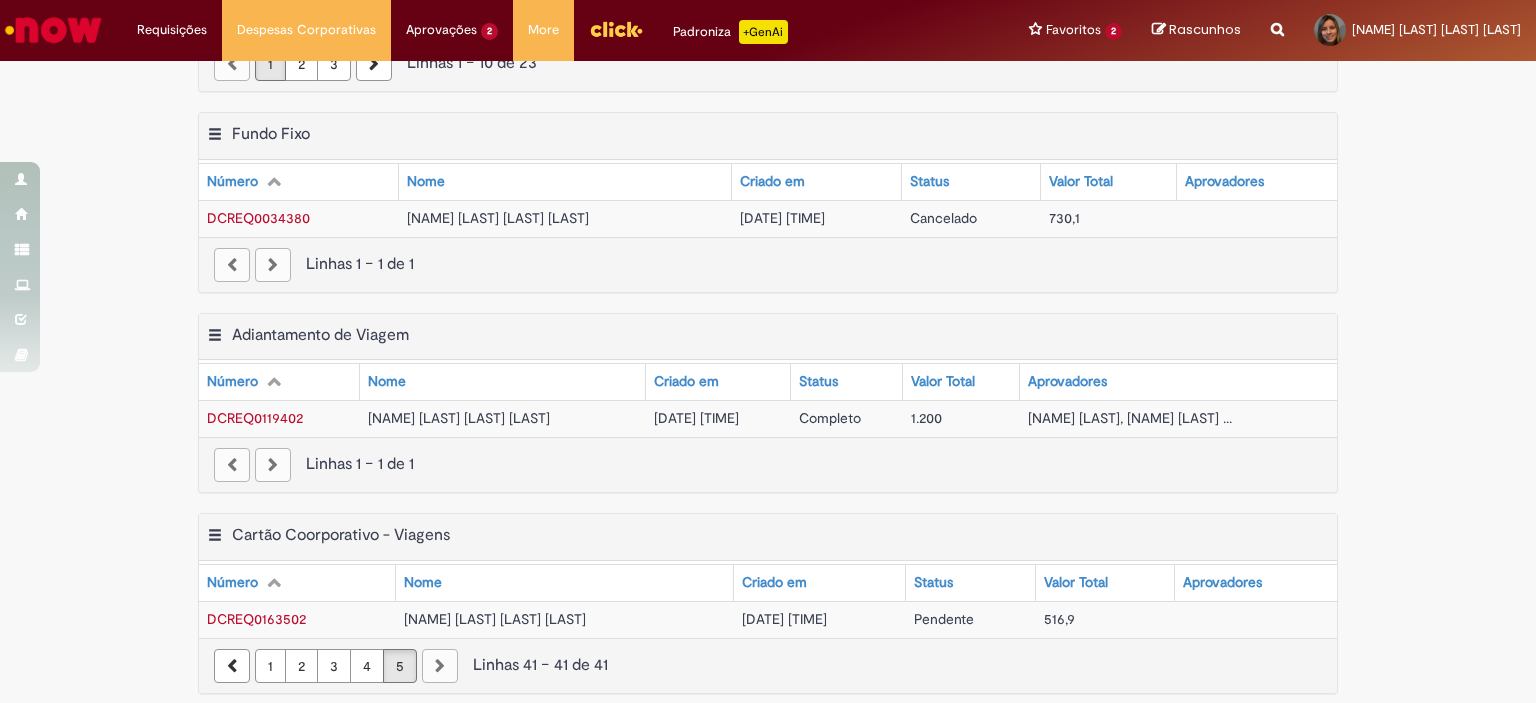 click on "[NAME] [LAST] [LAST] [LAST]" at bounding box center [565, 619] 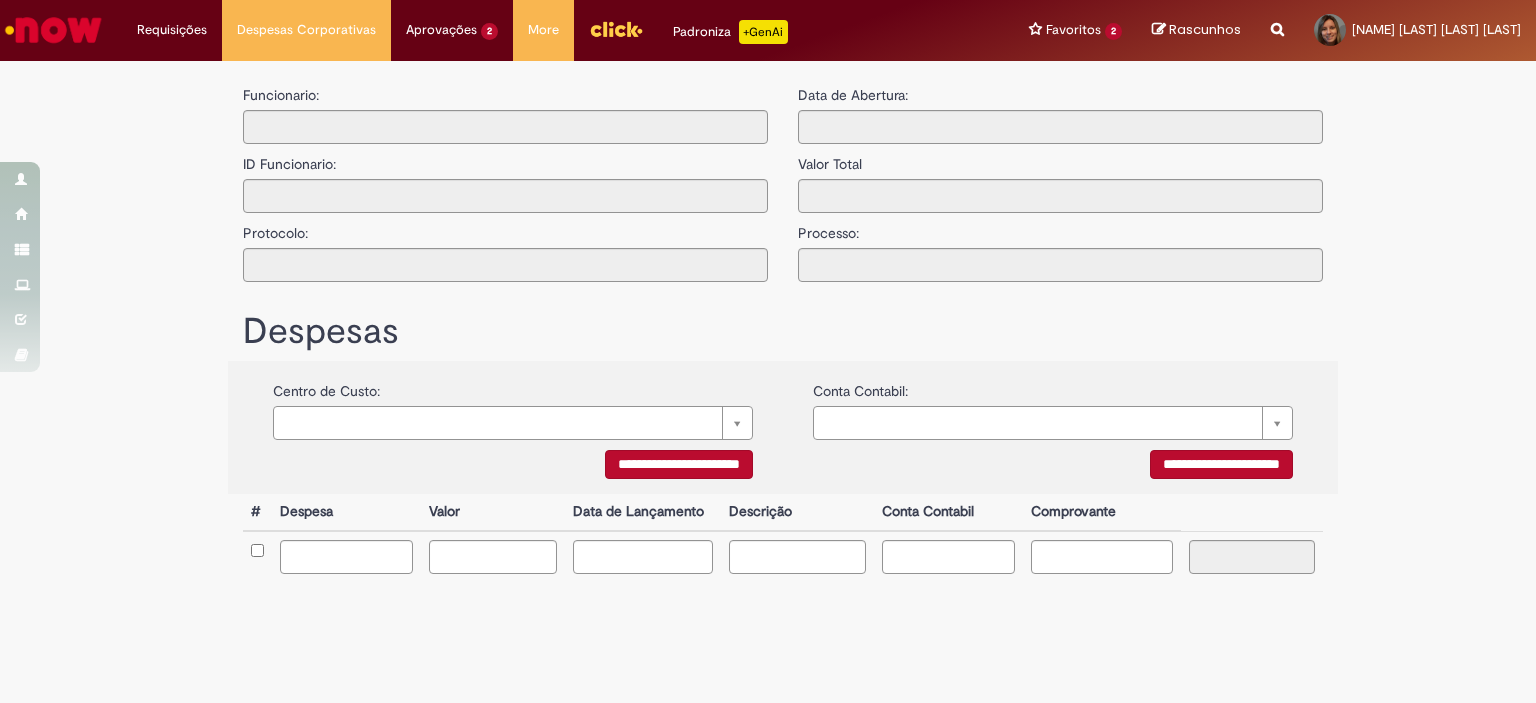 type on "**********" 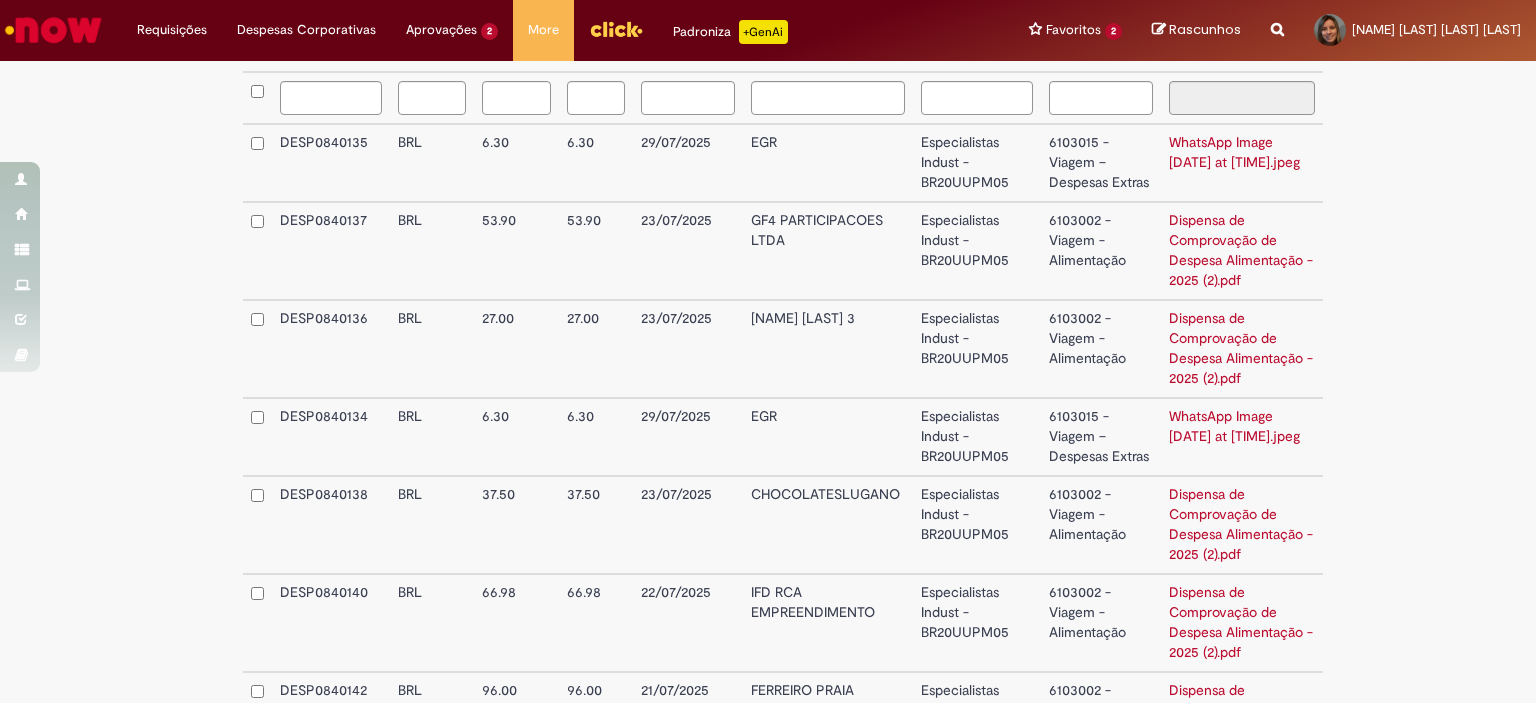 scroll, scrollTop: 500, scrollLeft: 0, axis: vertical 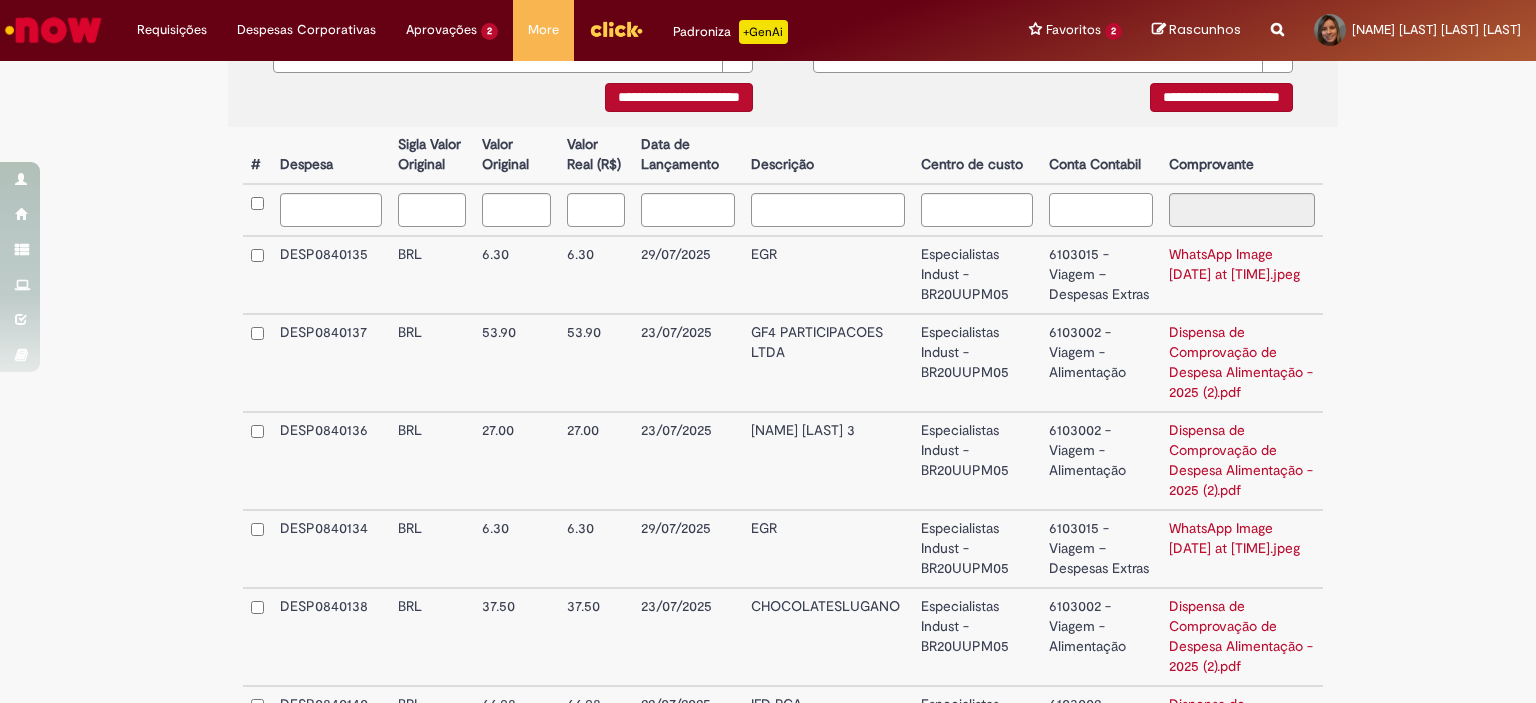 click at bounding box center (1101, 210) 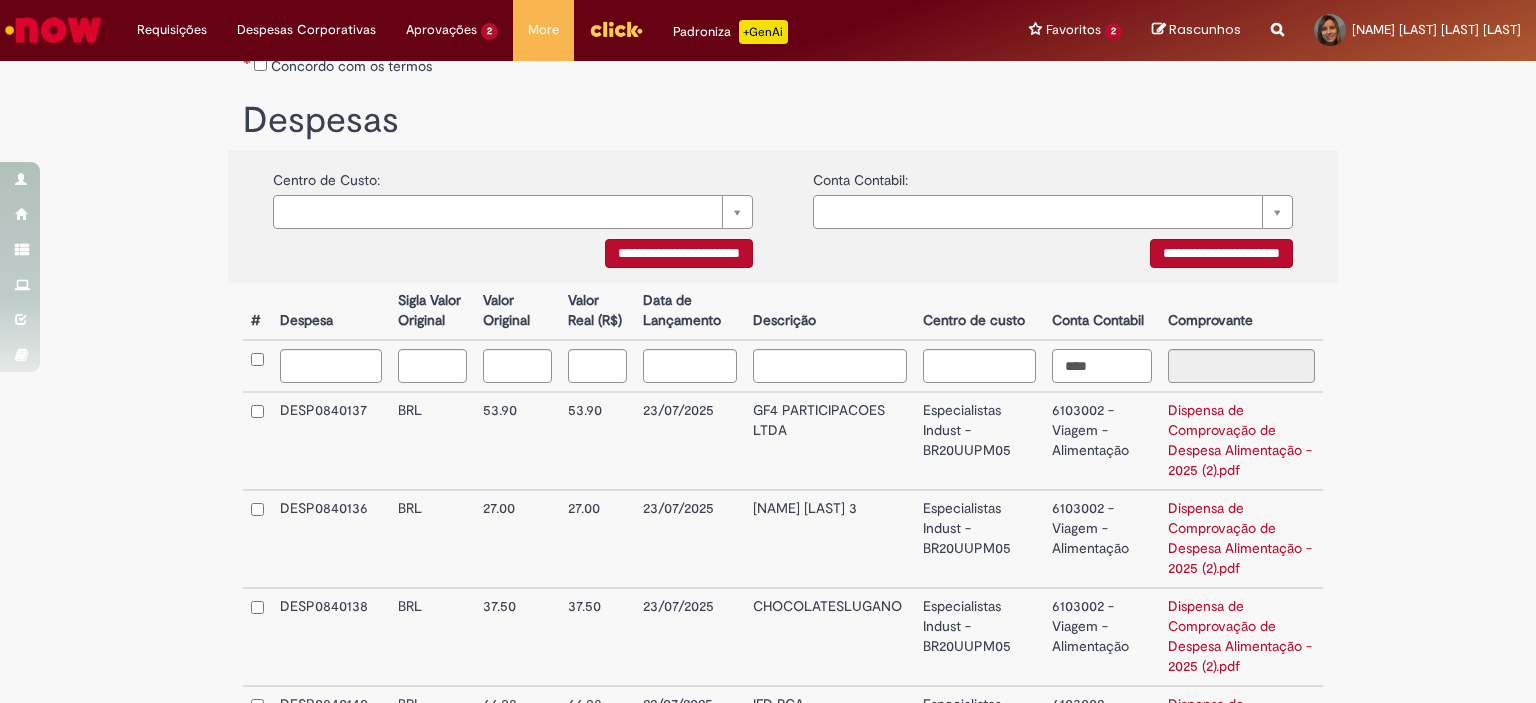 scroll, scrollTop: 200, scrollLeft: 0, axis: vertical 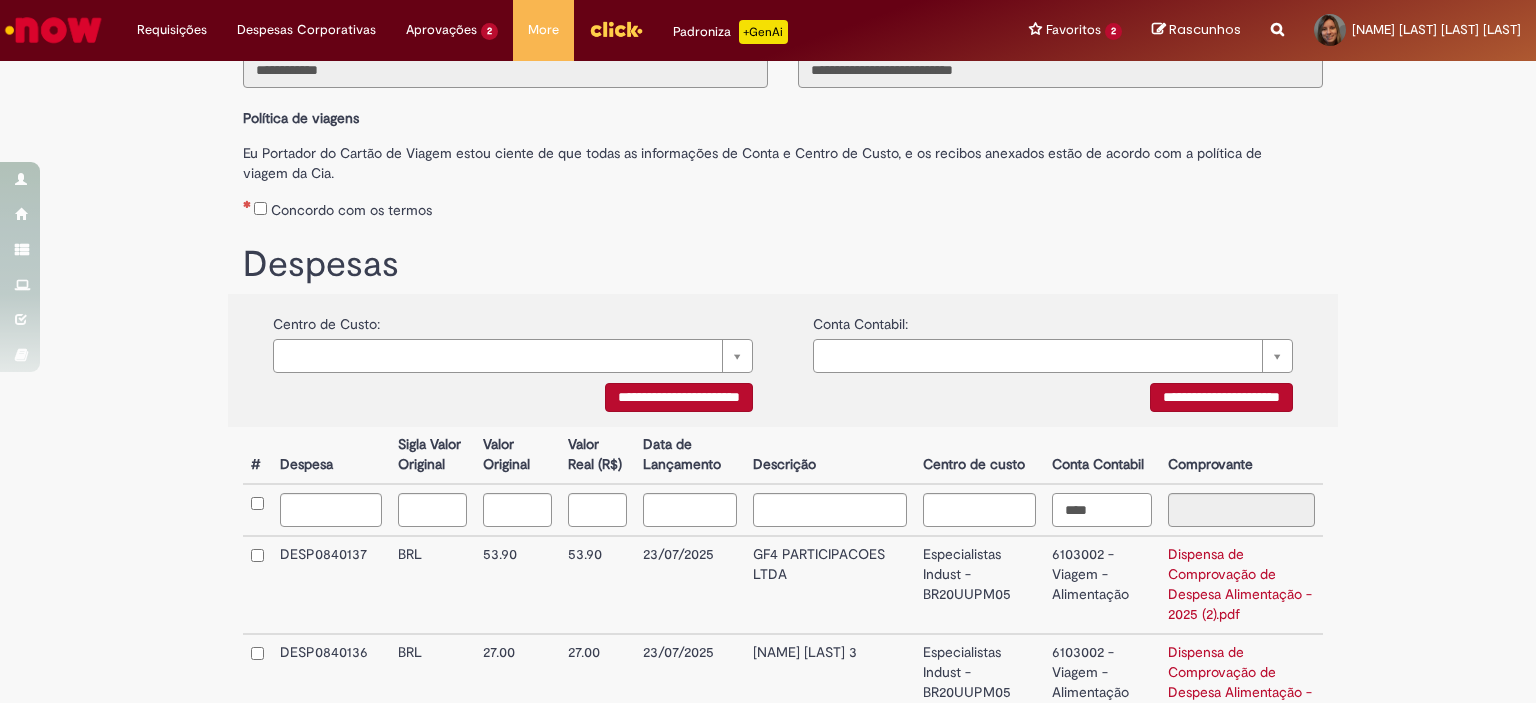 type on "****" 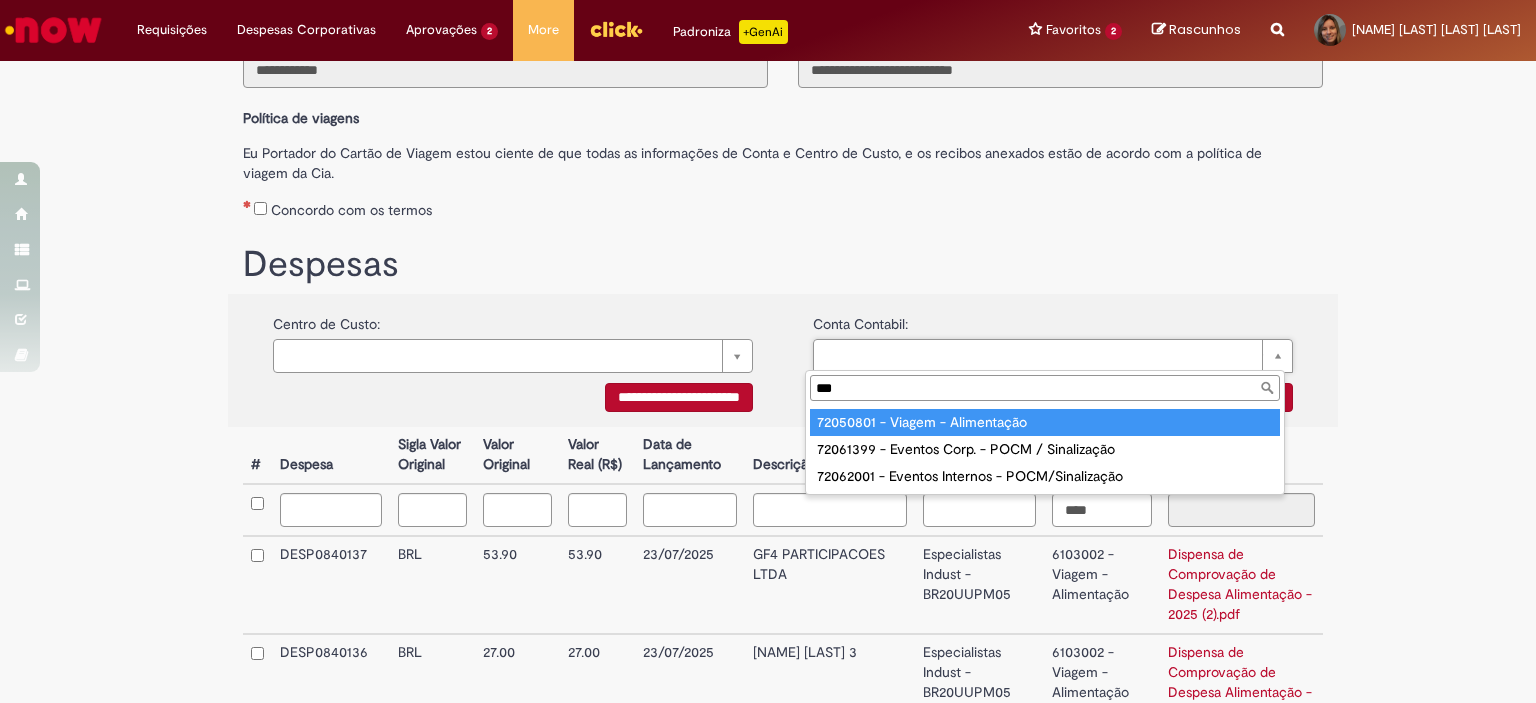 type on "***" 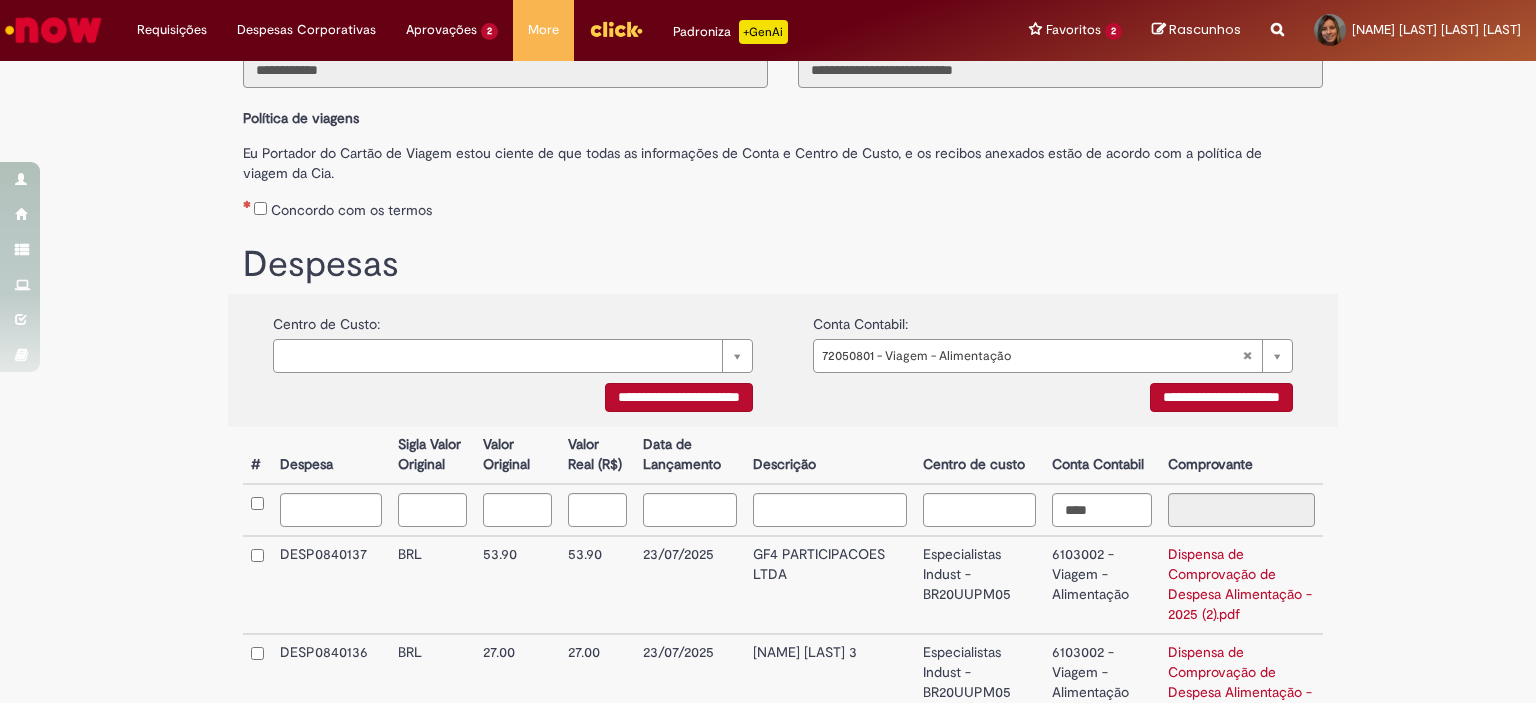click on "**********" at bounding box center [1221, 397] 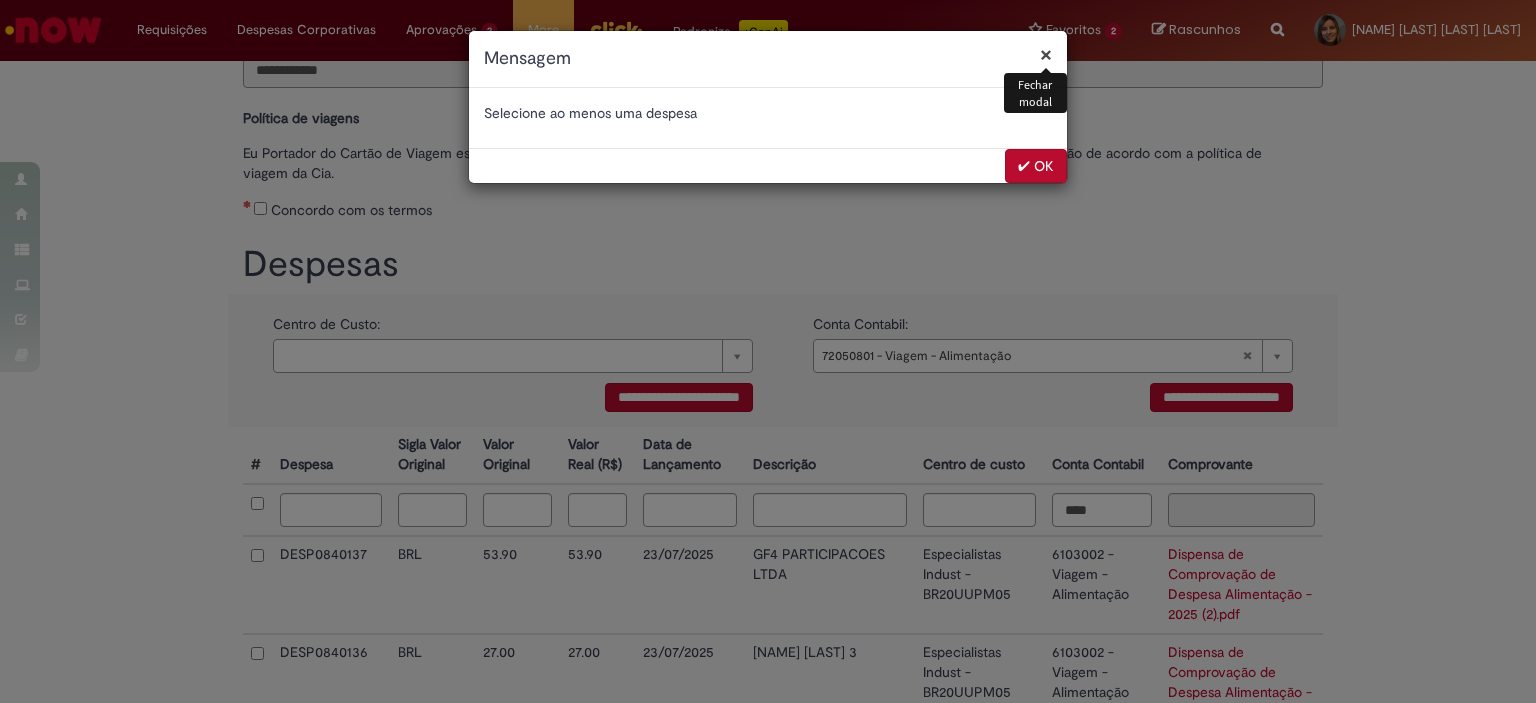 click on "✔ OK" at bounding box center [1036, 166] 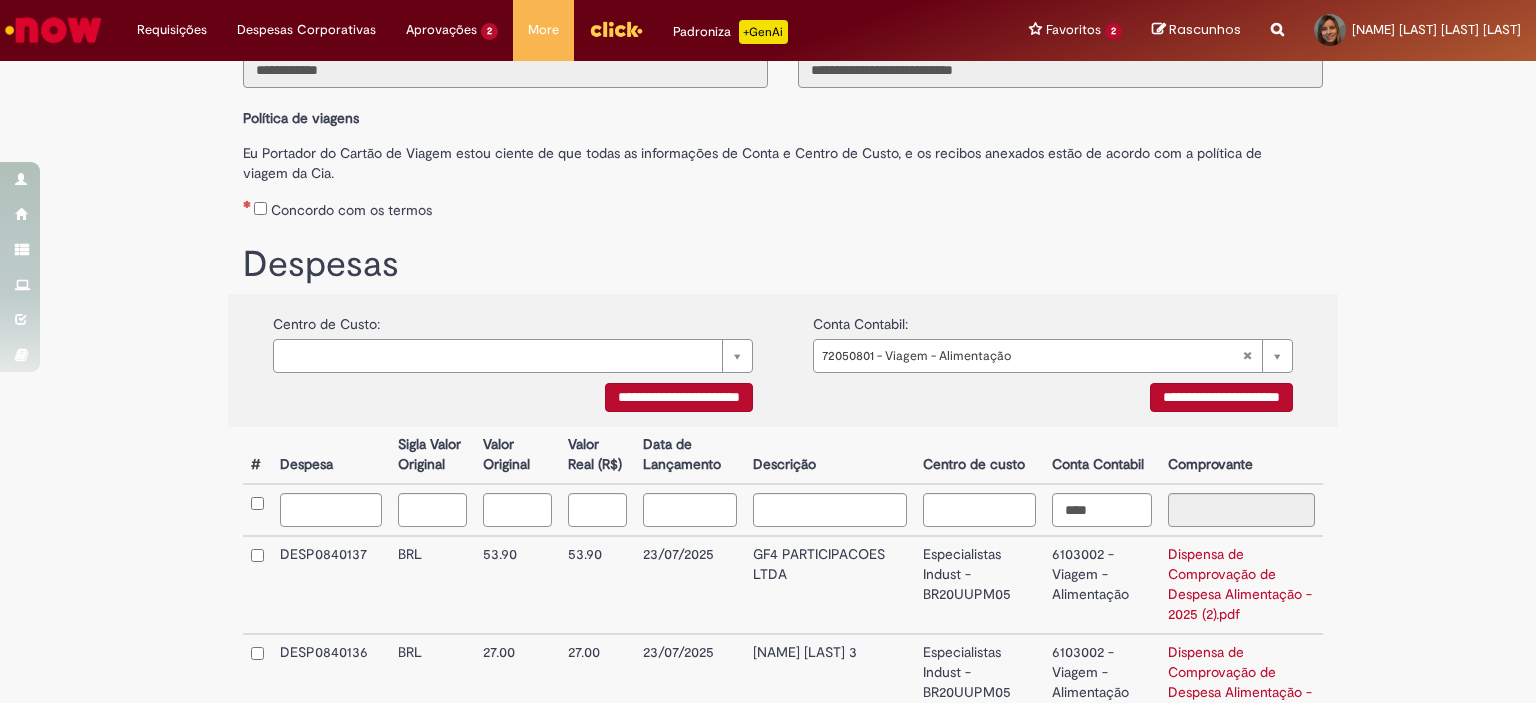 click at bounding box center (257, 585) 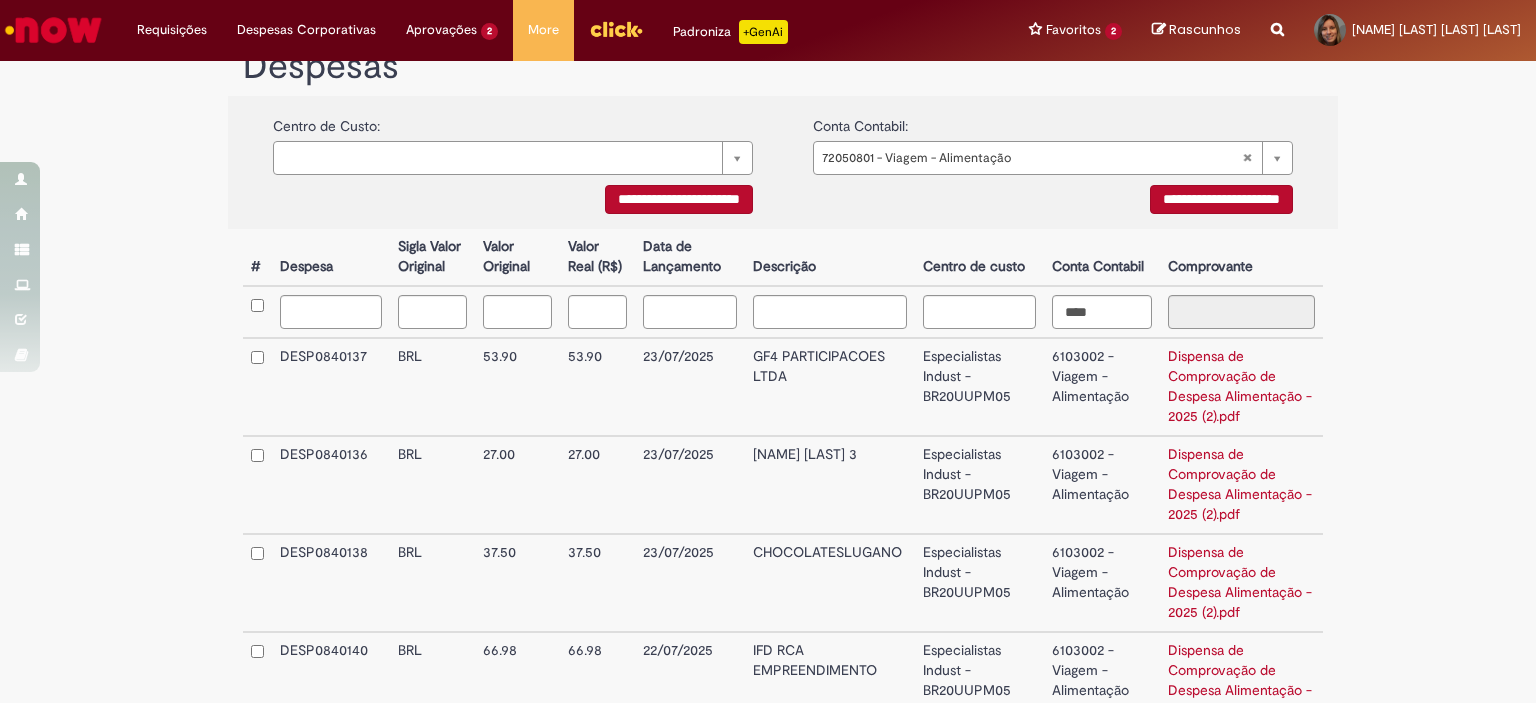 scroll, scrollTop: 400, scrollLeft: 0, axis: vertical 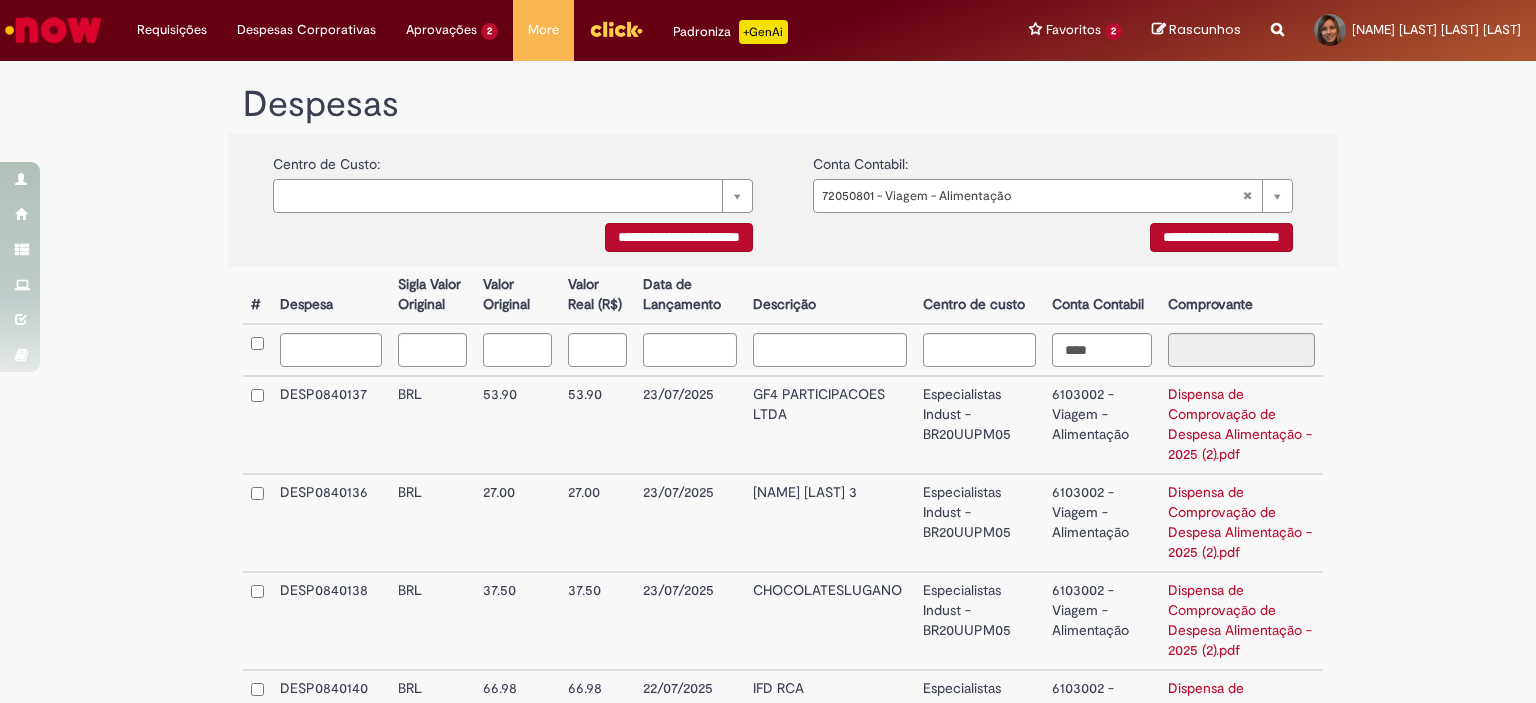 click on "**********" at bounding box center (1221, 237) 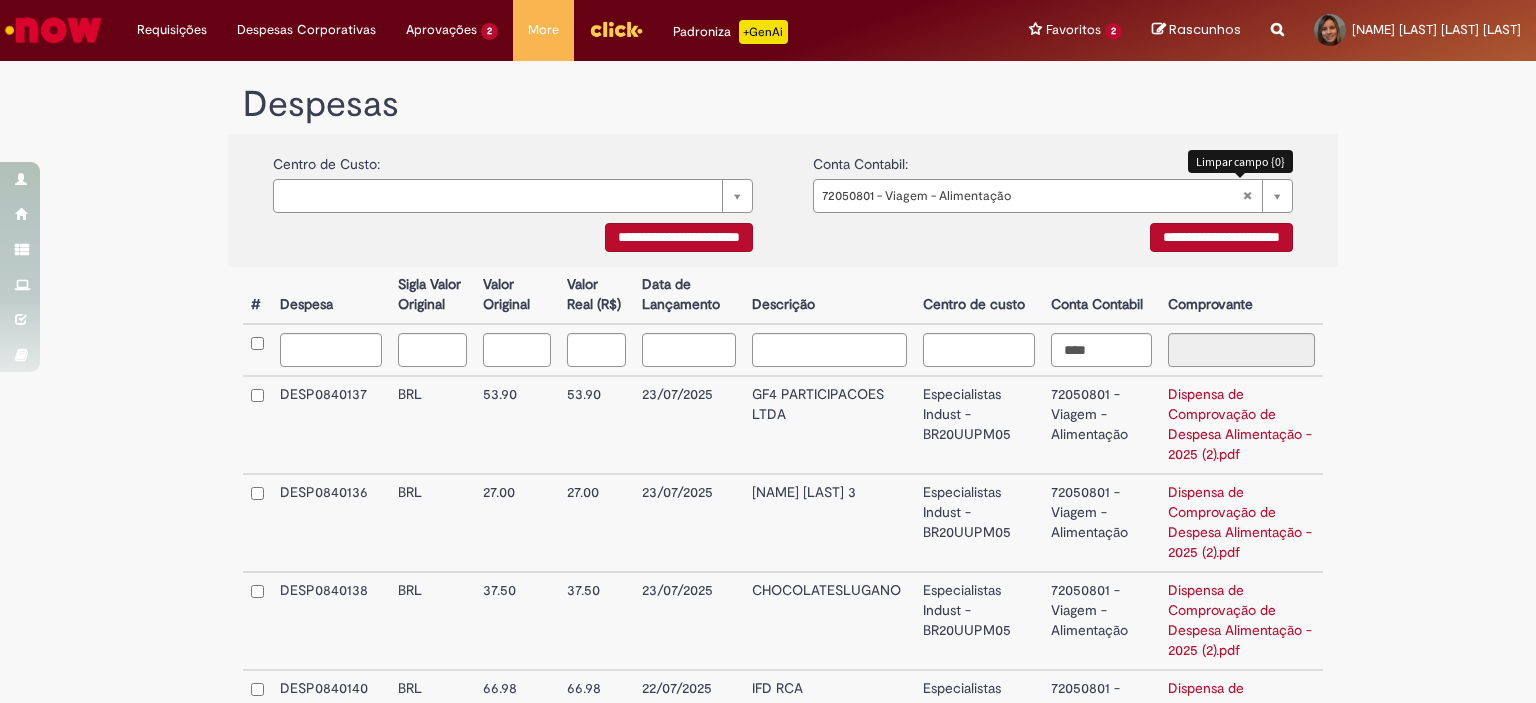 type 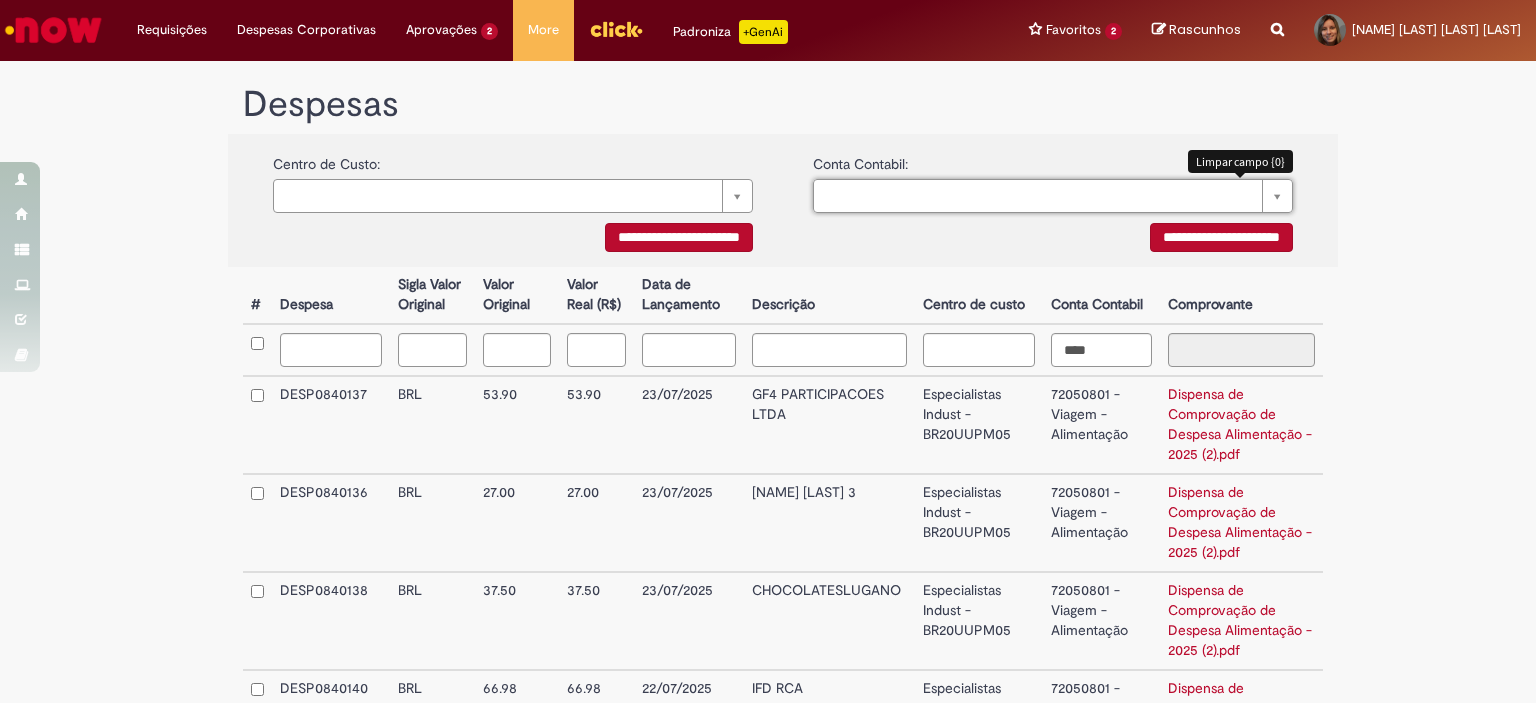 click on "Pesquisar usando lista" at bounding box center [1053, 196] 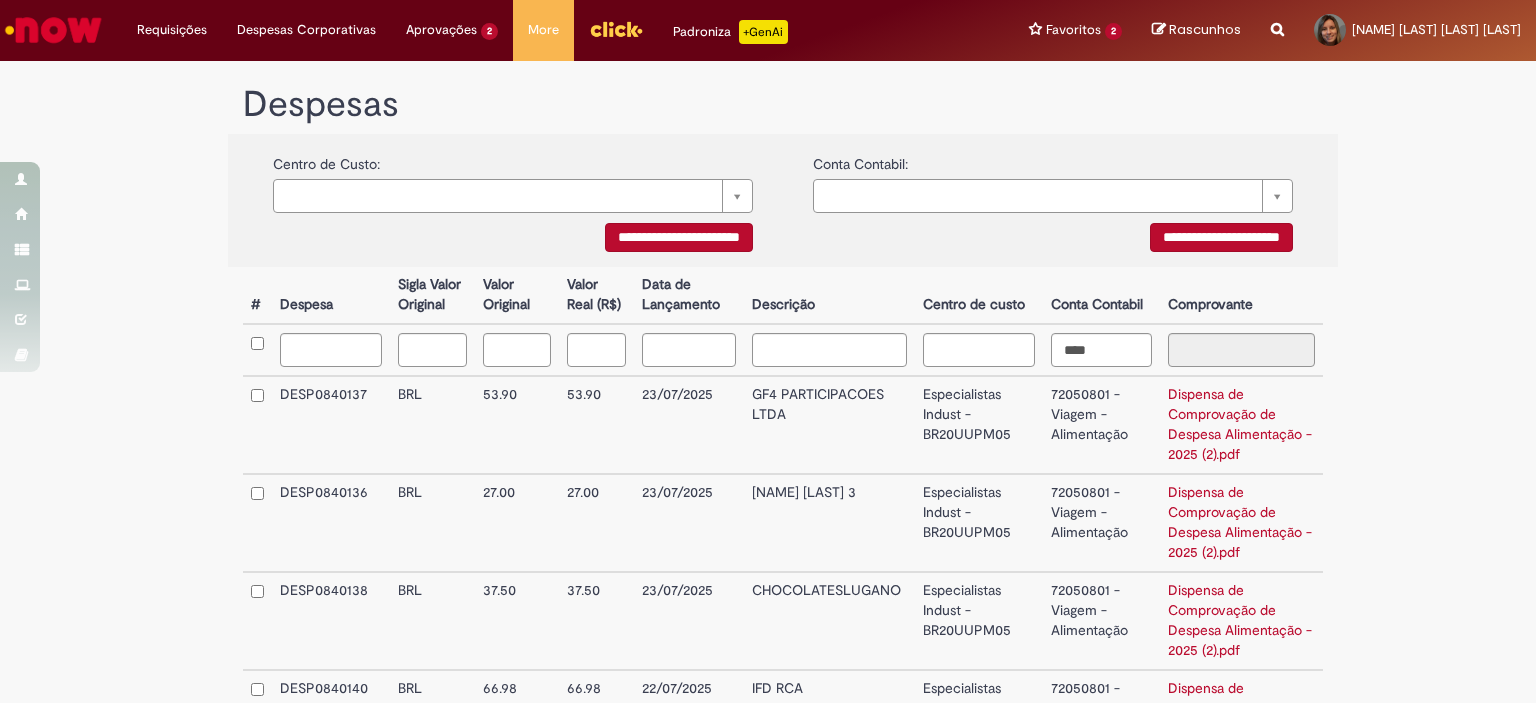 click at bounding box center [257, 350] 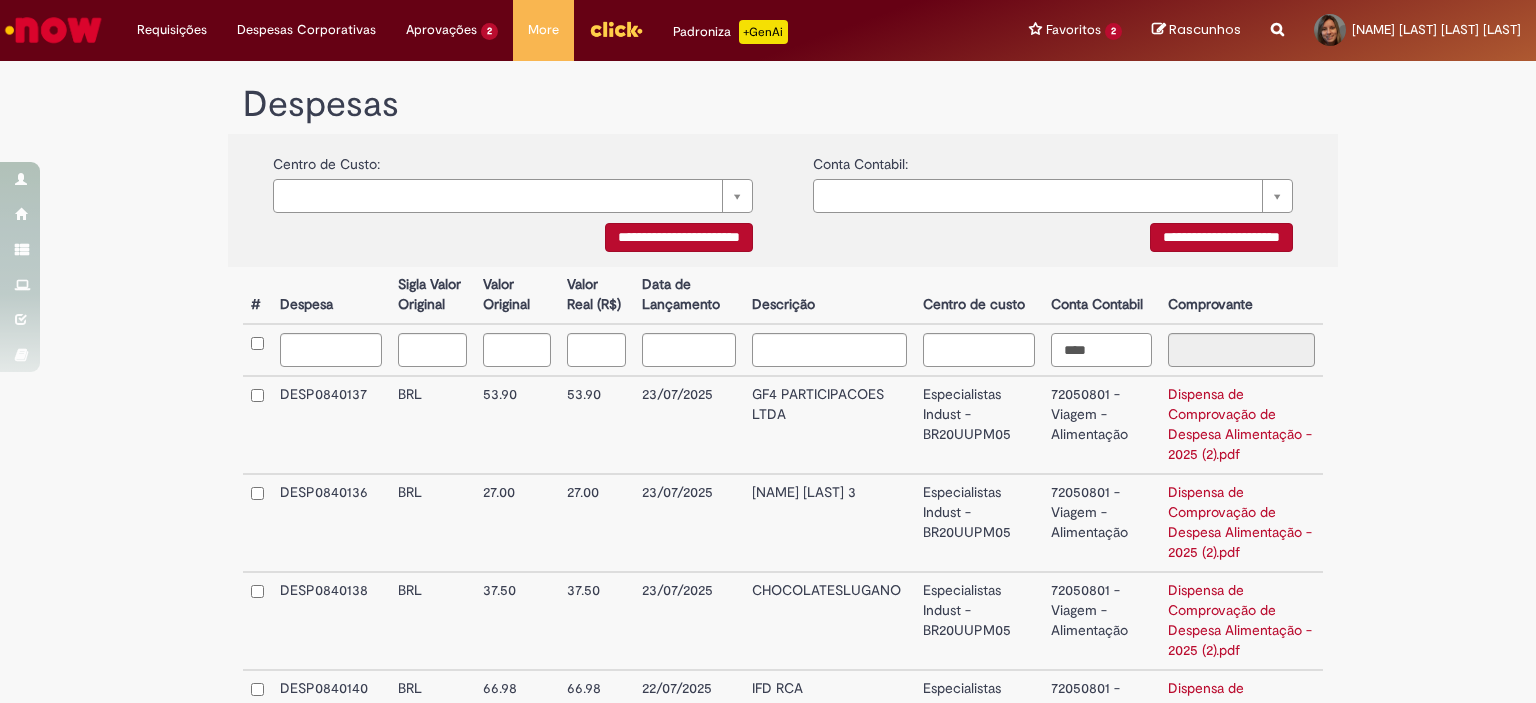 drag, startPoint x: 1111, startPoint y: 347, endPoint x: 960, endPoint y: 339, distance: 151.21178 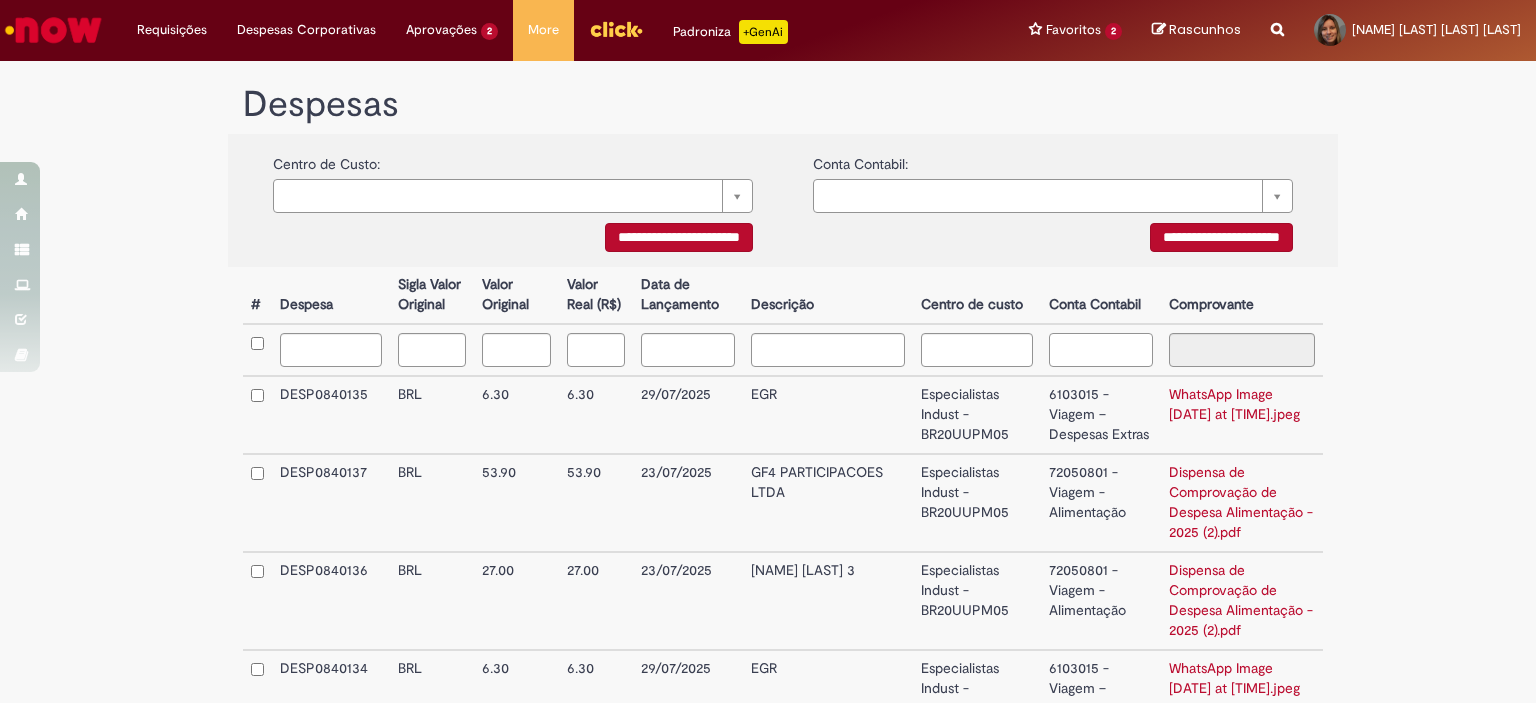 type 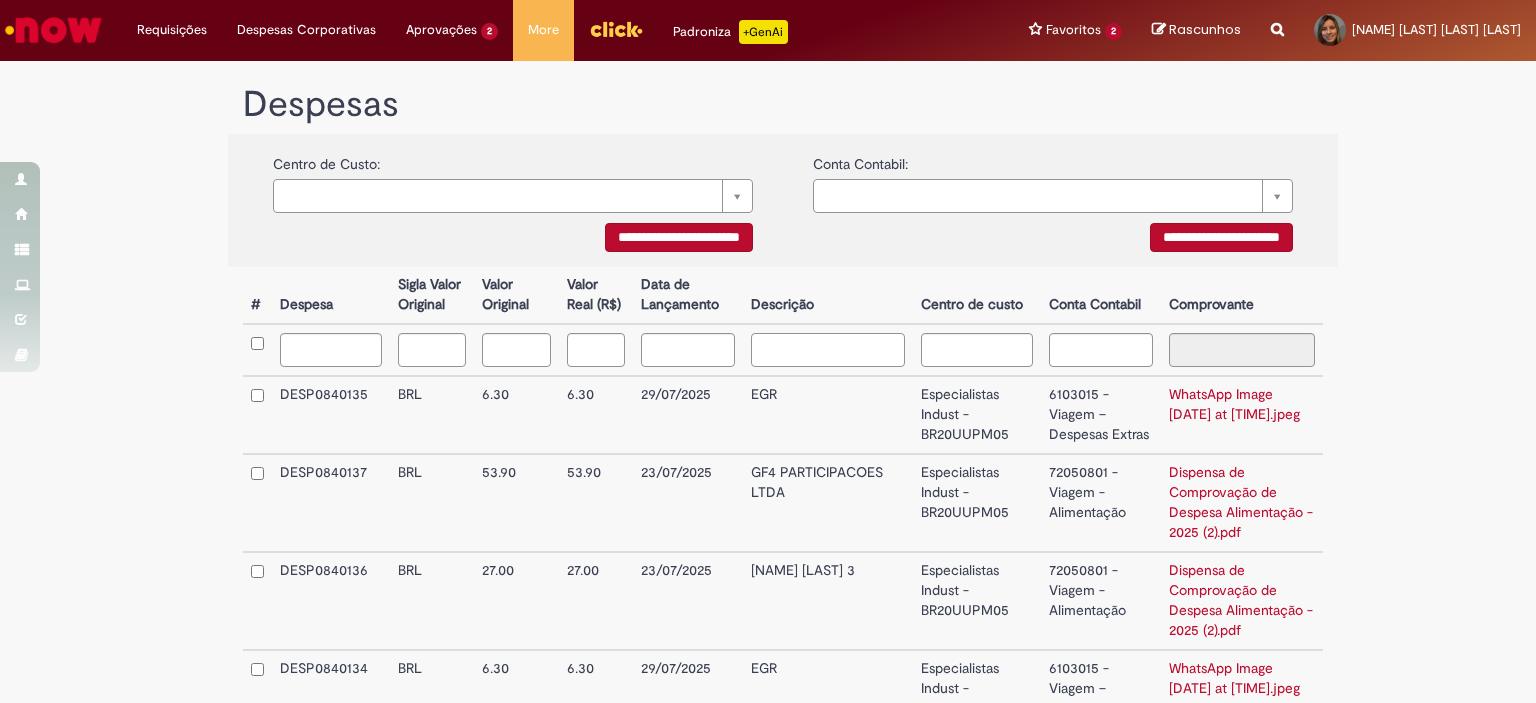 click at bounding box center (828, 350) 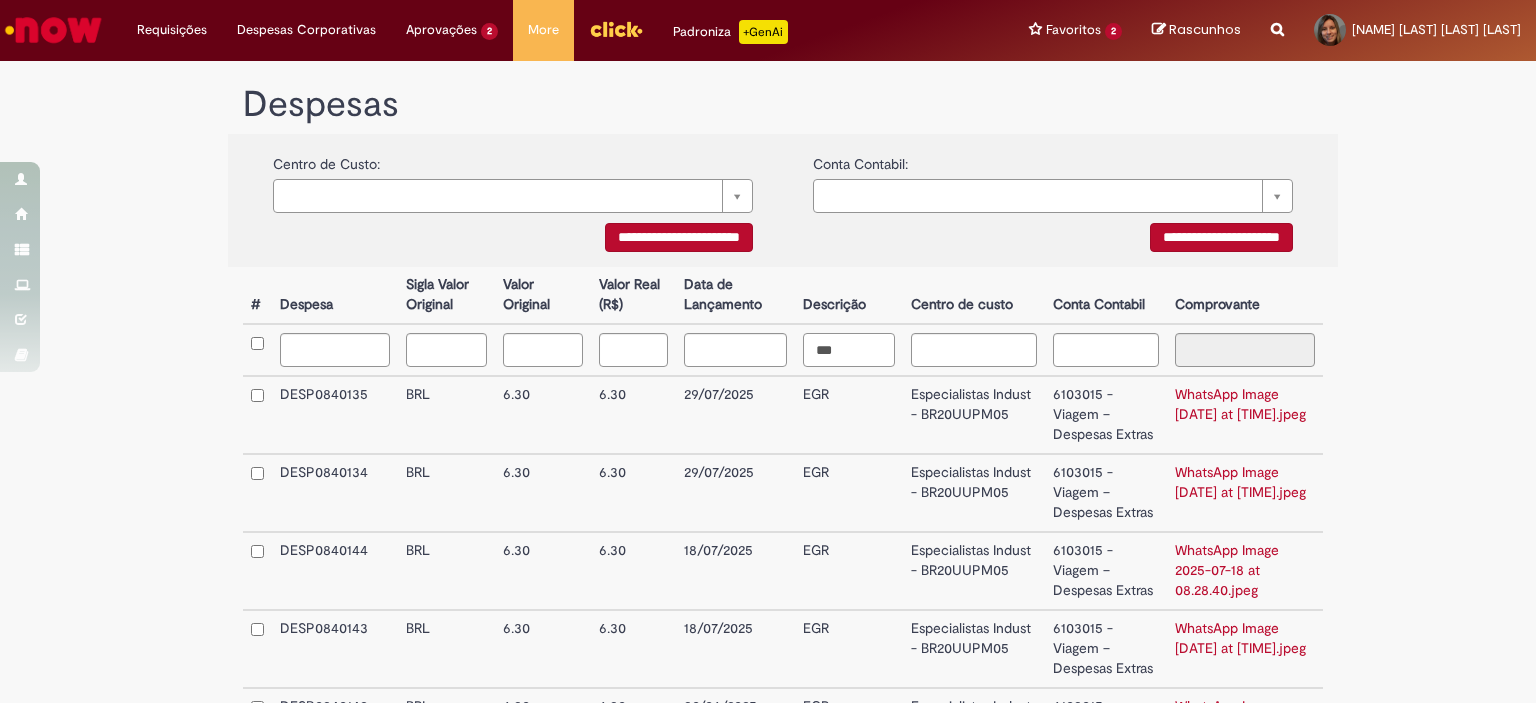 type on "***" 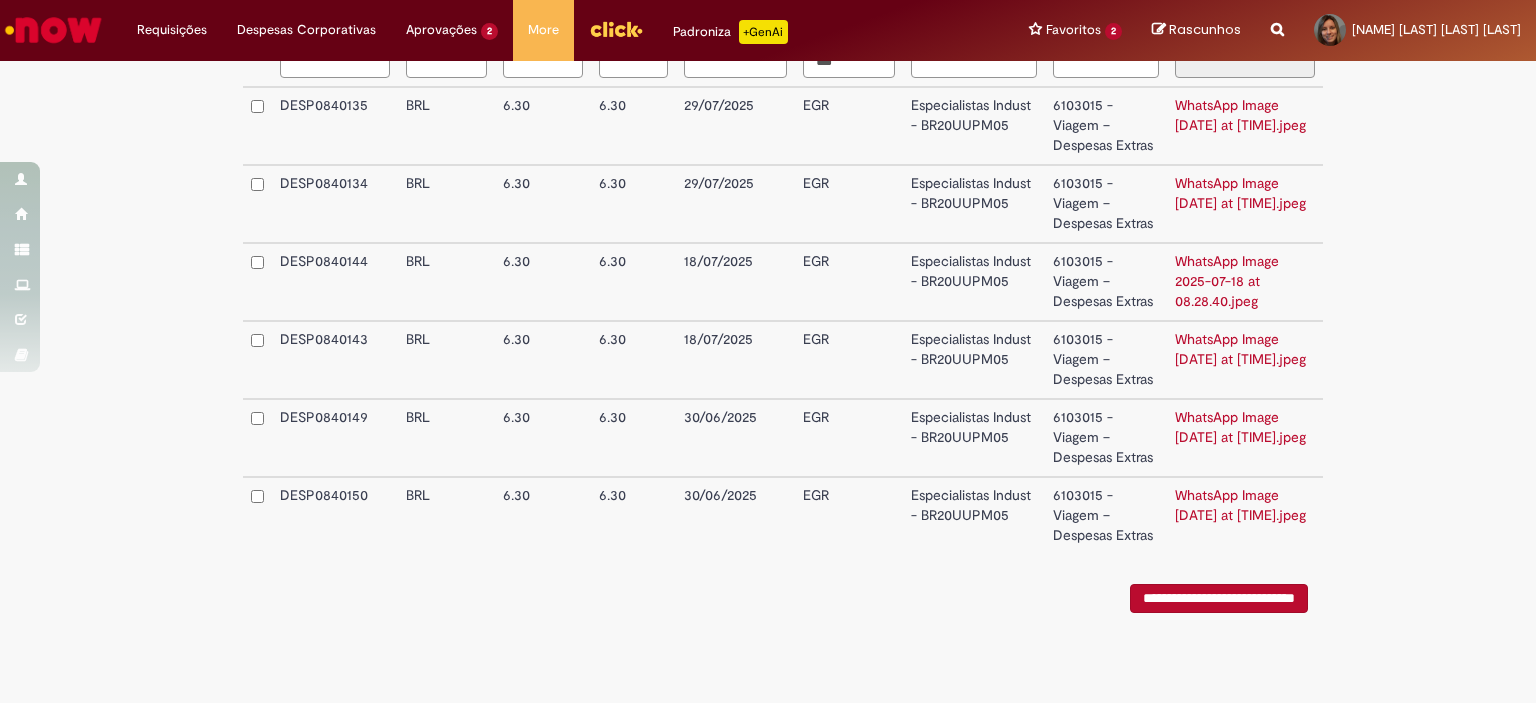 scroll, scrollTop: 252, scrollLeft: 0, axis: vertical 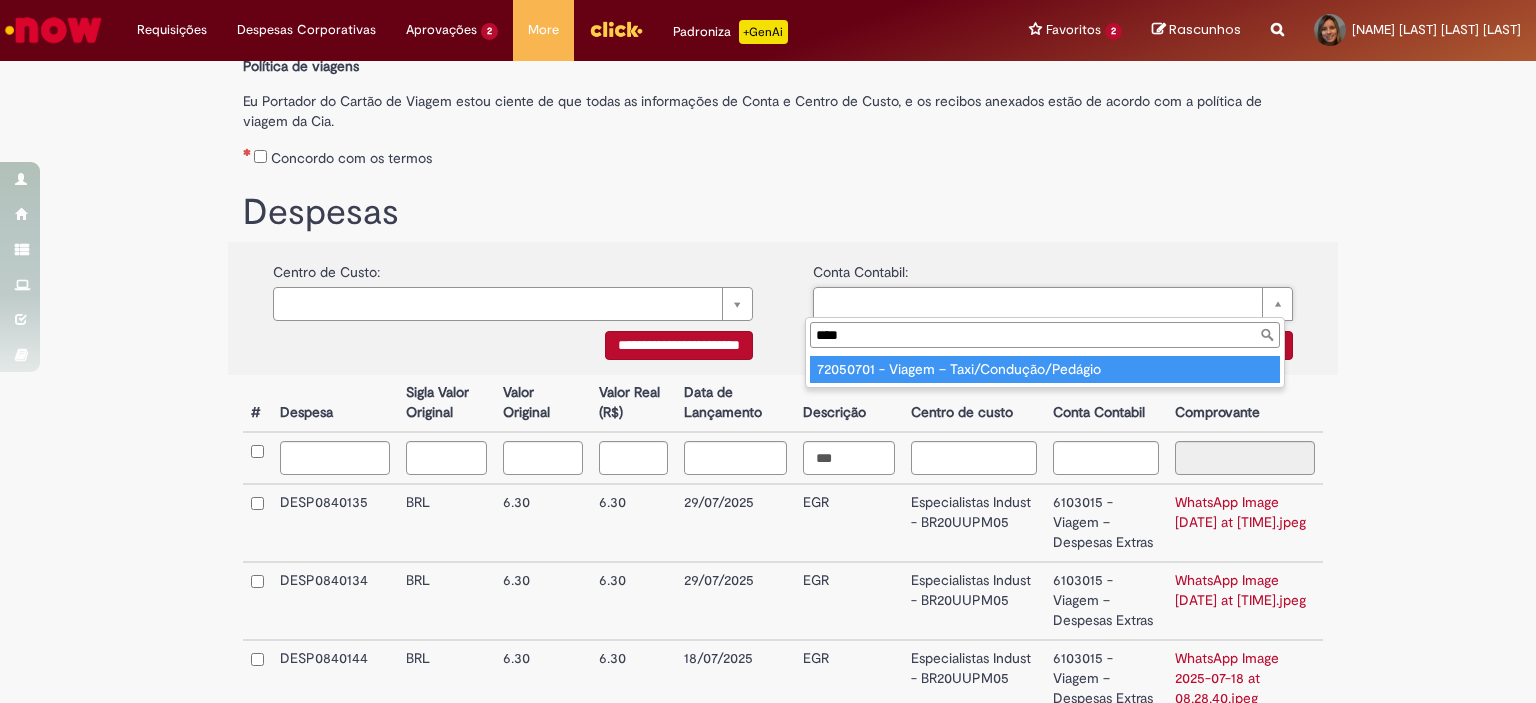 type on "****" 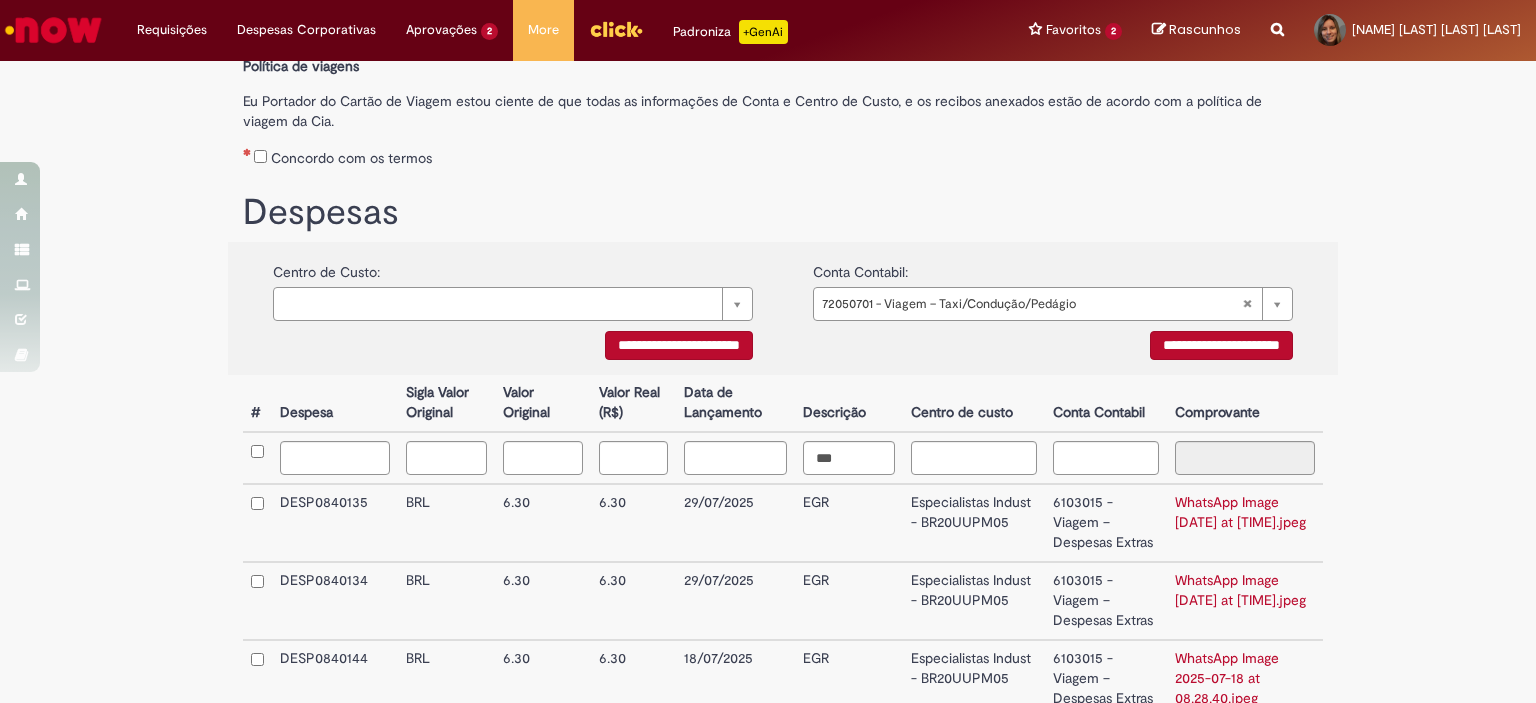 click on "**********" at bounding box center (1221, 345) 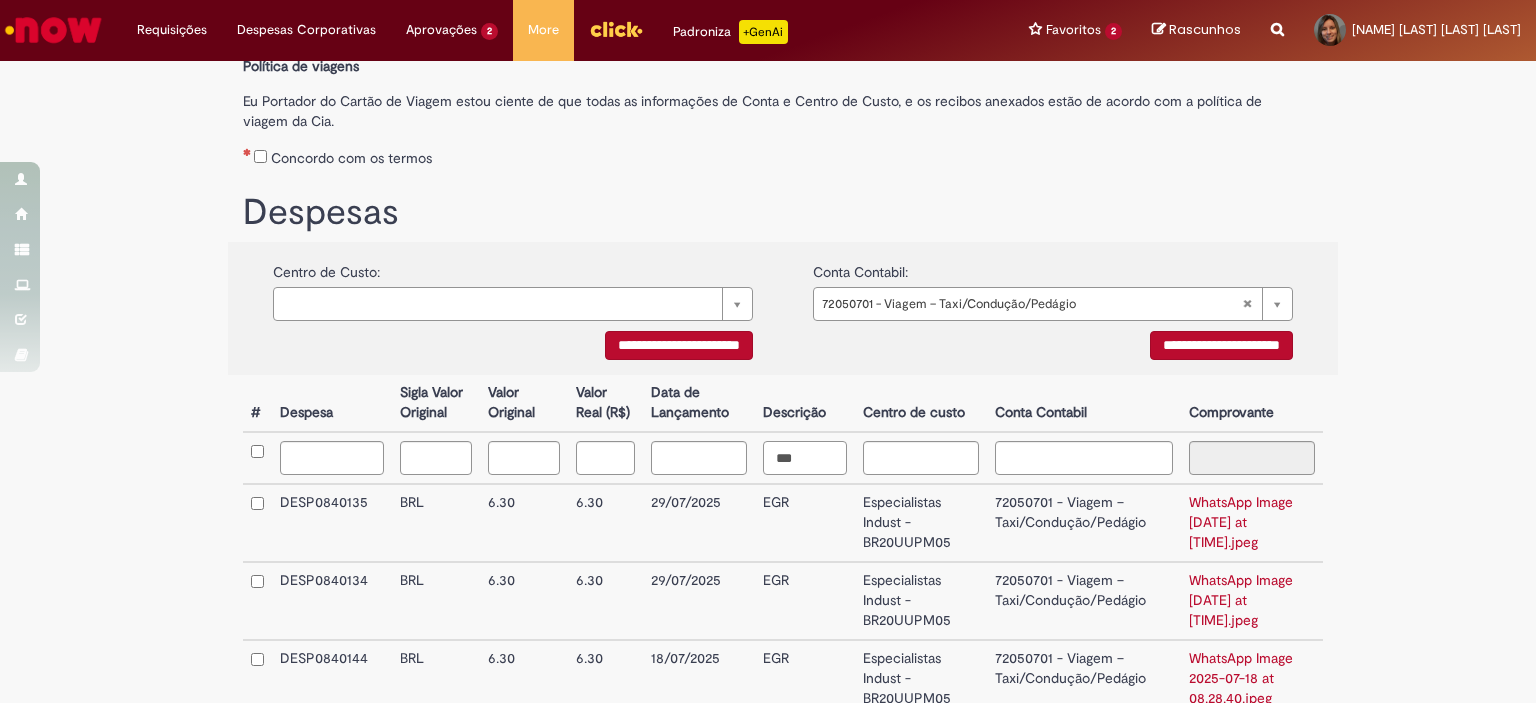 click on "***" at bounding box center [805, 458] 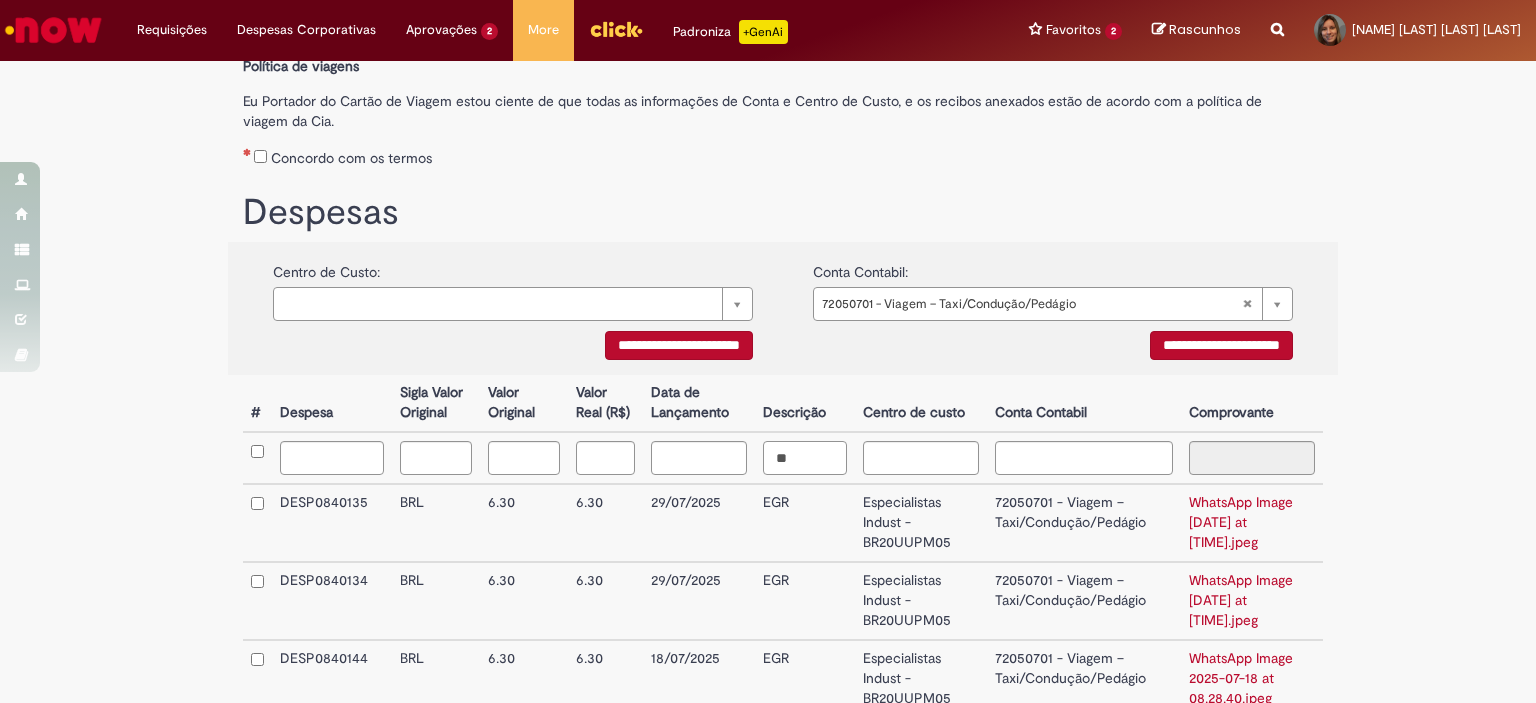 type on "*" 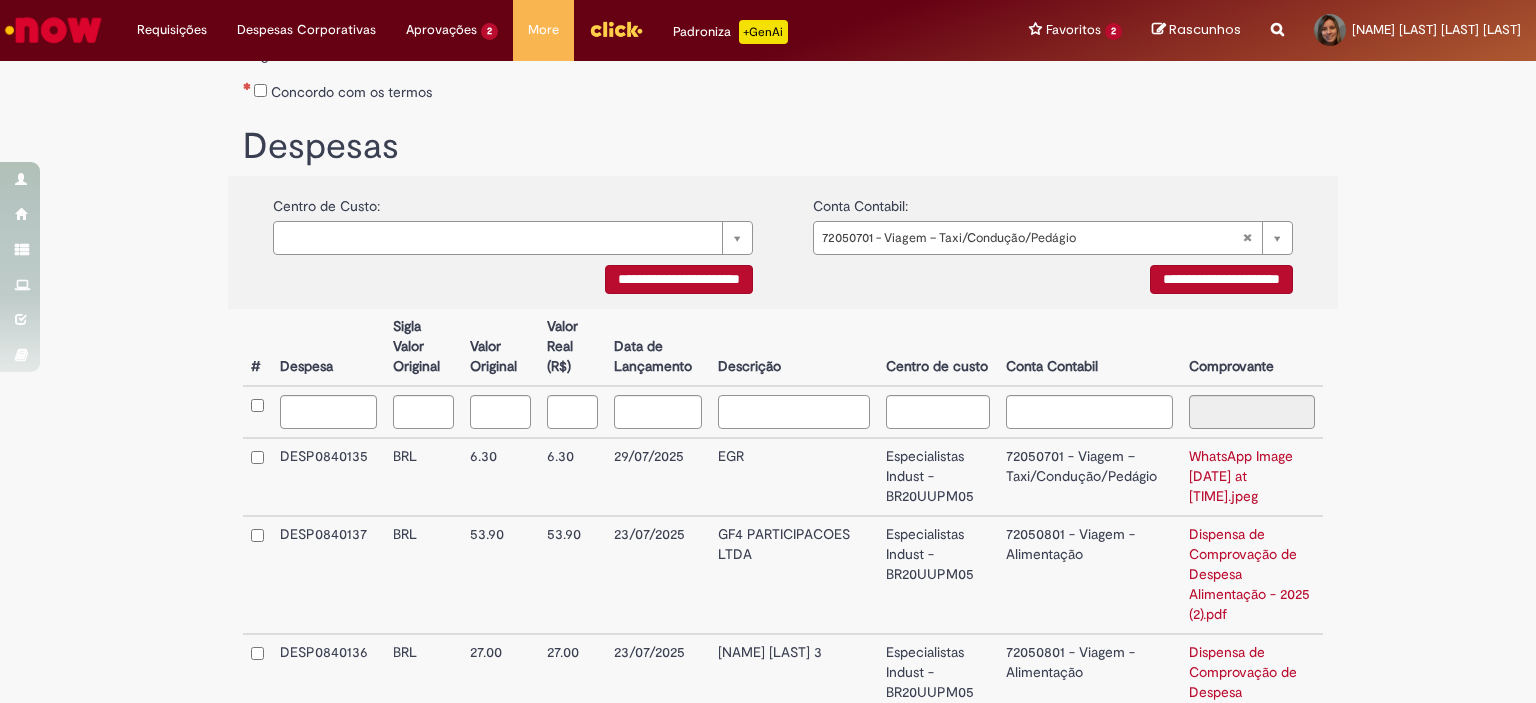 scroll, scrollTop: 352, scrollLeft: 0, axis: vertical 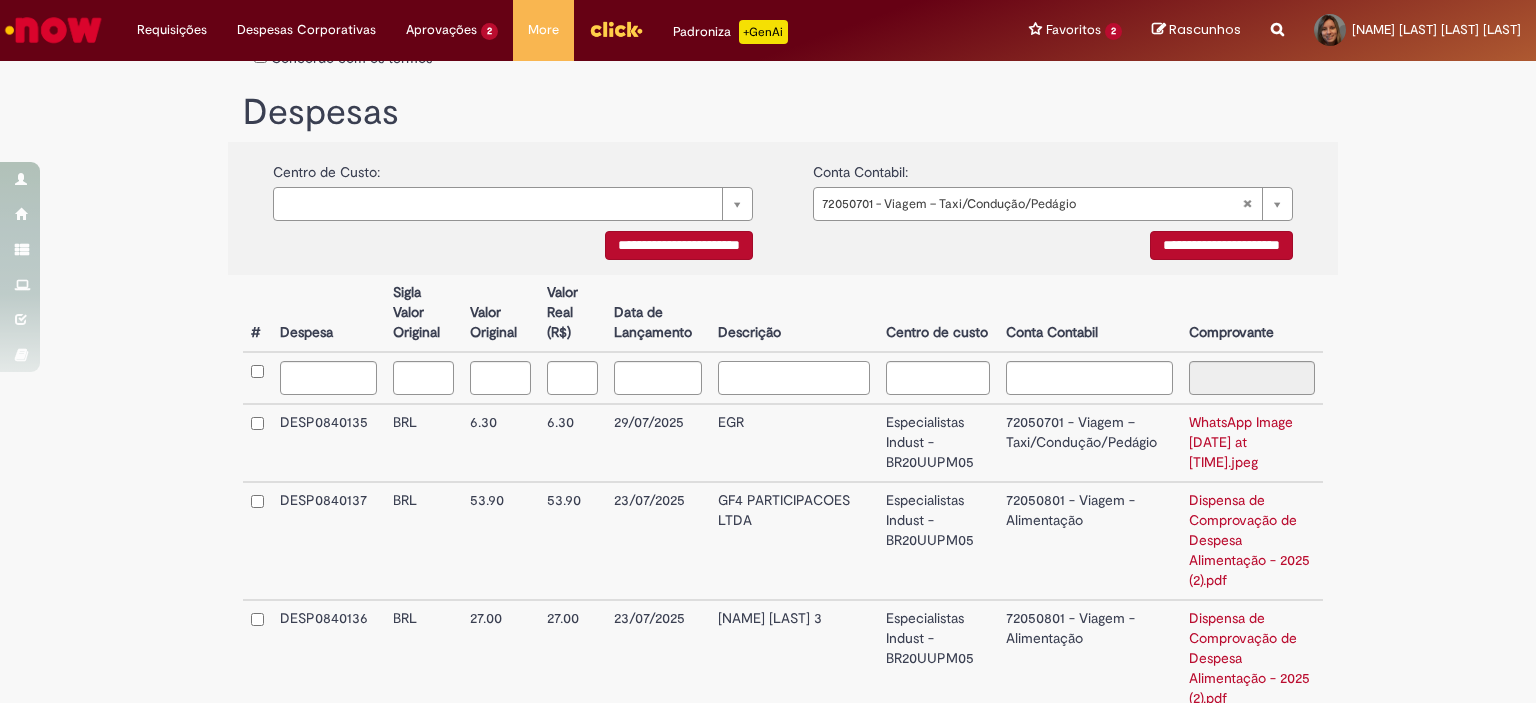 type 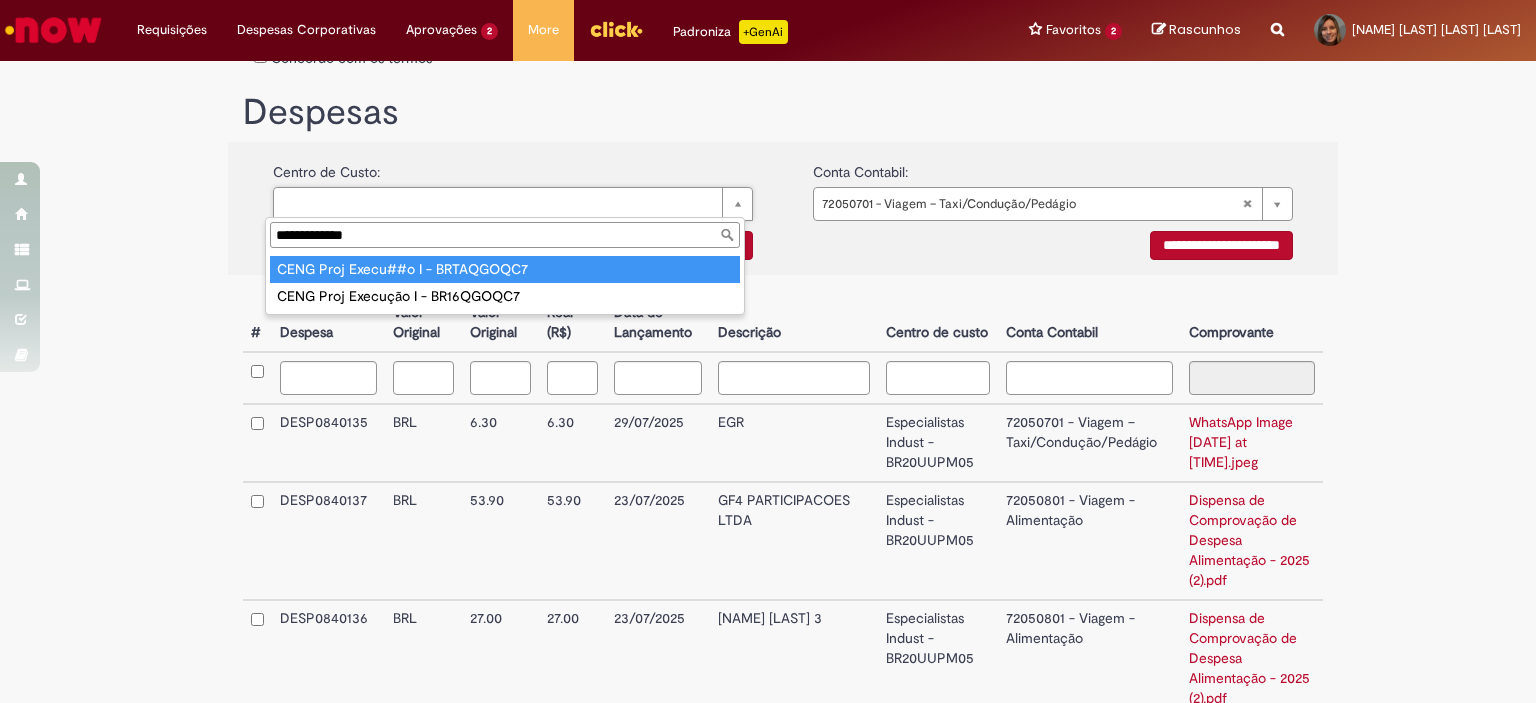type on "**********" 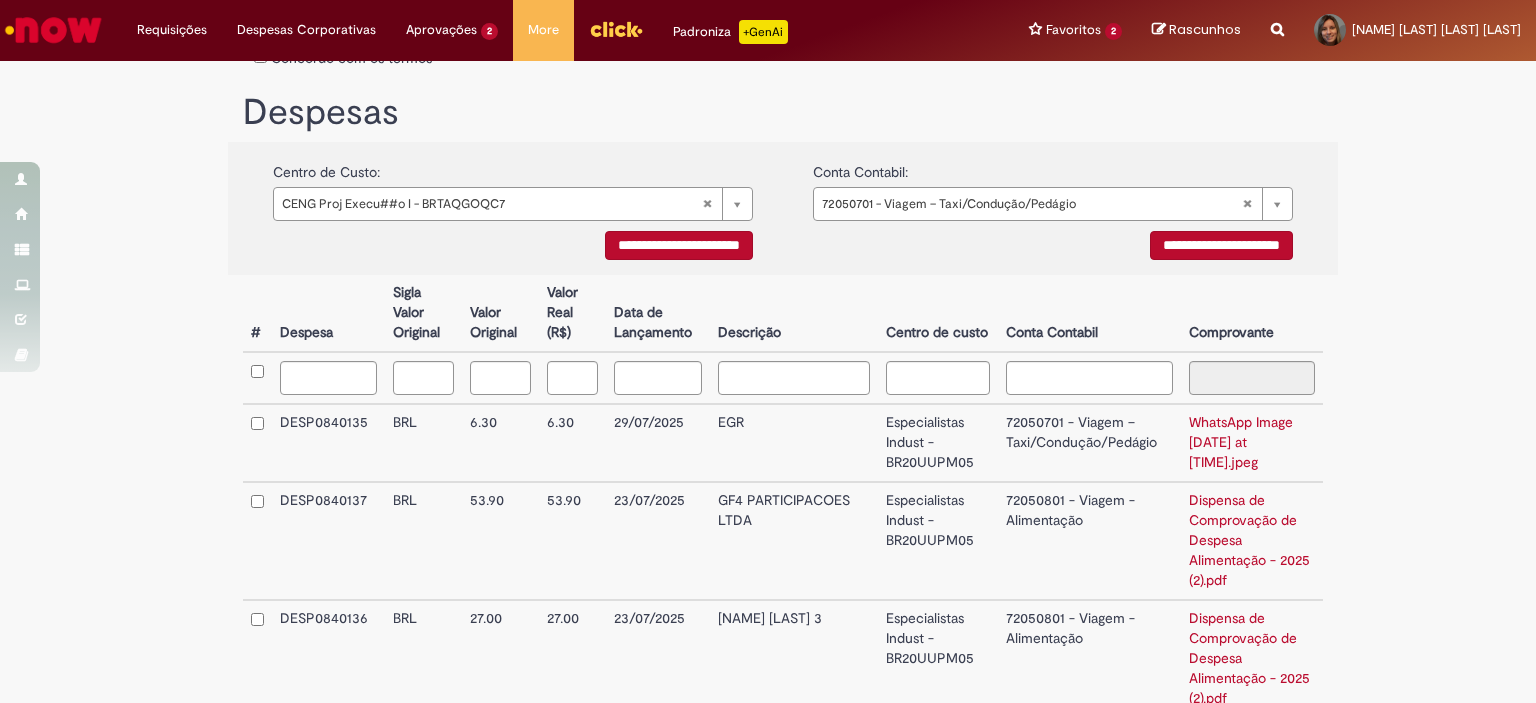 click on "**********" at bounding box center (679, 245) 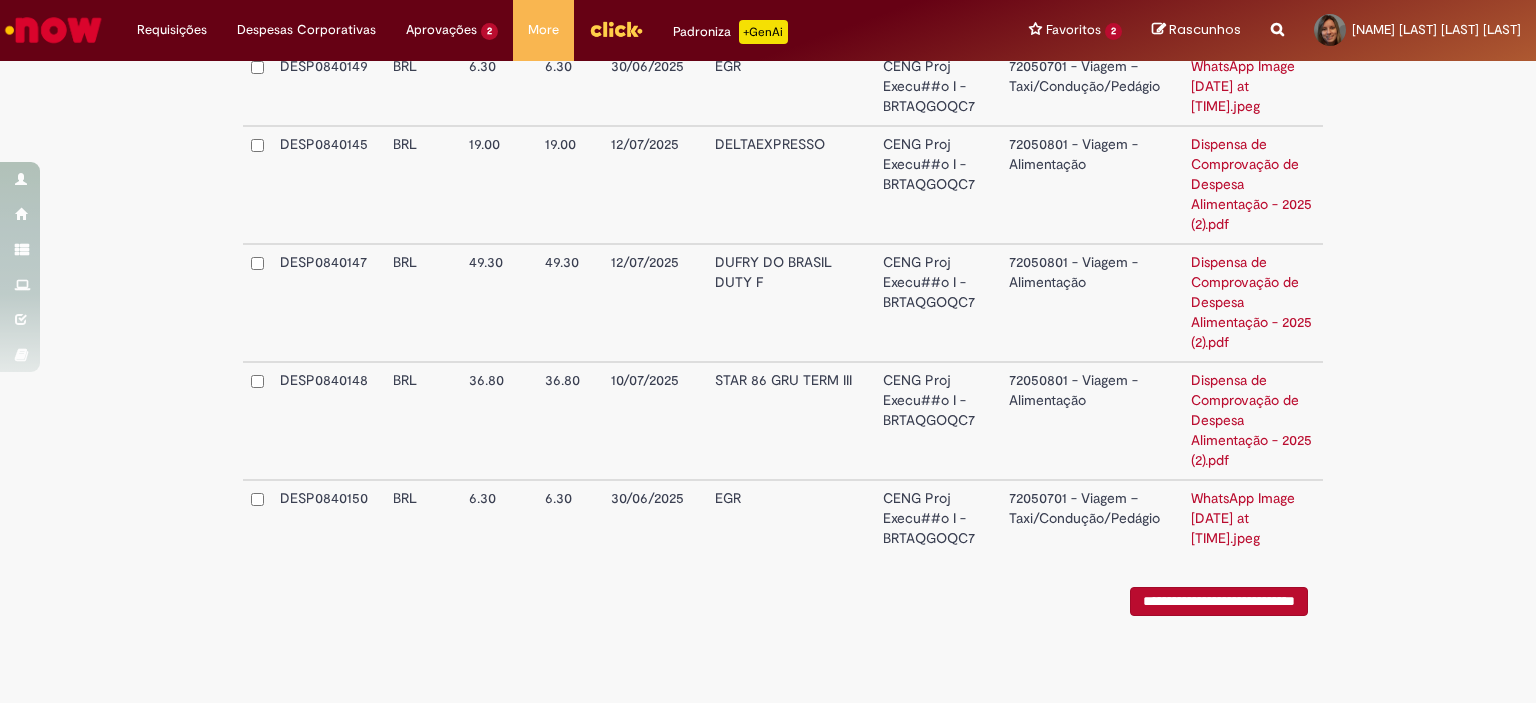 scroll, scrollTop: 1965, scrollLeft: 0, axis: vertical 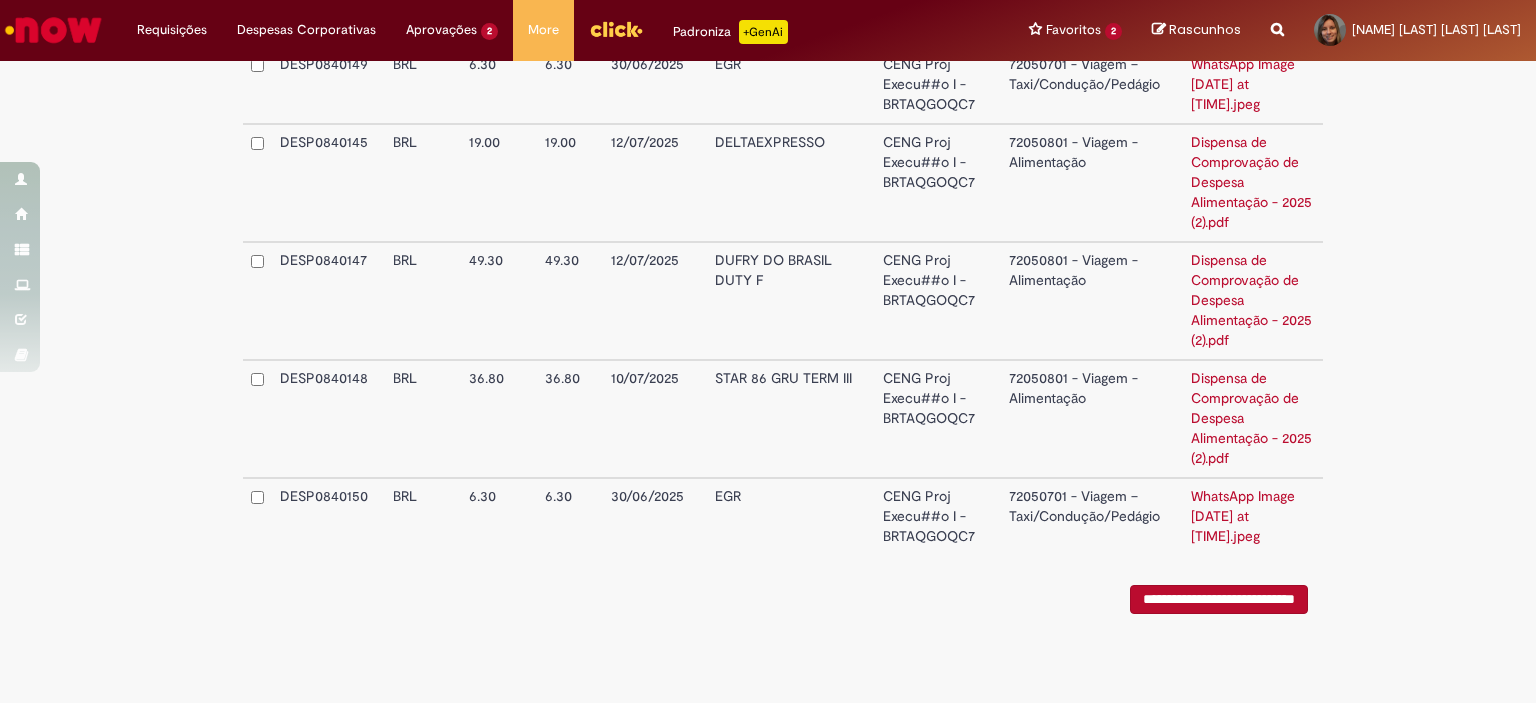 click on "**********" at bounding box center (1219, 599) 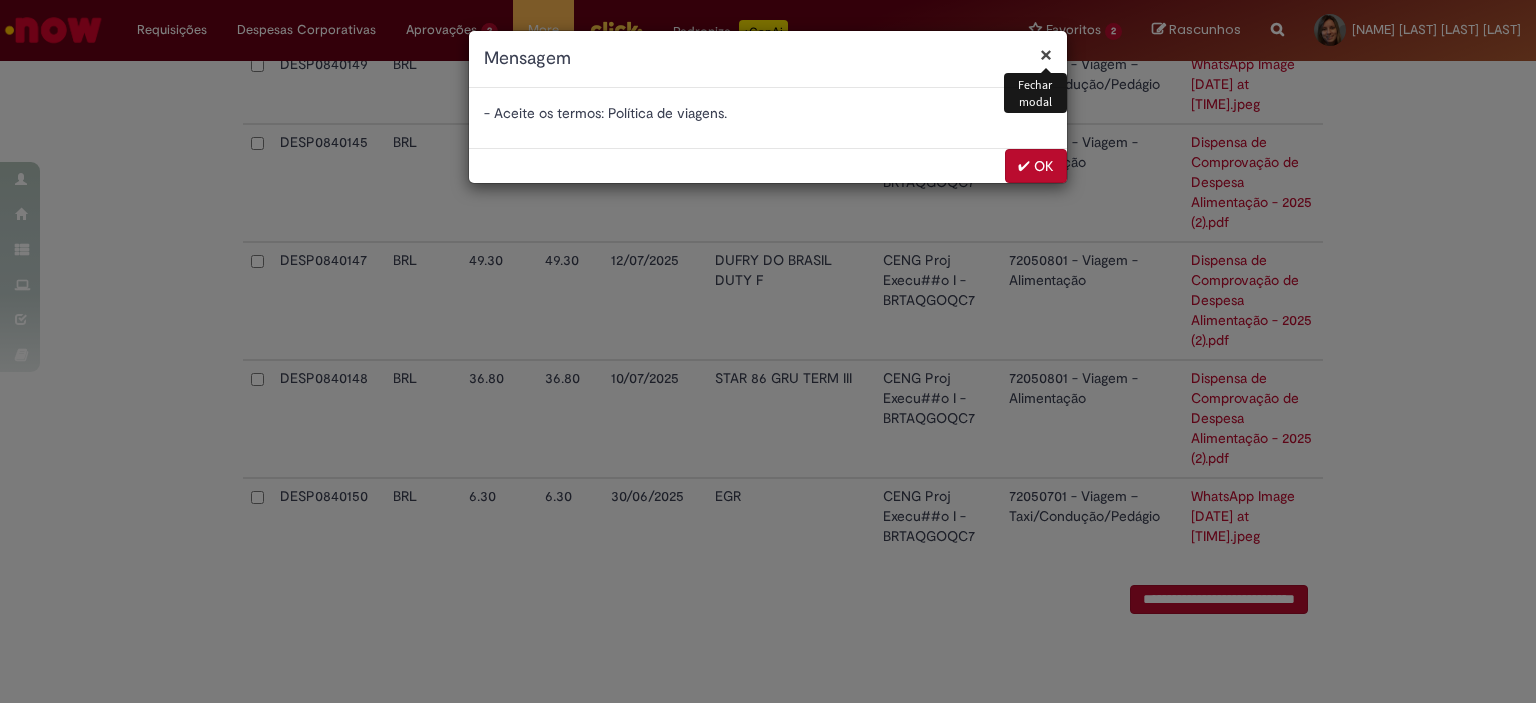 click on "✔ OK" at bounding box center [1036, 166] 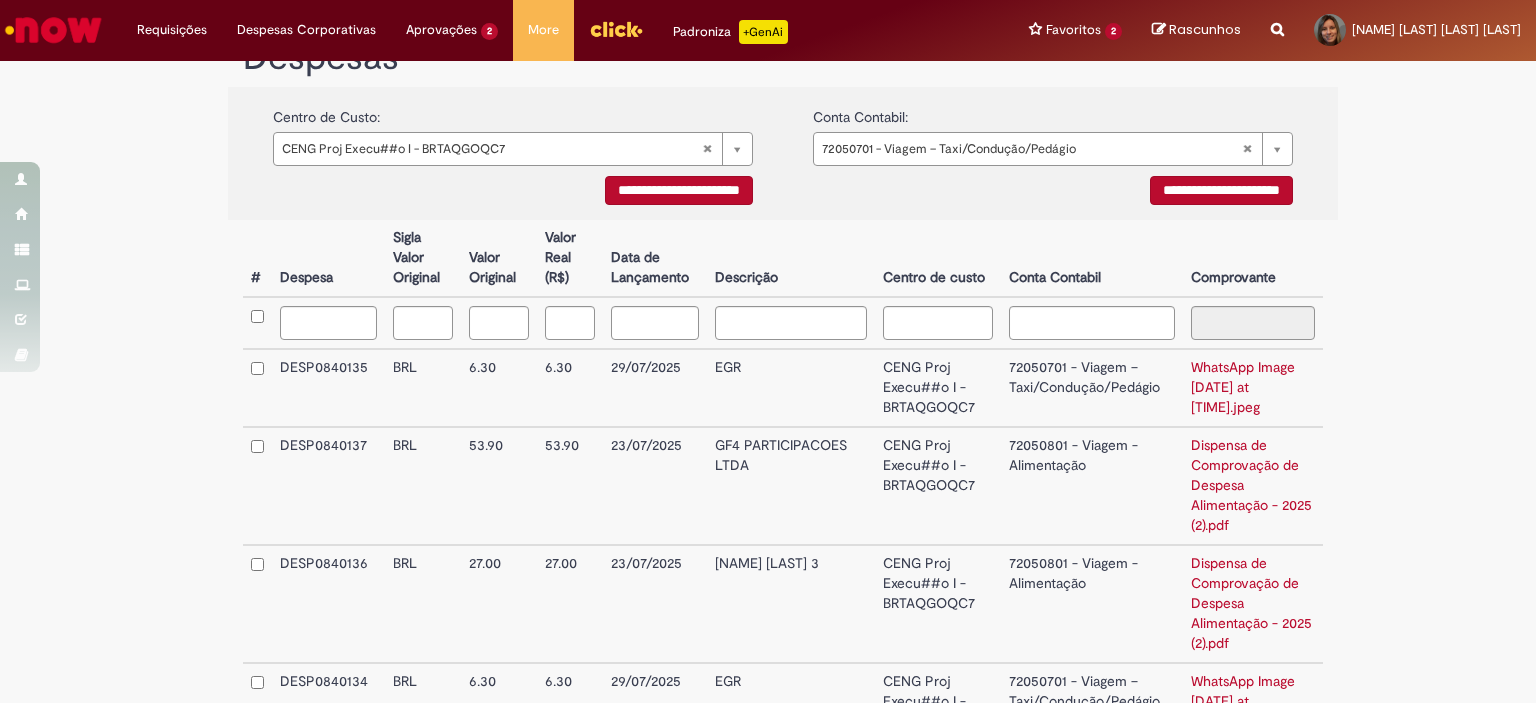 scroll, scrollTop: 265, scrollLeft: 0, axis: vertical 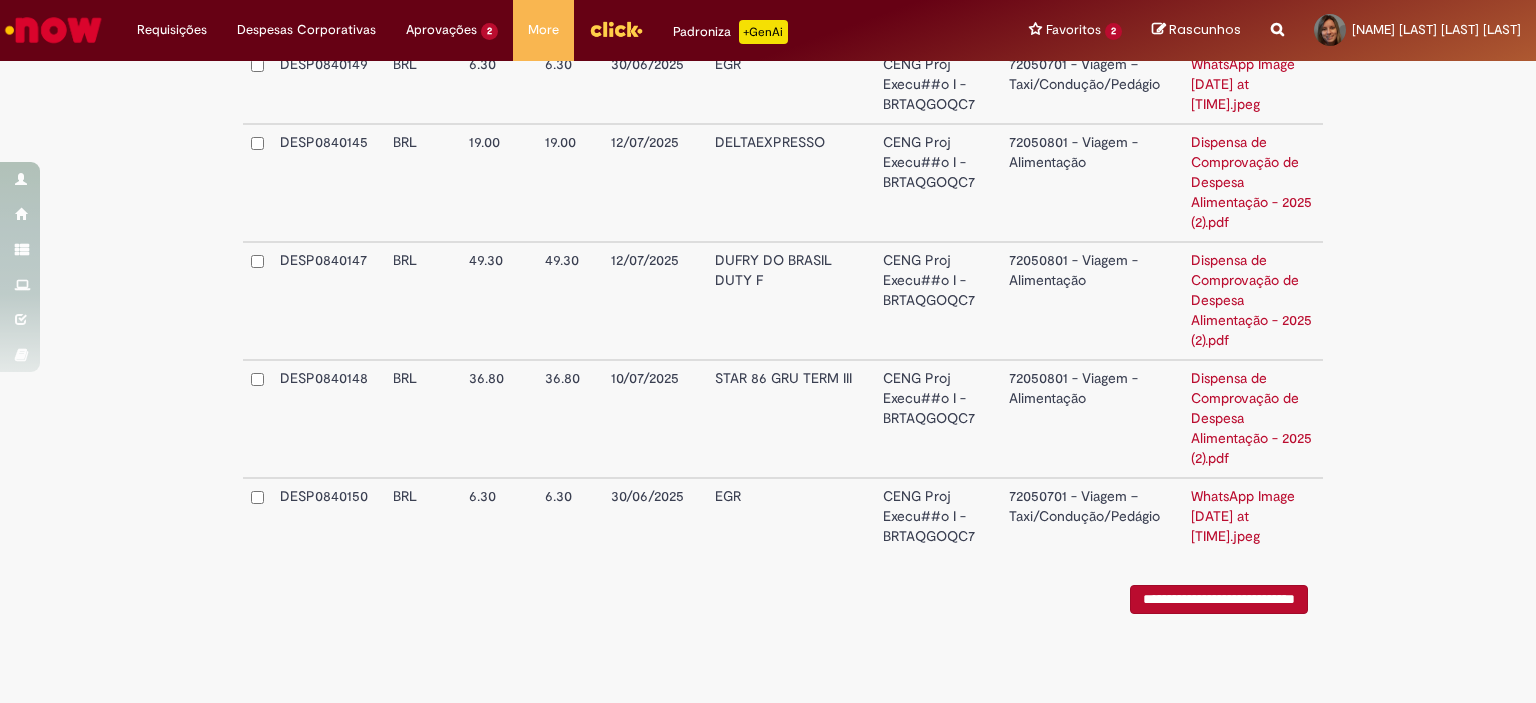 click on "**********" at bounding box center (1219, 599) 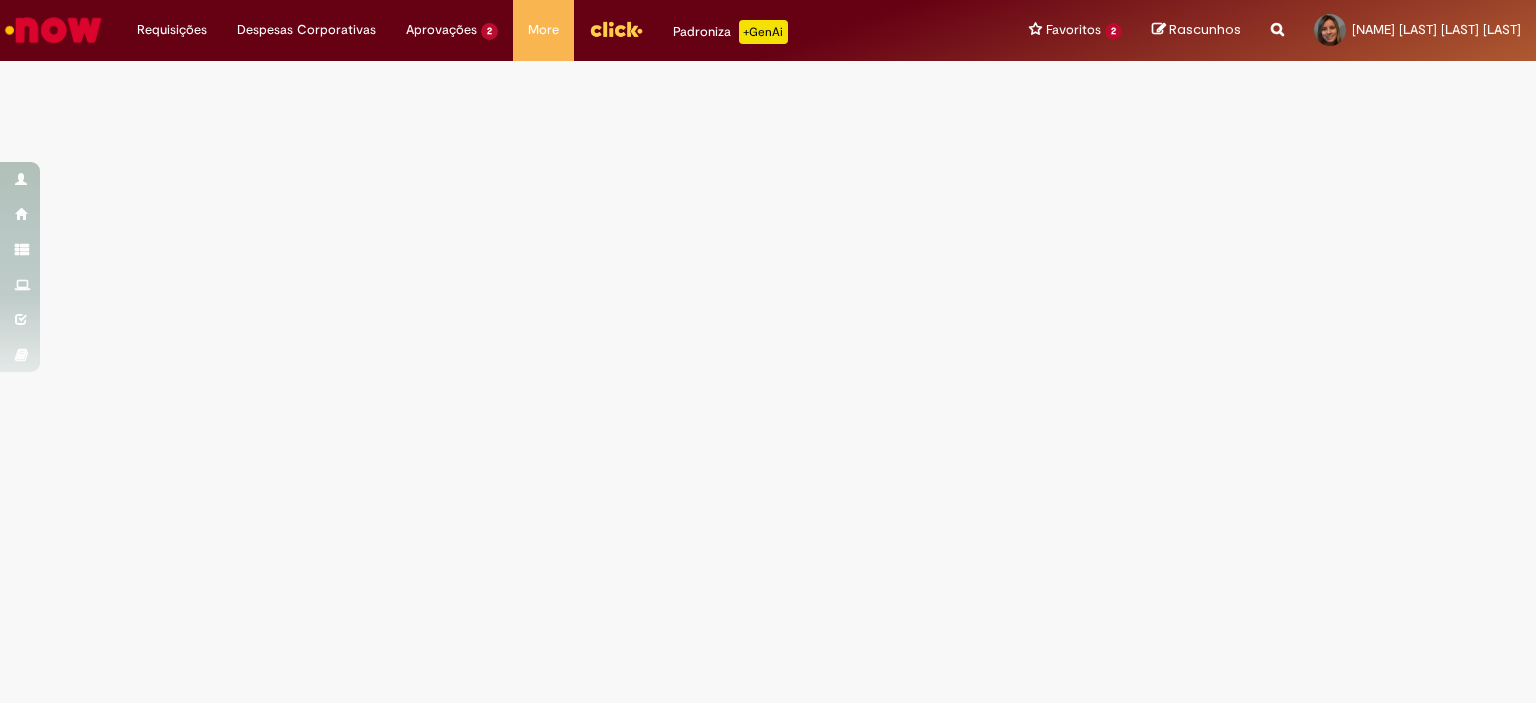 scroll, scrollTop: 0, scrollLeft: 0, axis: both 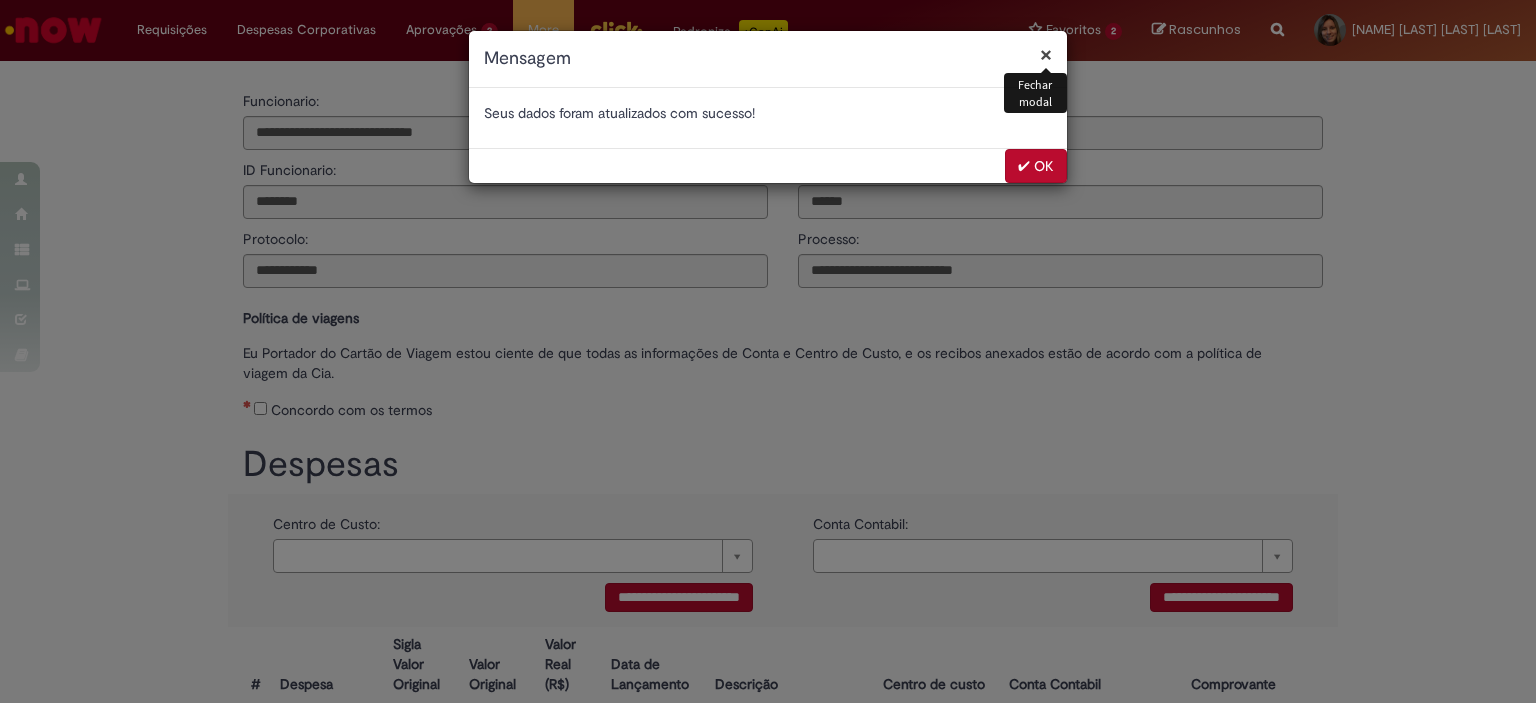 click on "✔ OK" at bounding box center [1036, 166] 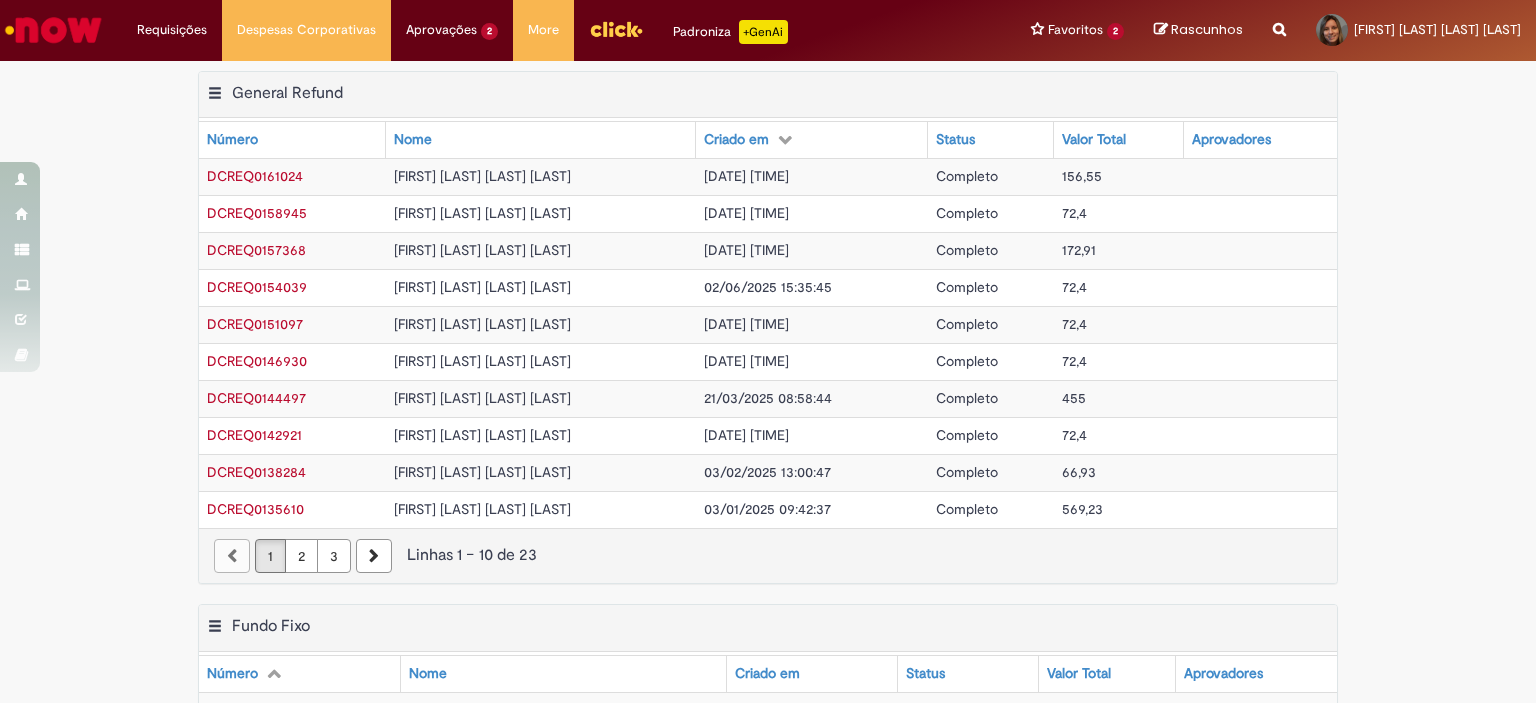 scroll, scrollTop: 0, scrollLeft: 0, axis: both 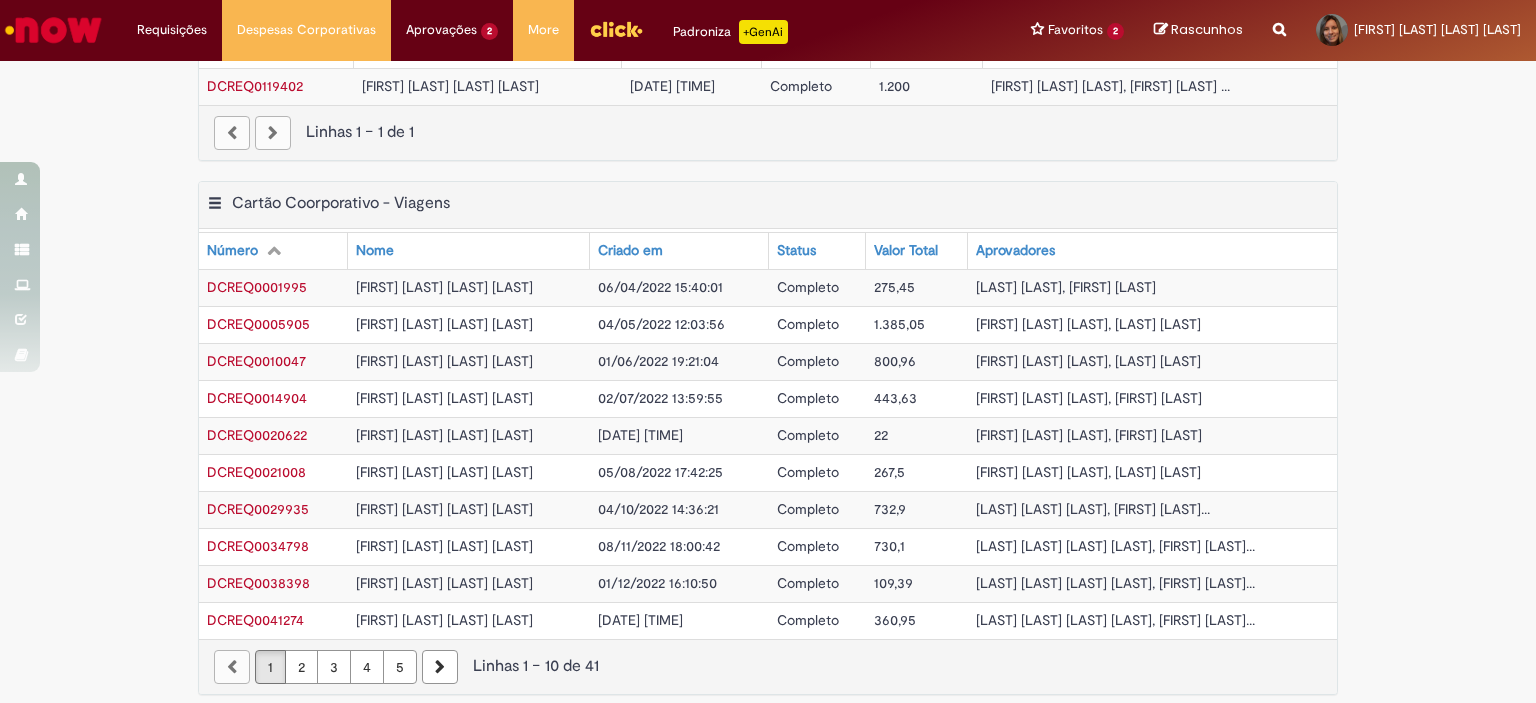 click on "5" at bounding box center [400, 667] 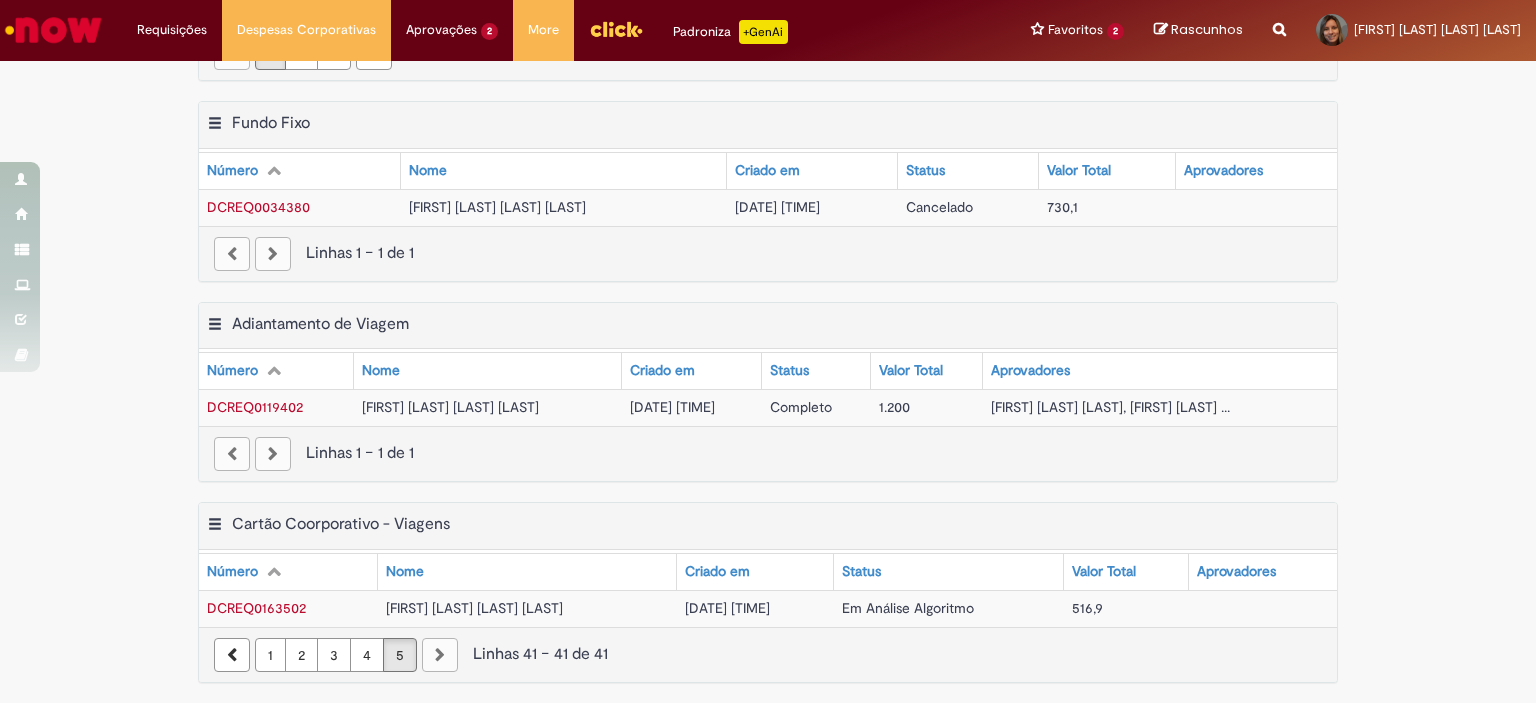 scroll, scrollTop: 492, scrollLeft: 0, axis: vertical 